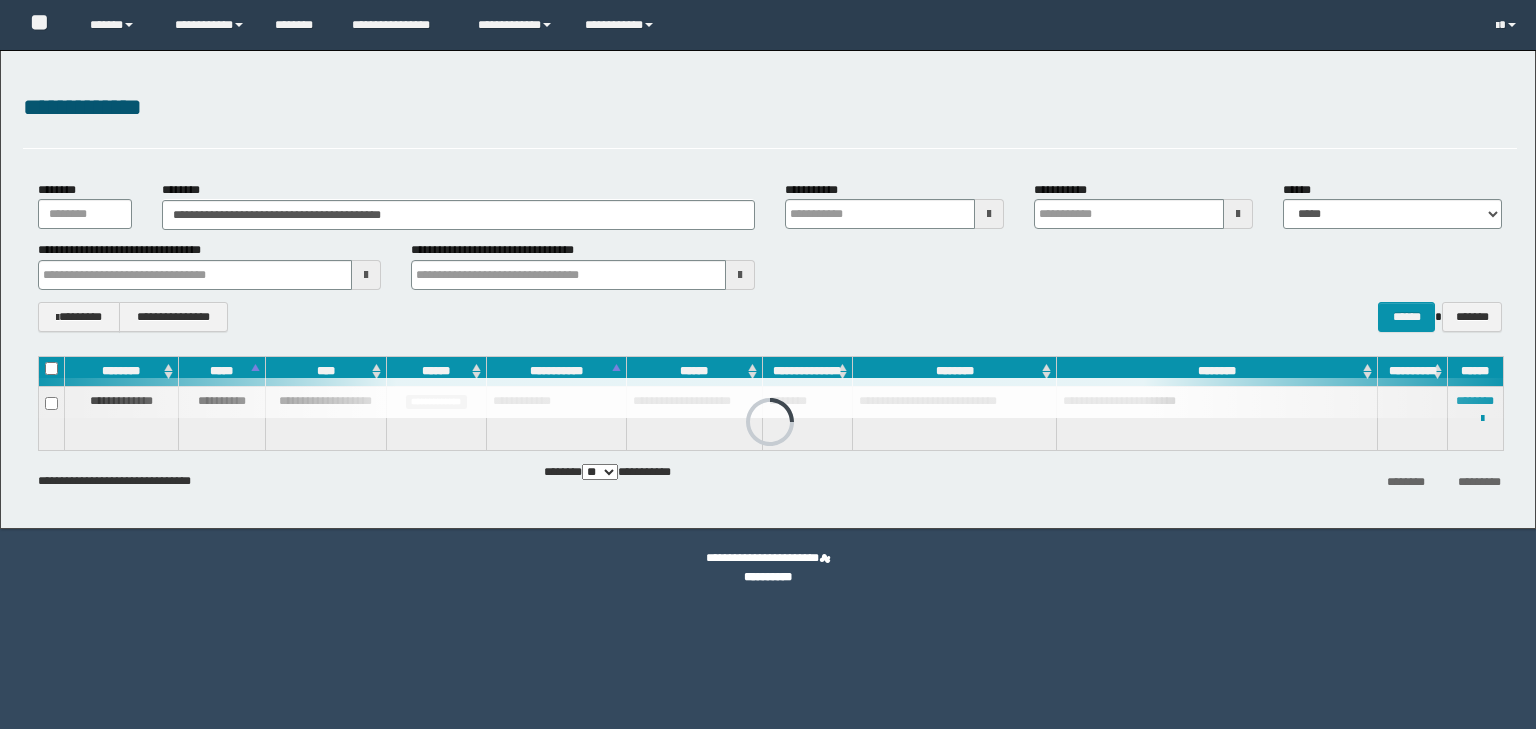 scroll, scrollTop: 0, scrollLeft: 0, axis: both 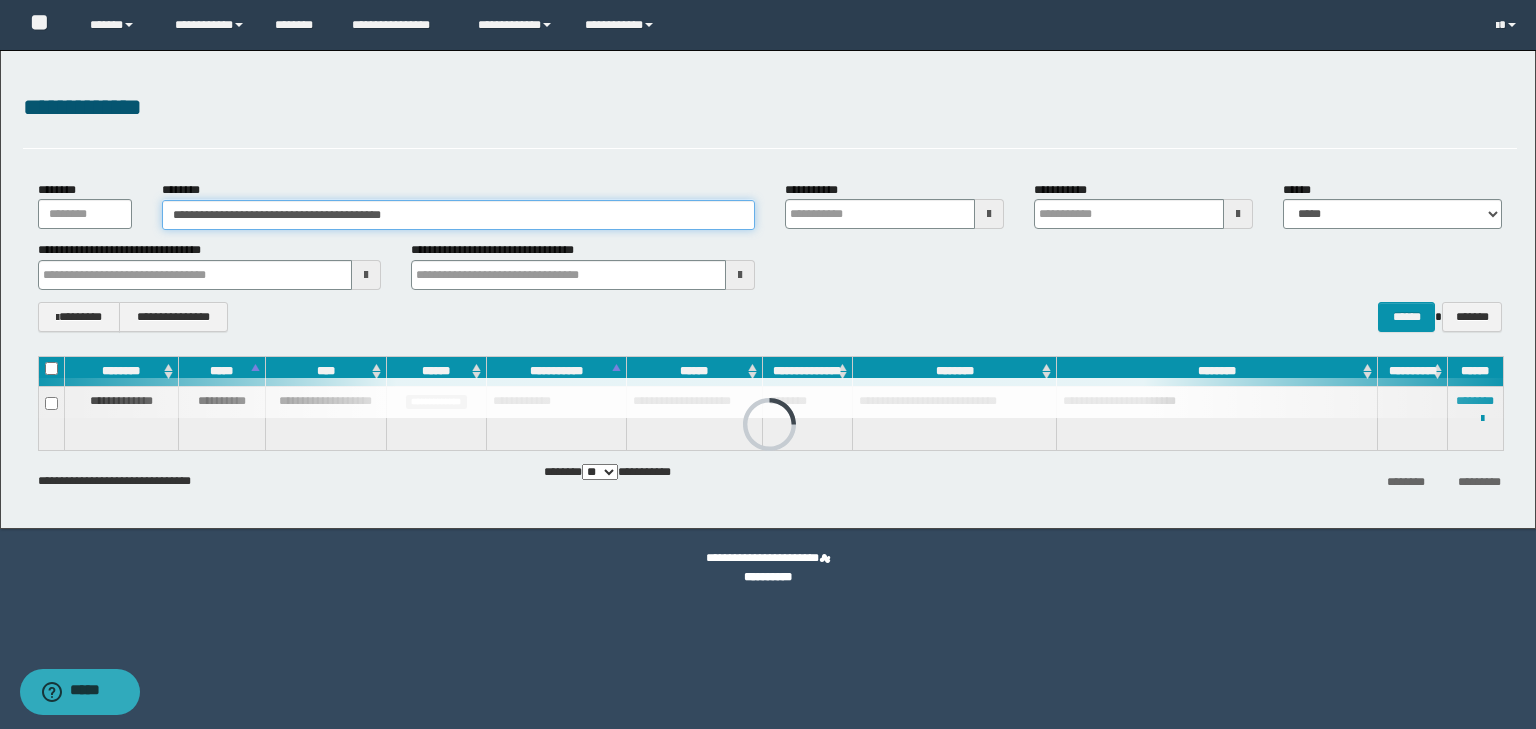 click on "**********" at bounding box center (458, 215) 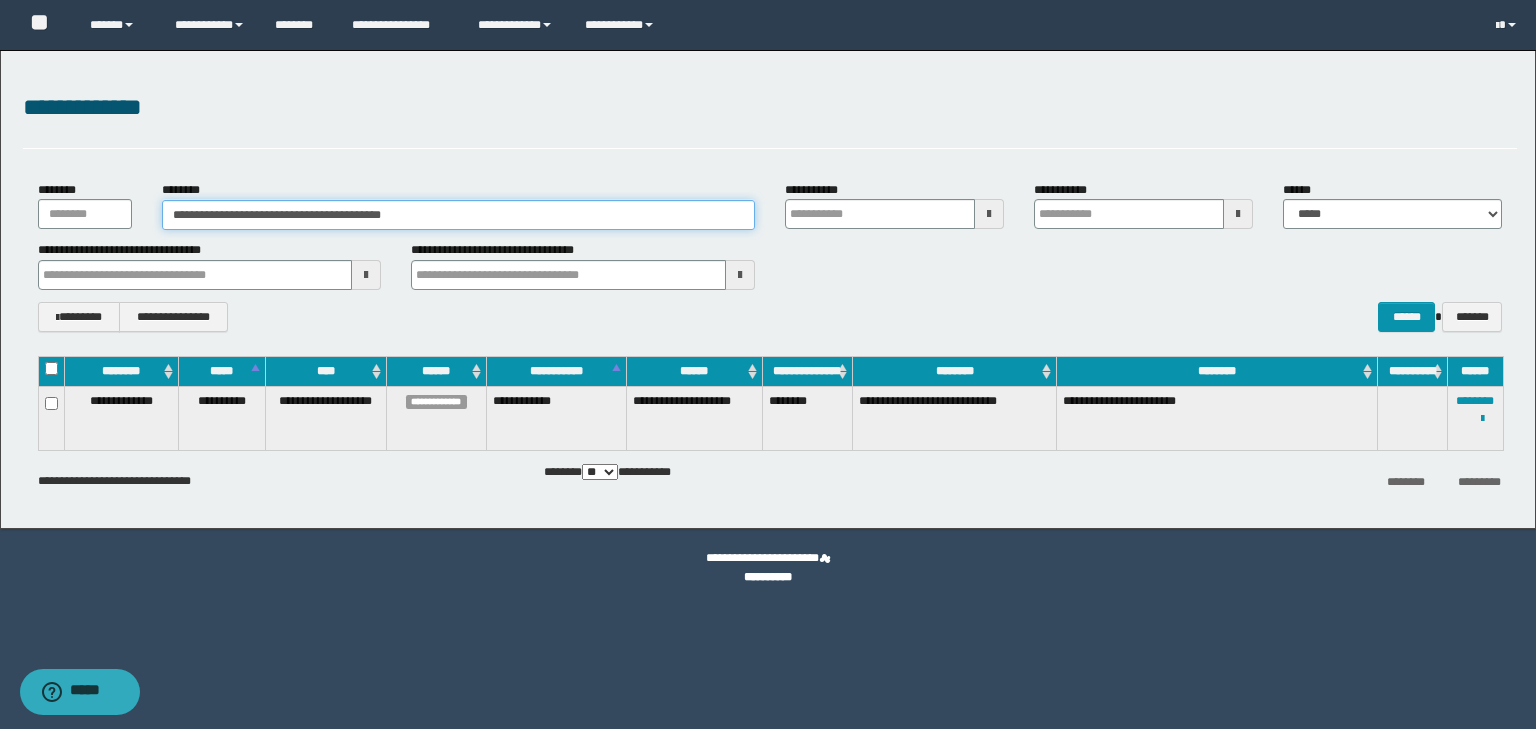 drag, startPoint x: 485, startPoint y: 217, endPoint x: 47, endPoint y: 167, distance: 440.84464 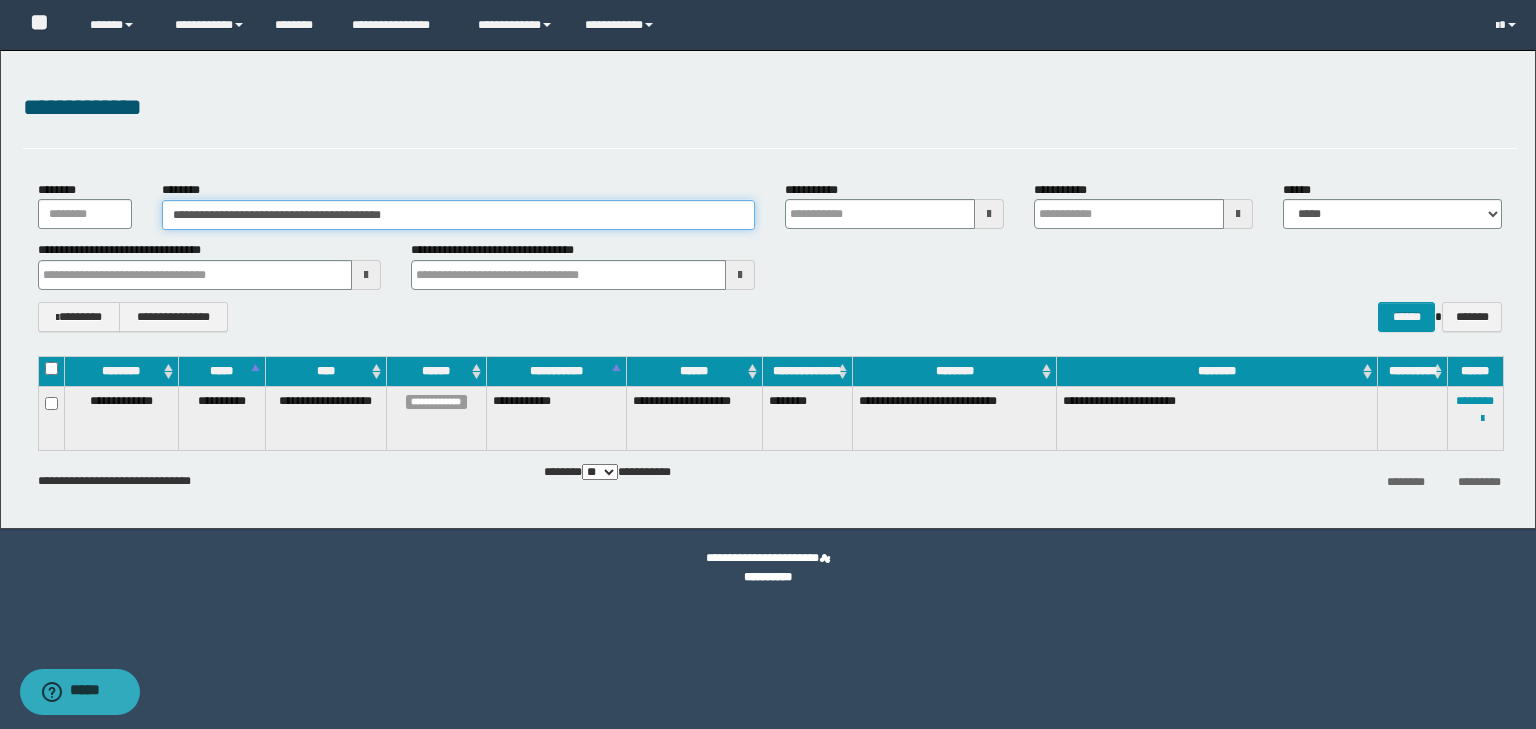 paste 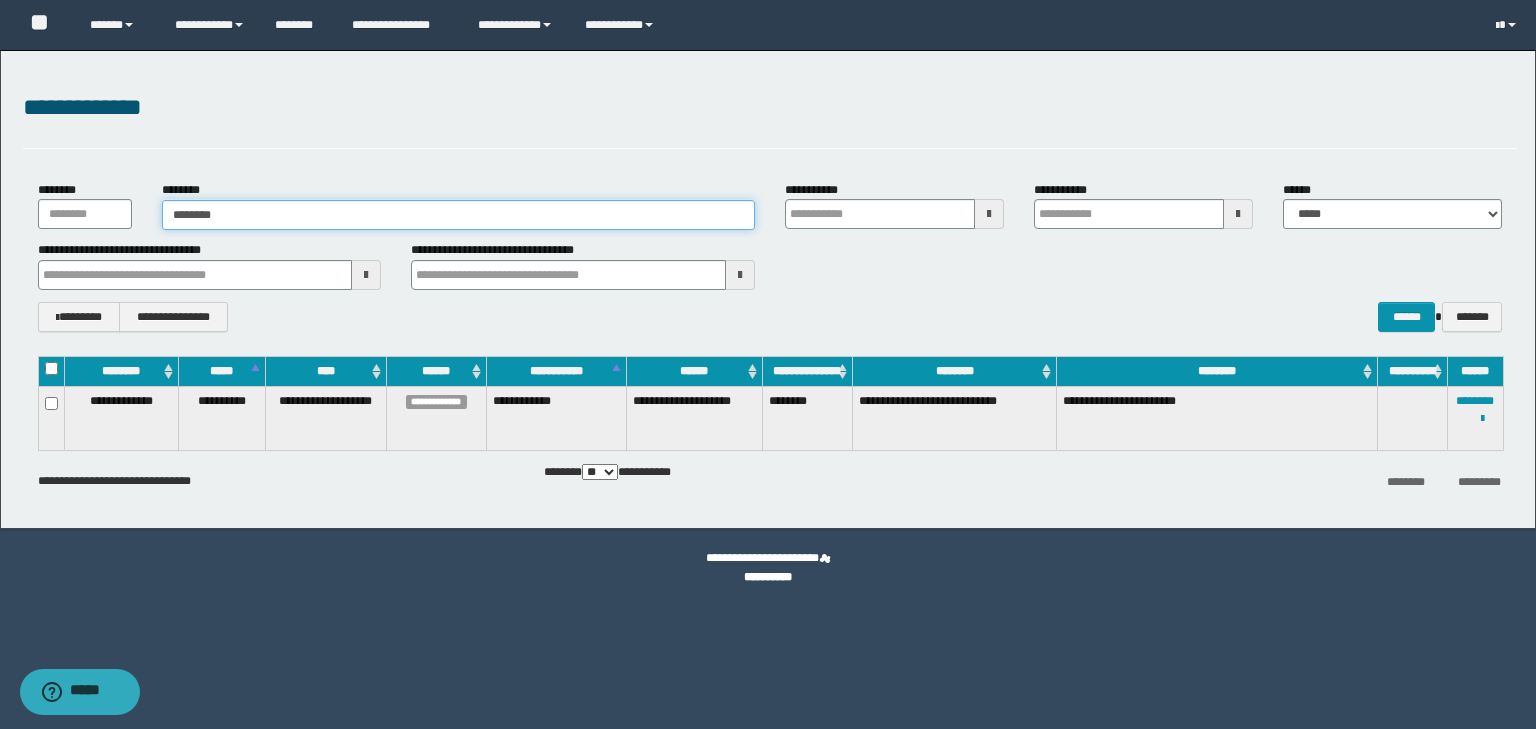 type on "********" 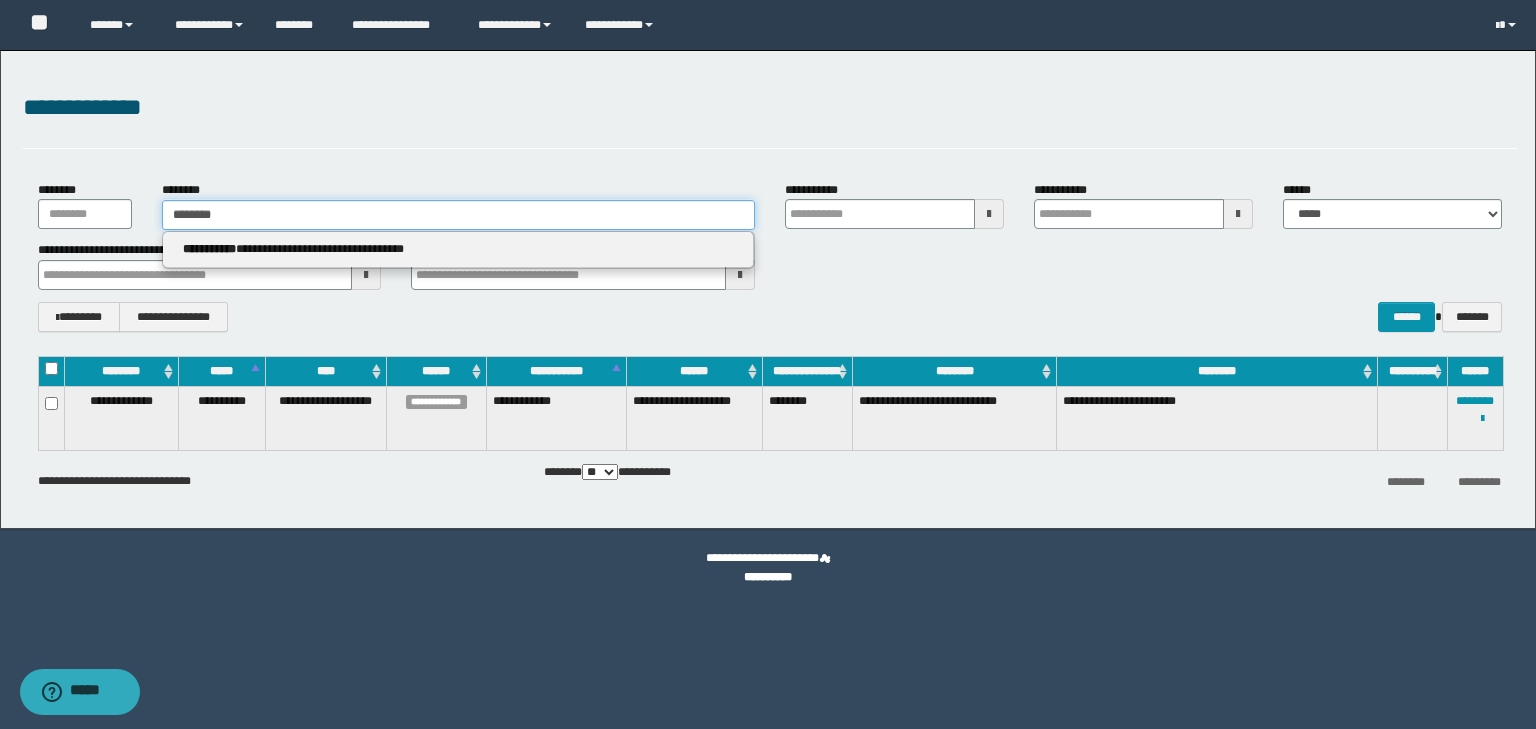 type on "********" 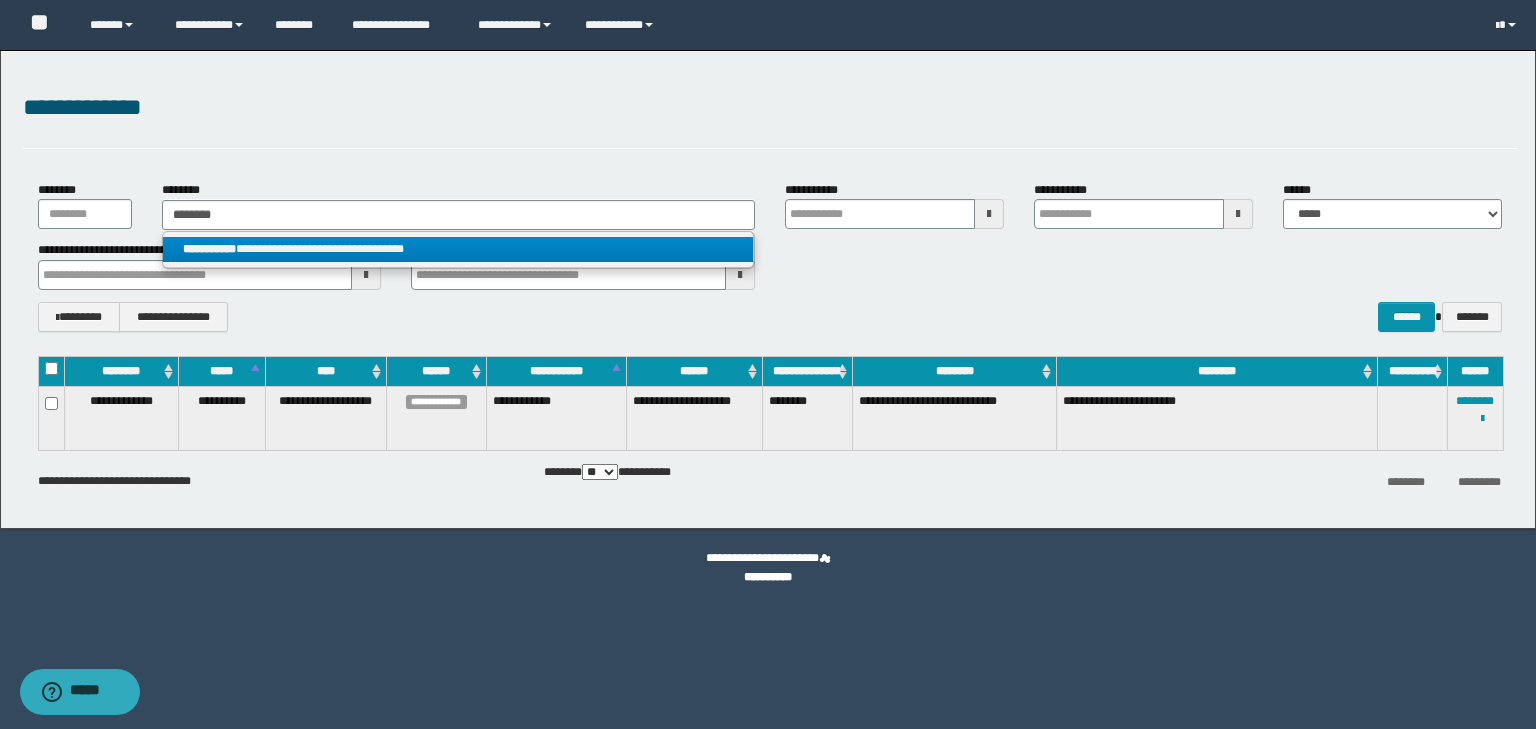 click on "**********" at bounding box center [458, 249] 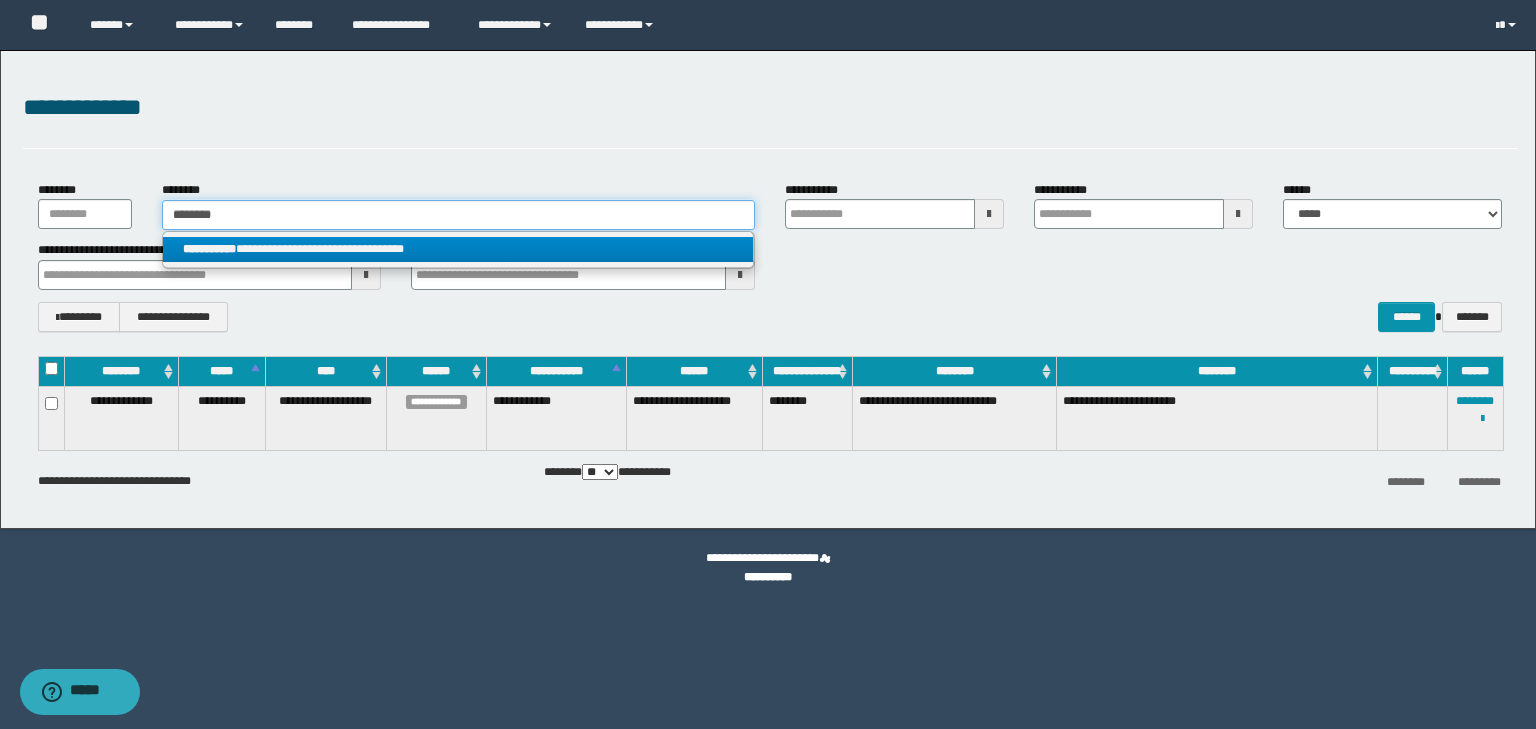 type 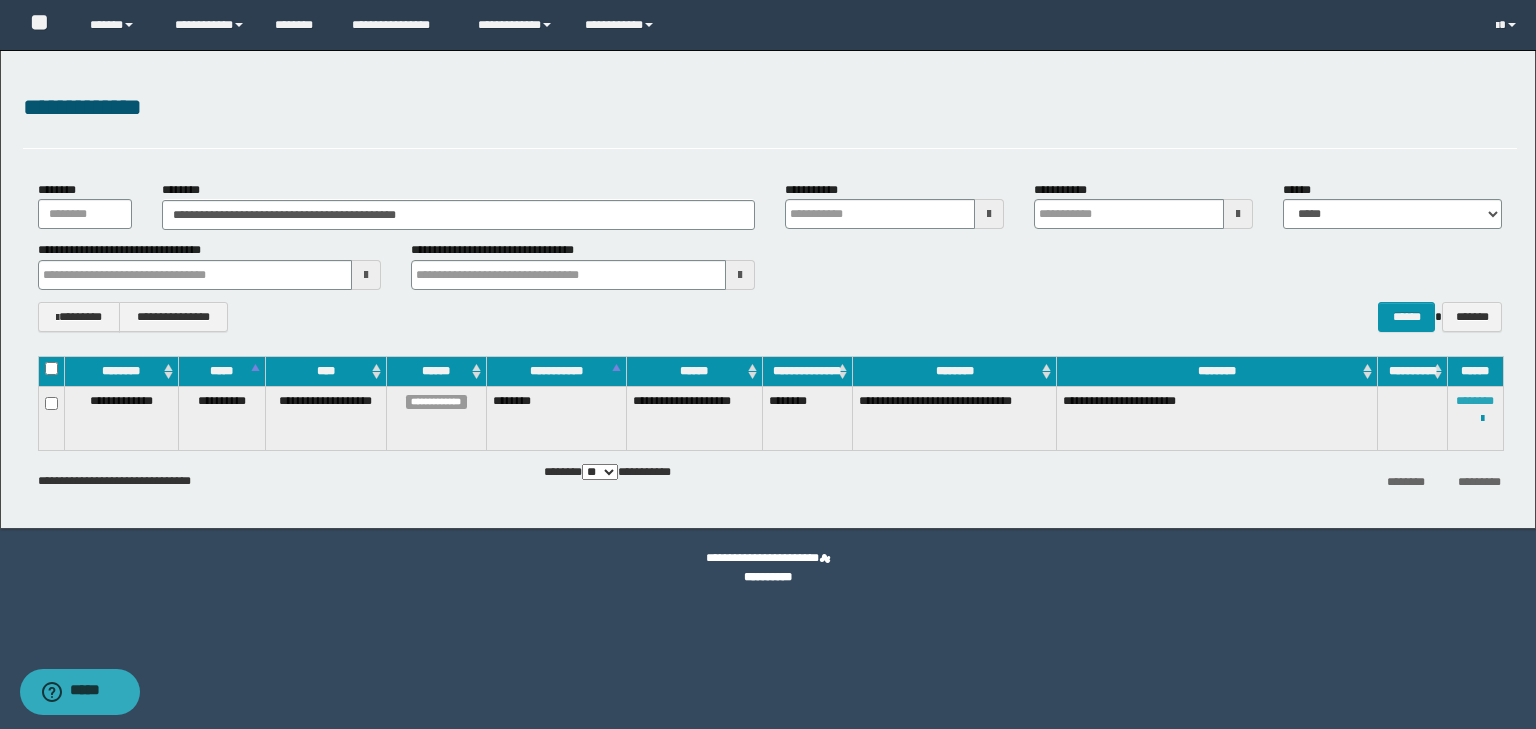click on "********" at bounding box center [1475, 401] 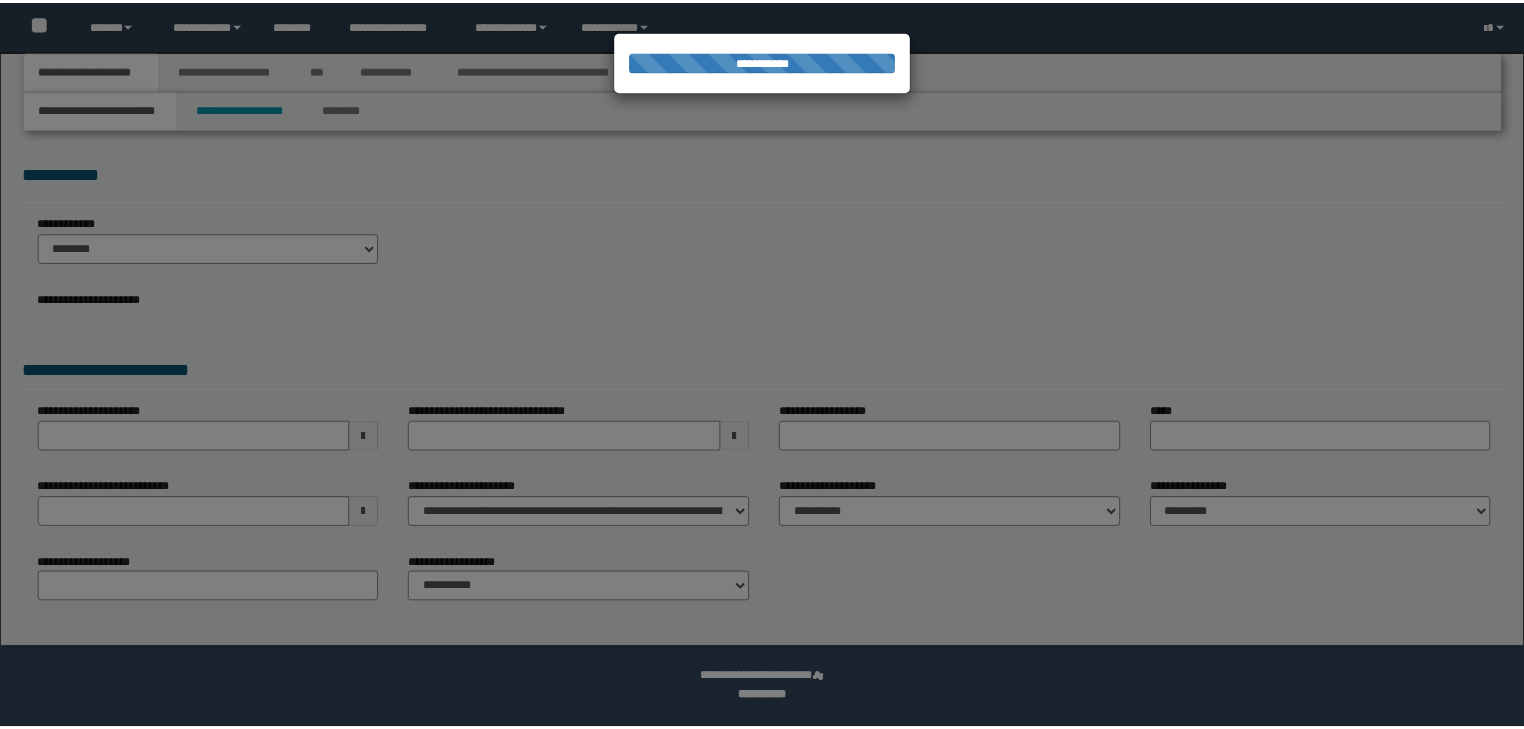 scroll, scrollTop: 0, scrollLeft: 0, axis: both 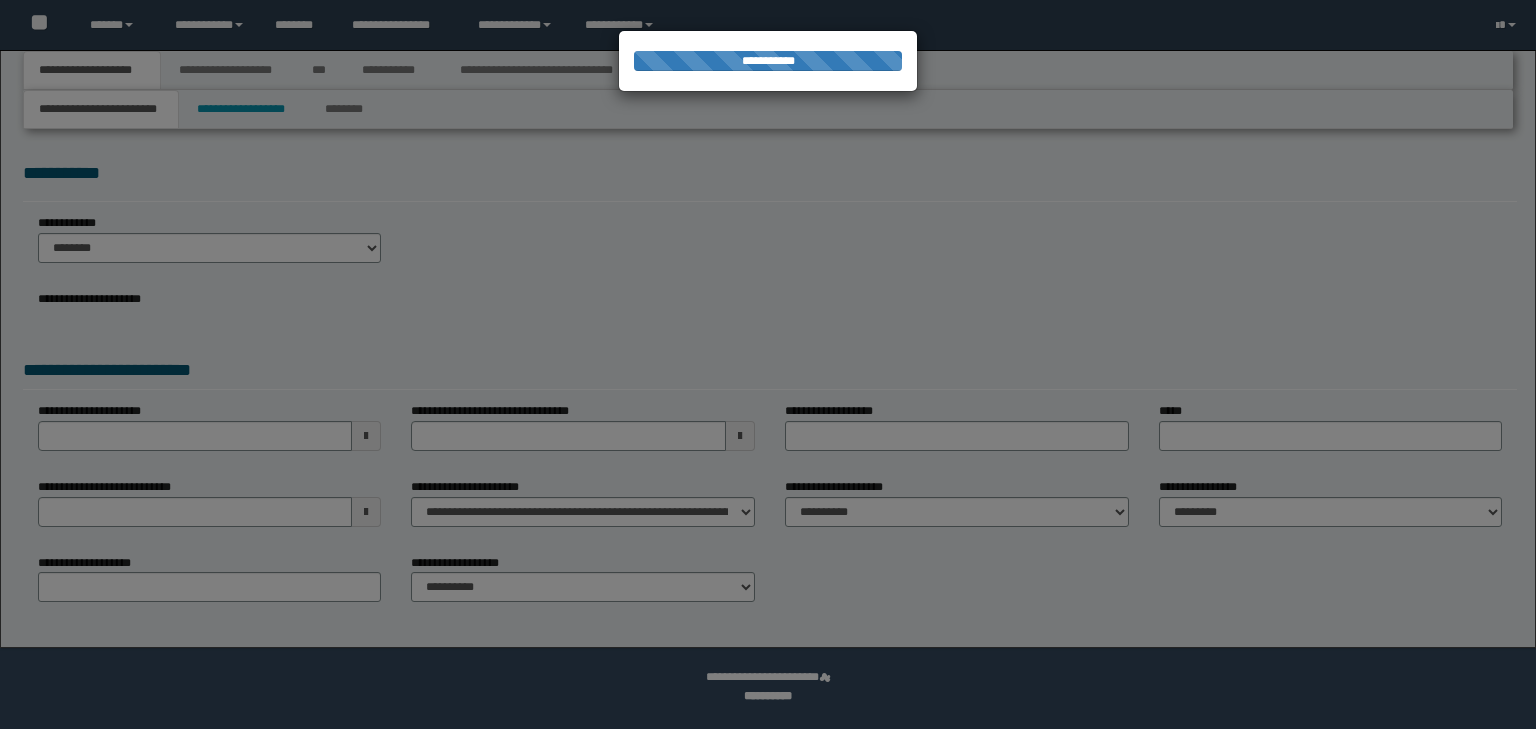 select on "*" 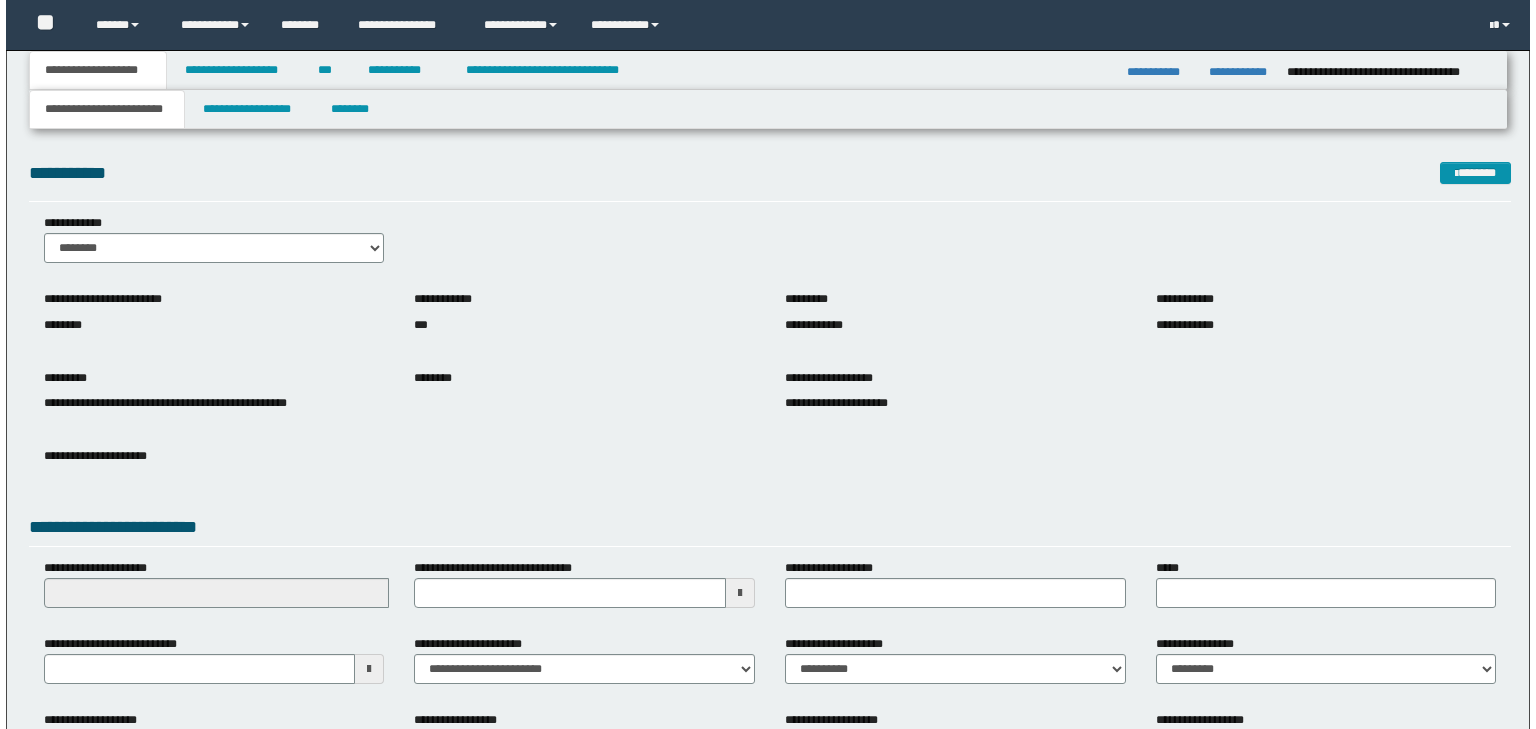 scroll, scrollTop: 0, scrollLeft: 0, axis: both 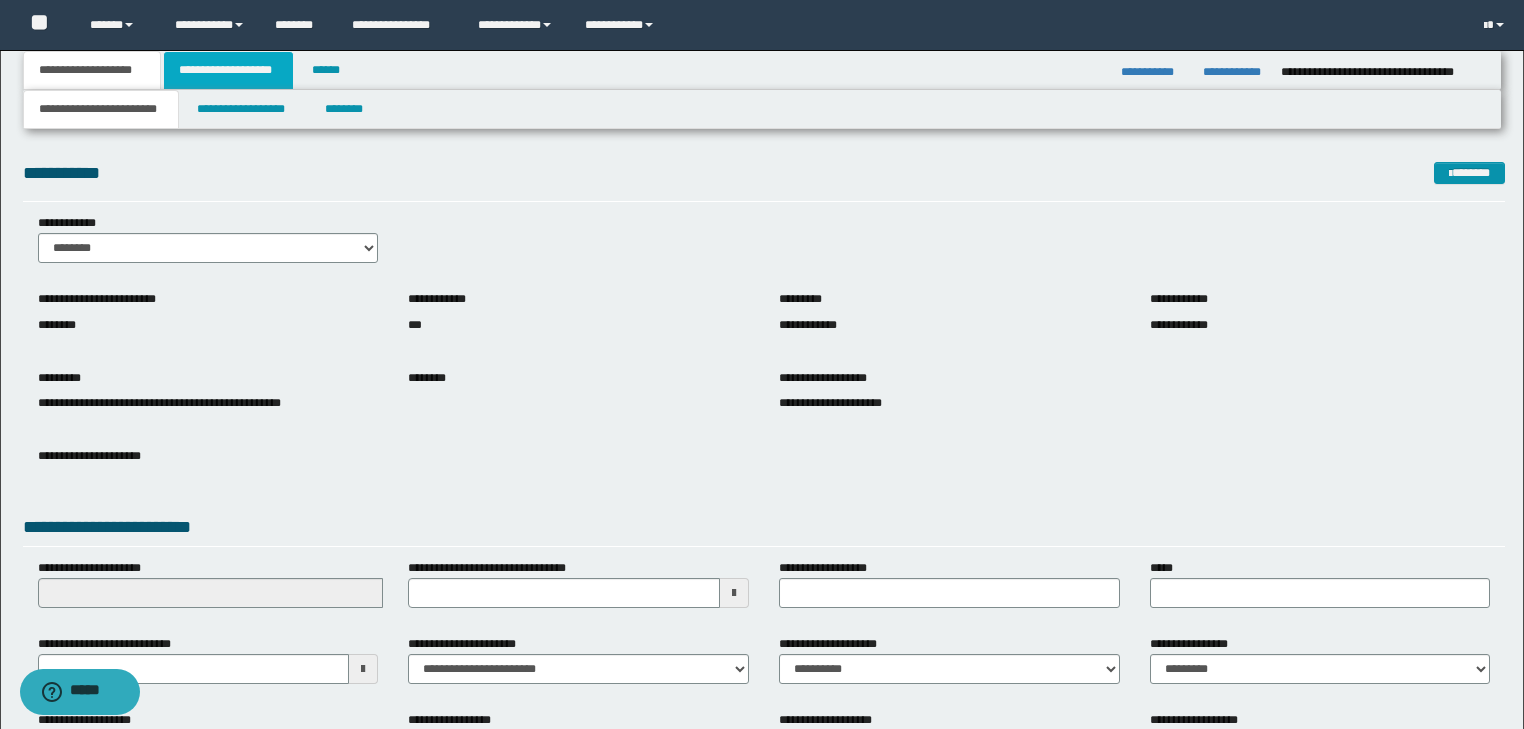 click on "**********" at bounding box center [228, 70] 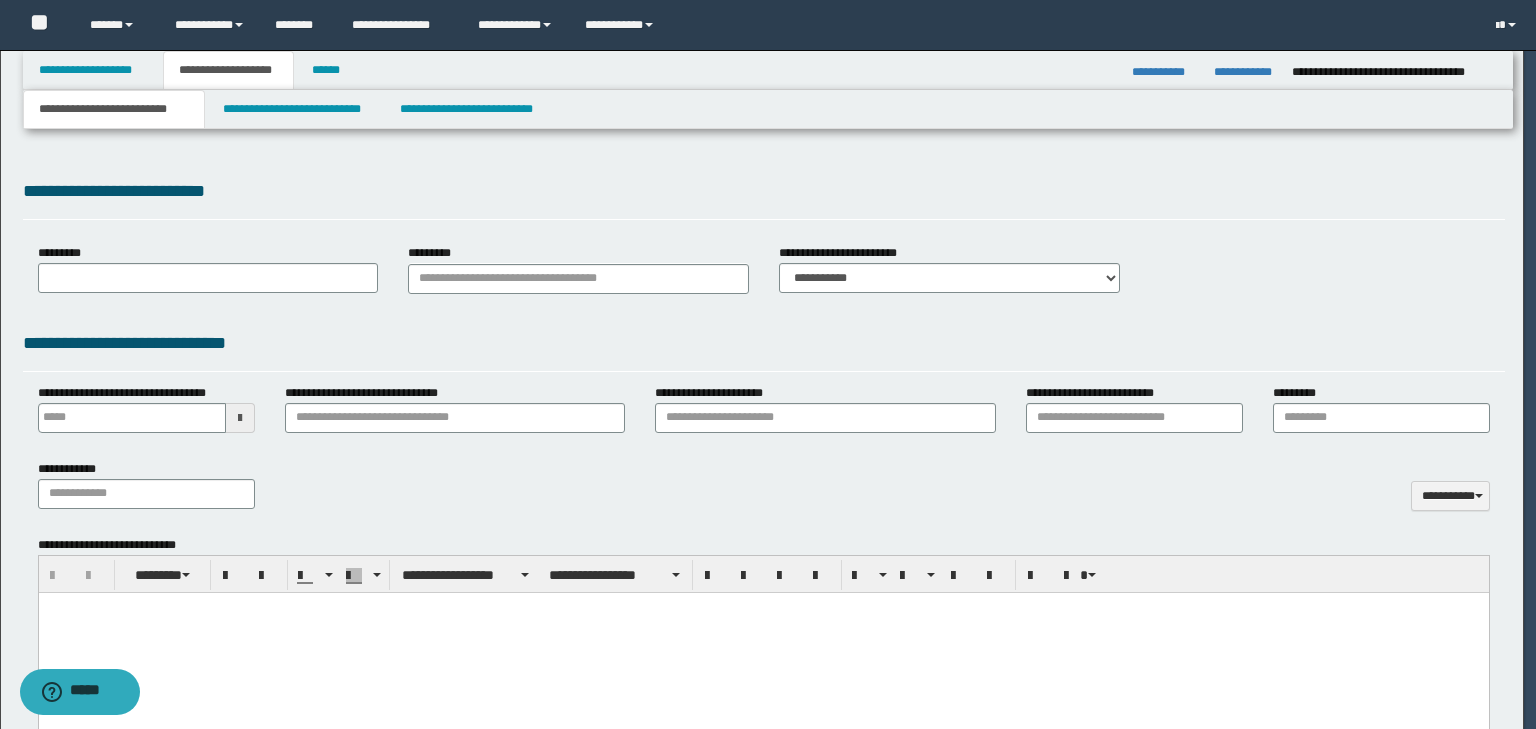 type 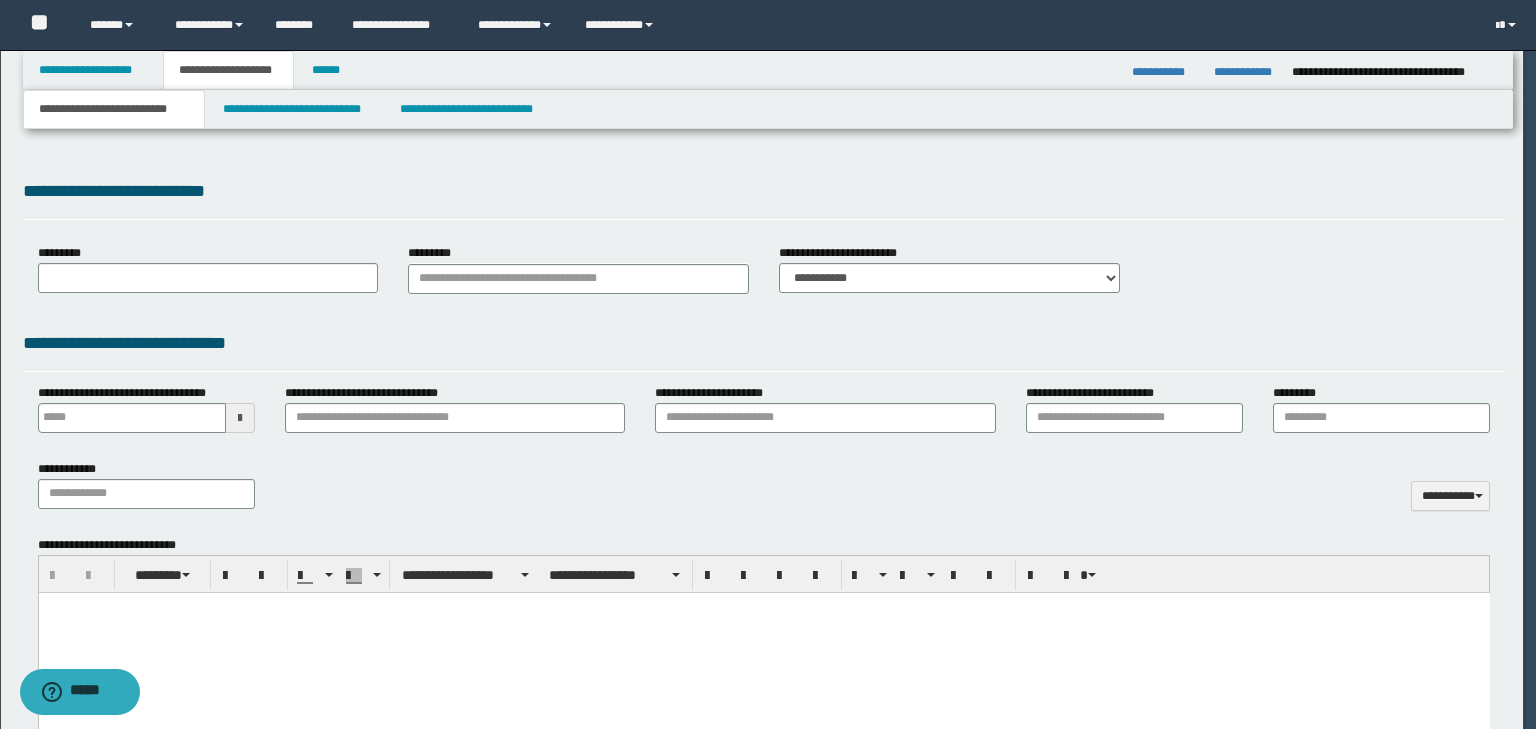 scroll, scrollTop: 0, scrollLeft: 0, axis: both 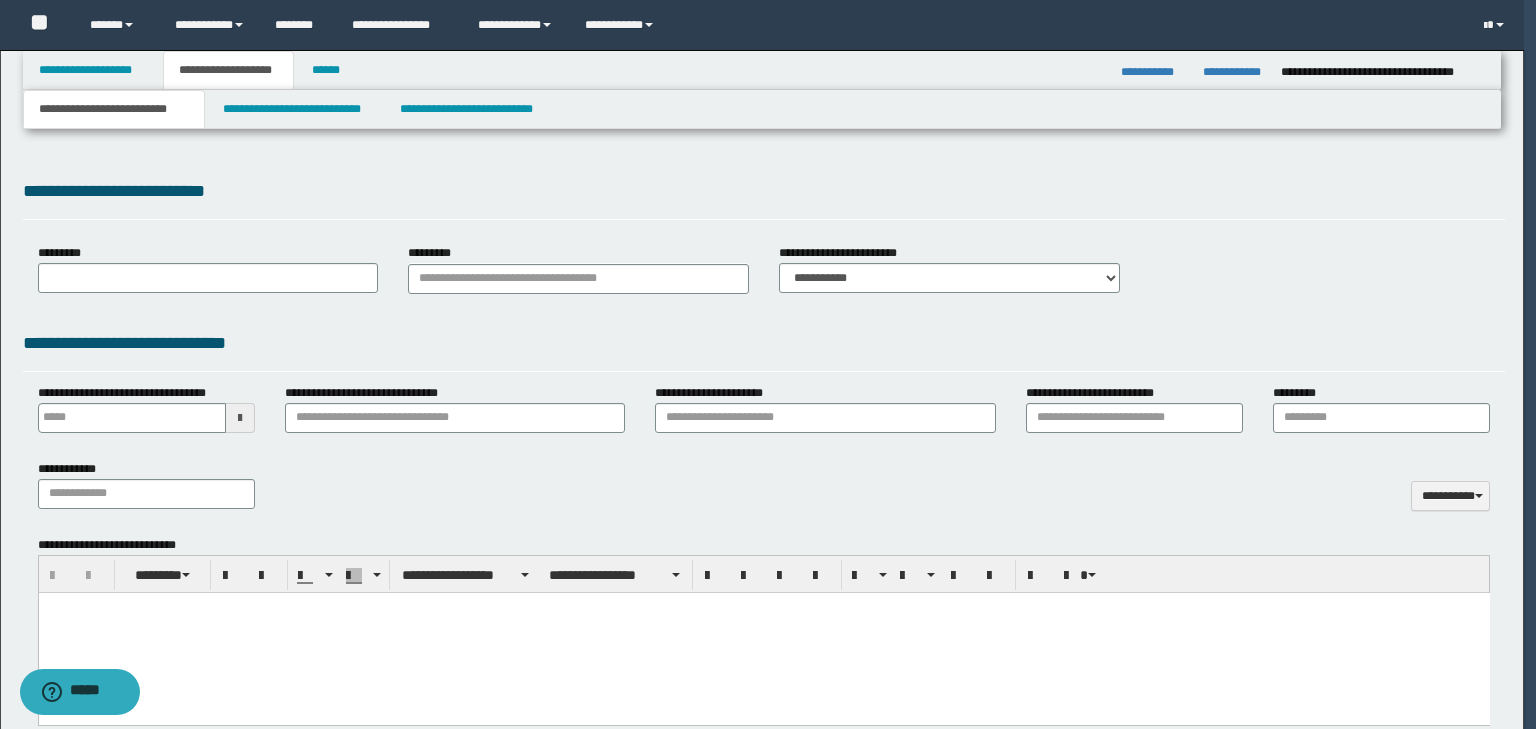 type on "**********" 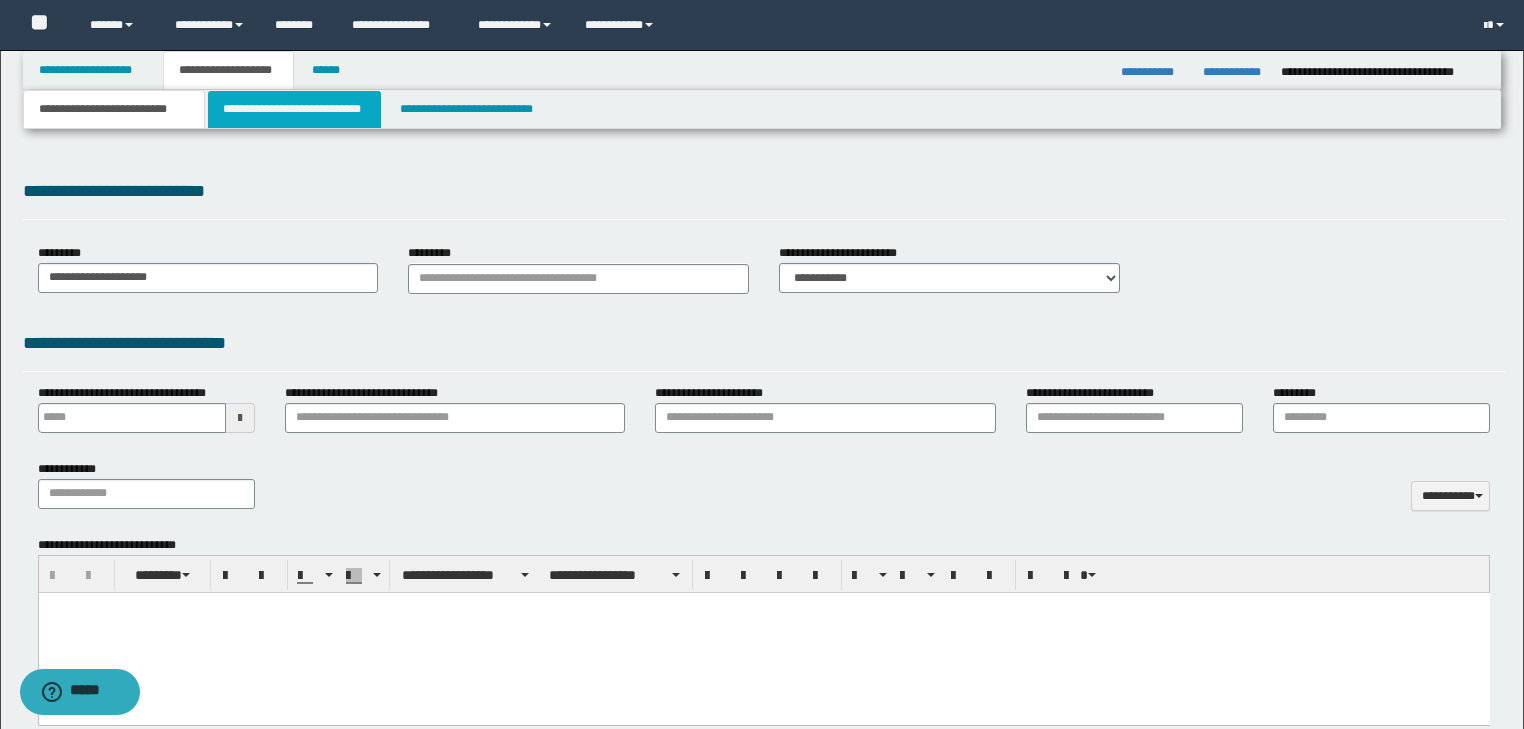 click on "**********" at bounding box center (294, 109) 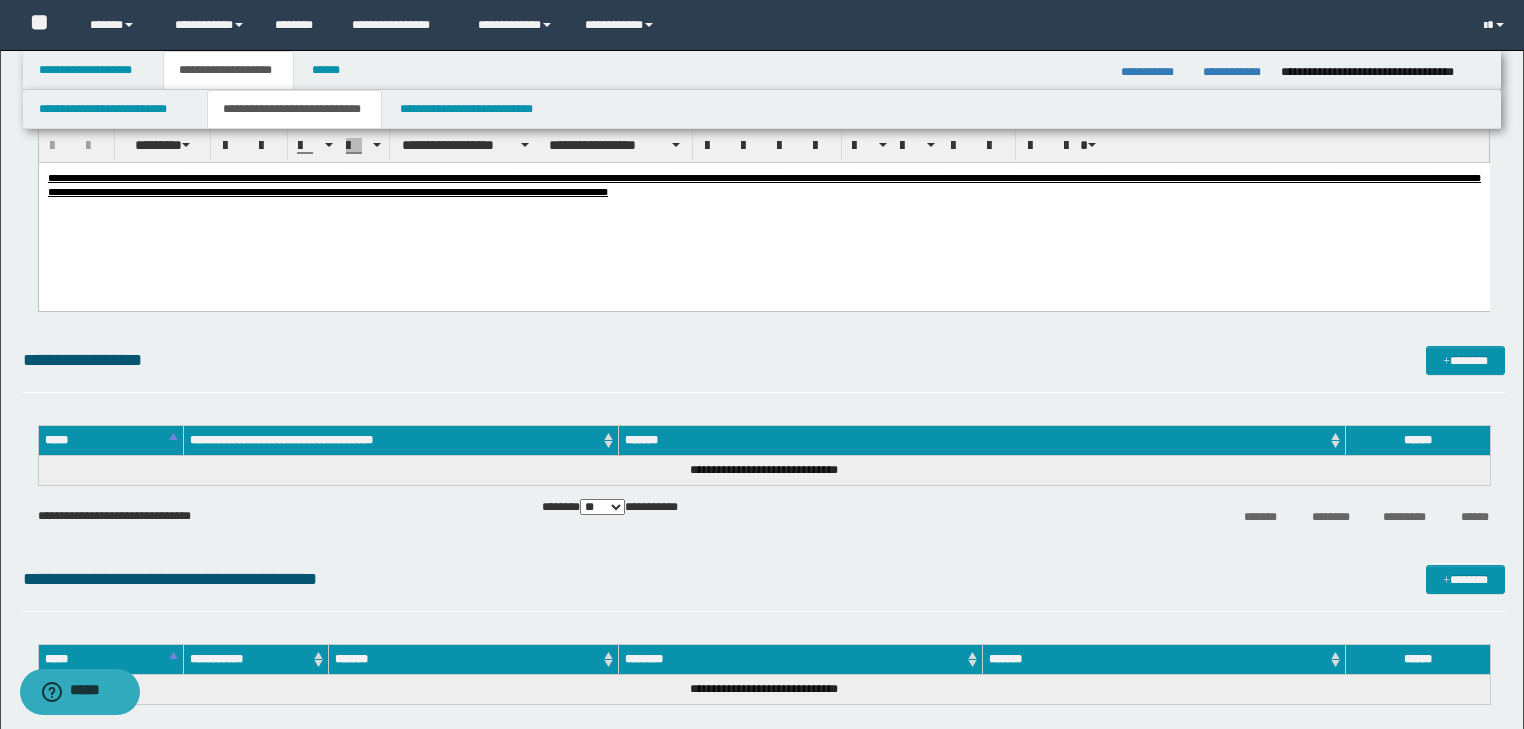 scroll, scrollTop: 1600, scrollLeft: 0, axis: vertical 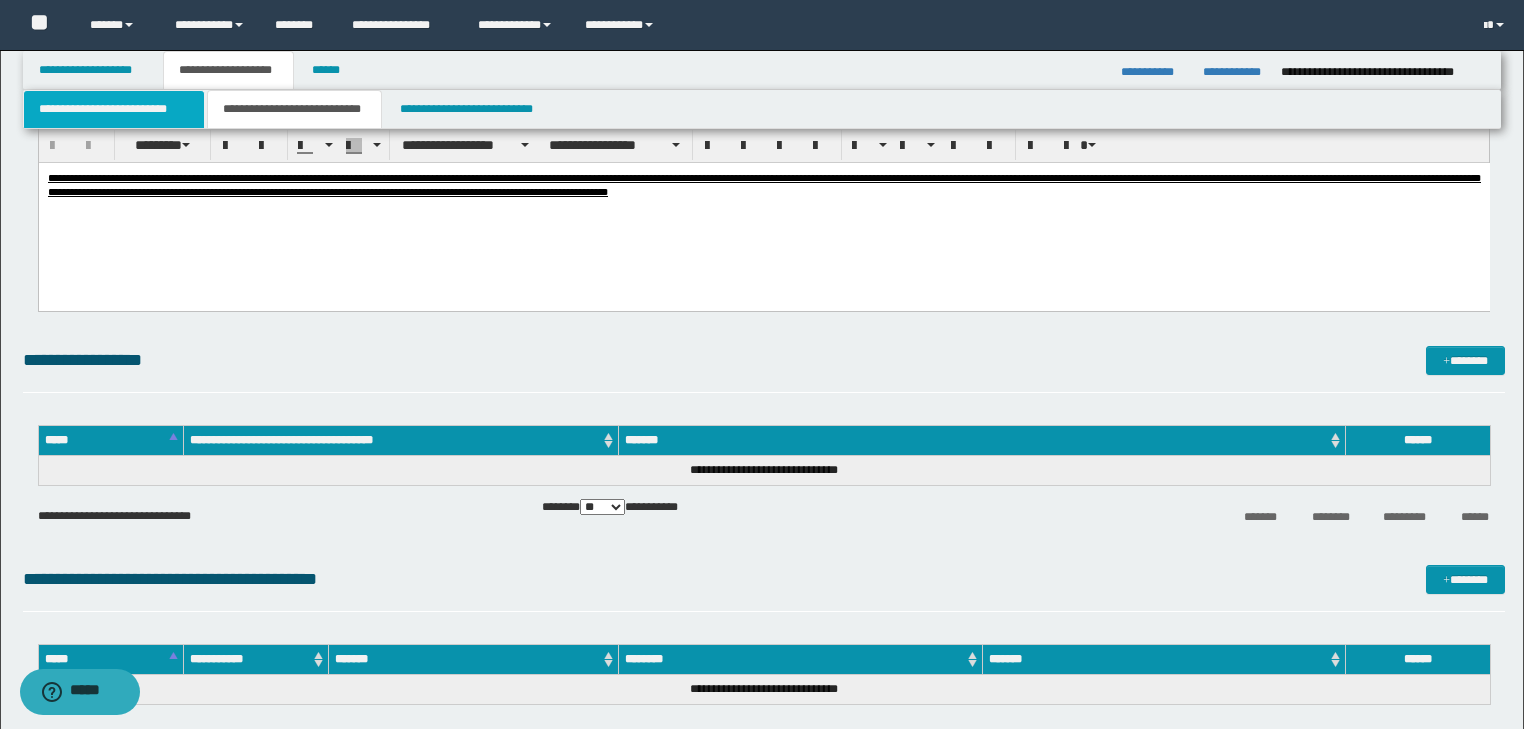 click on "**********" at bounding box center [114, 109] 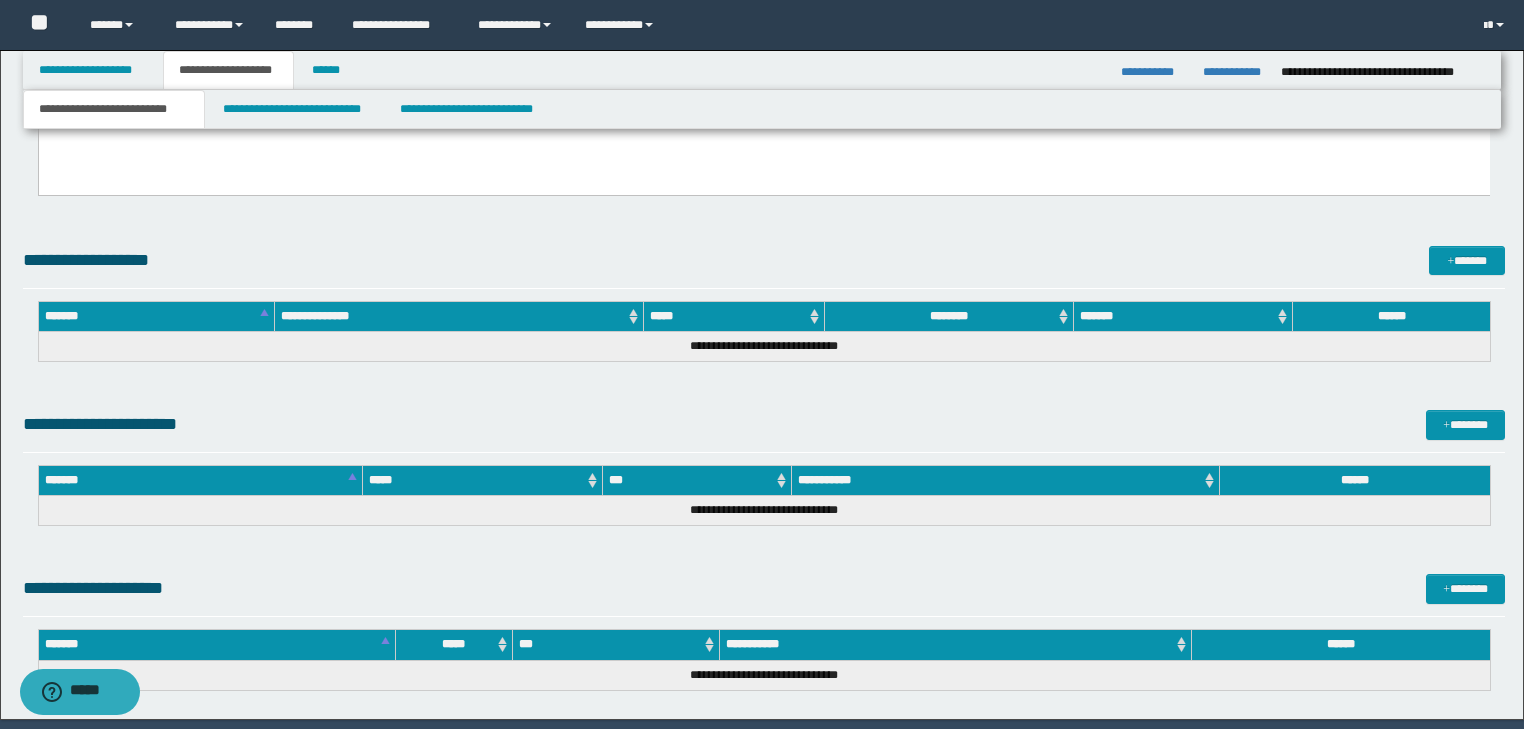 scroll, scrollTop: 908, scrollLeft: 0, axis: vertical 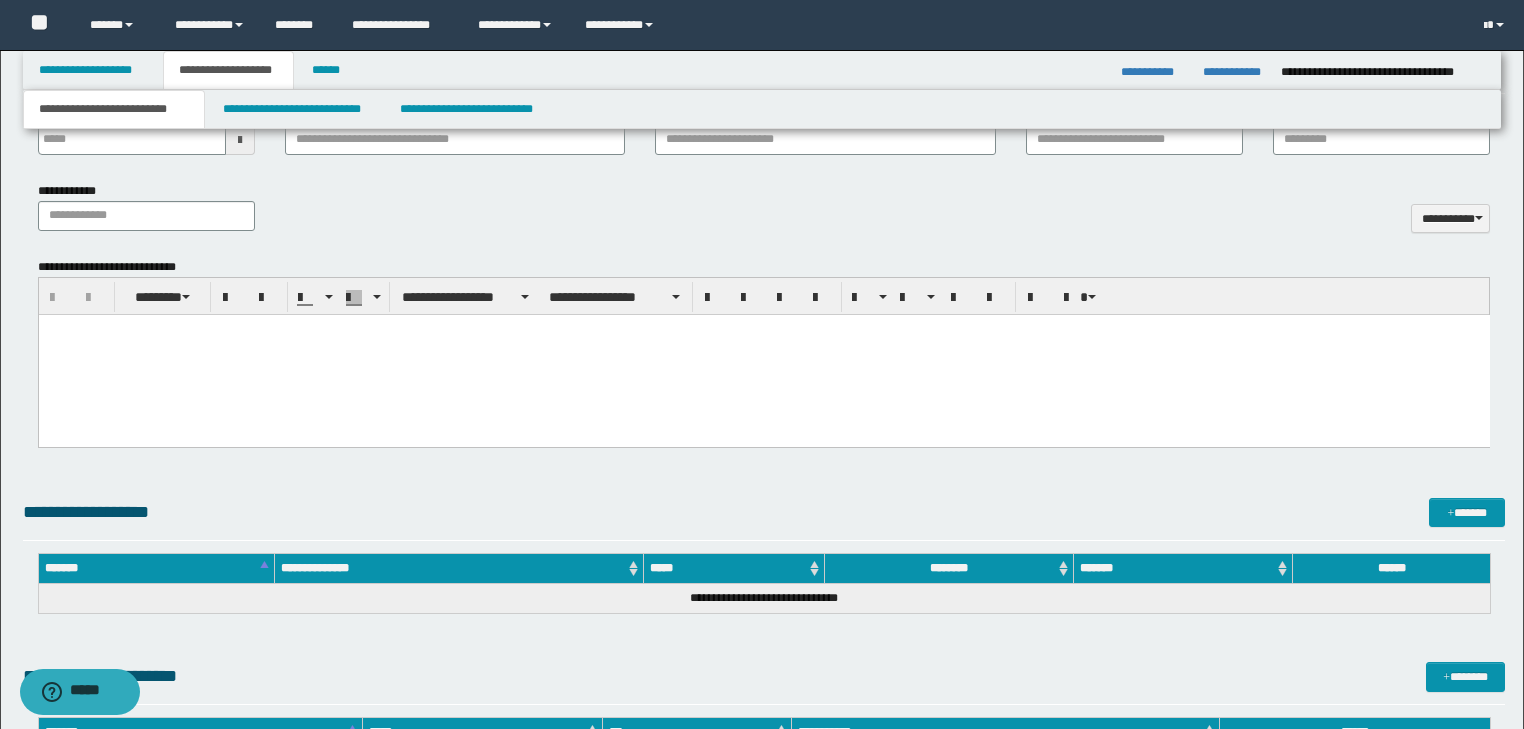 click at bounding box center [763, 354] 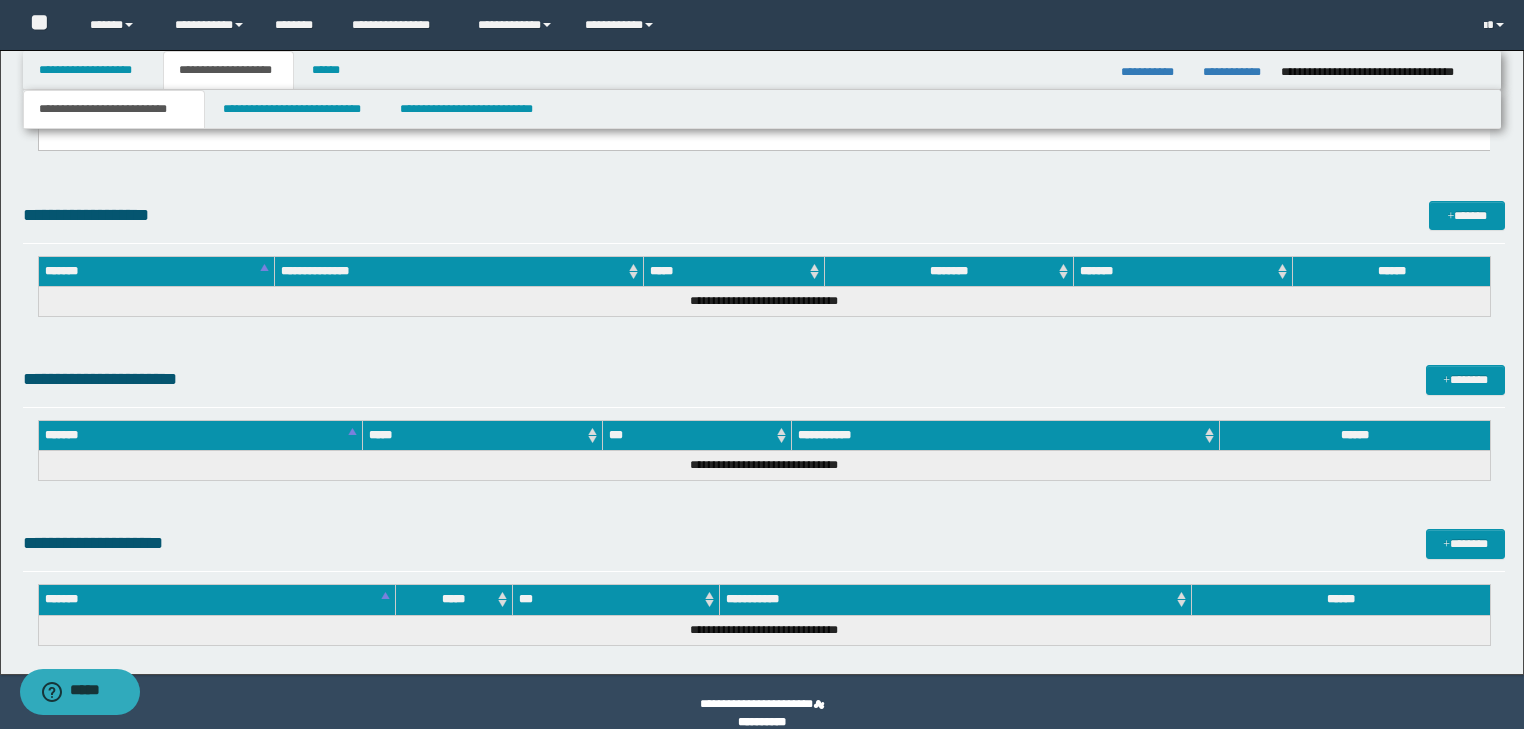 drag, startPoint x: 50, startPoint y: -2058, endPoint x: 543, endPoint y: 705, distance: 2806.6382 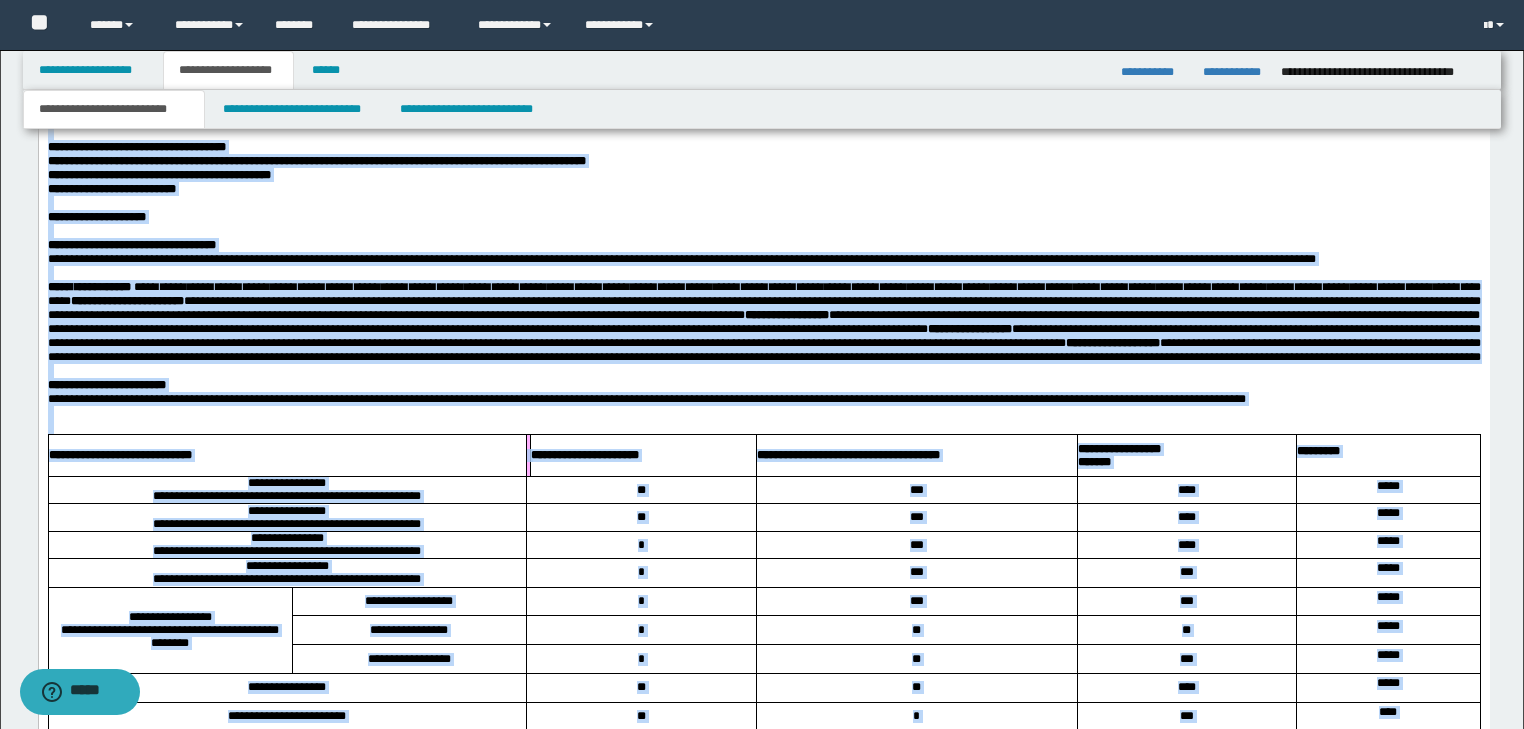 scroll, scrollTop: 813, scrollLeft: 0, axis: vertical 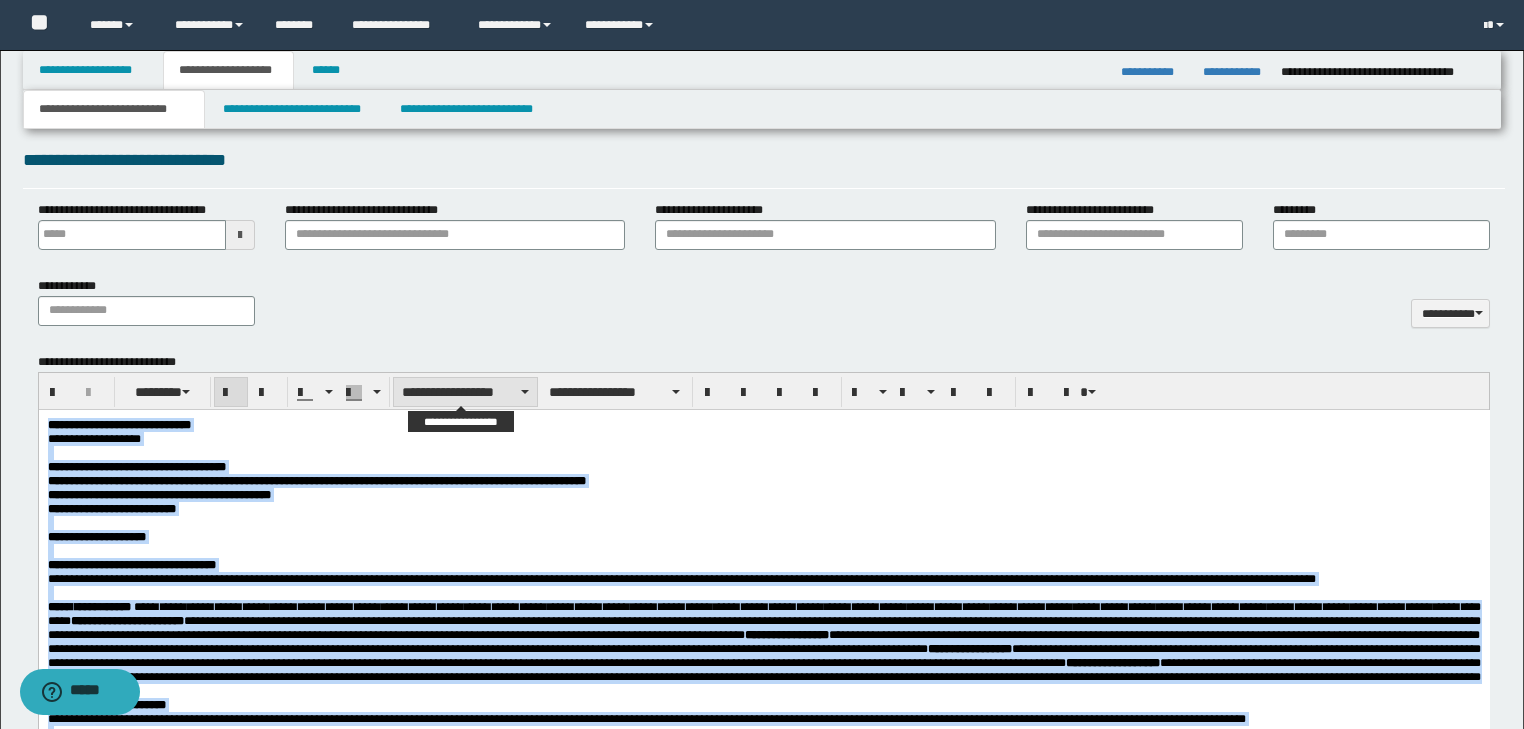 click on "**********" at bounding box center (465, 392) 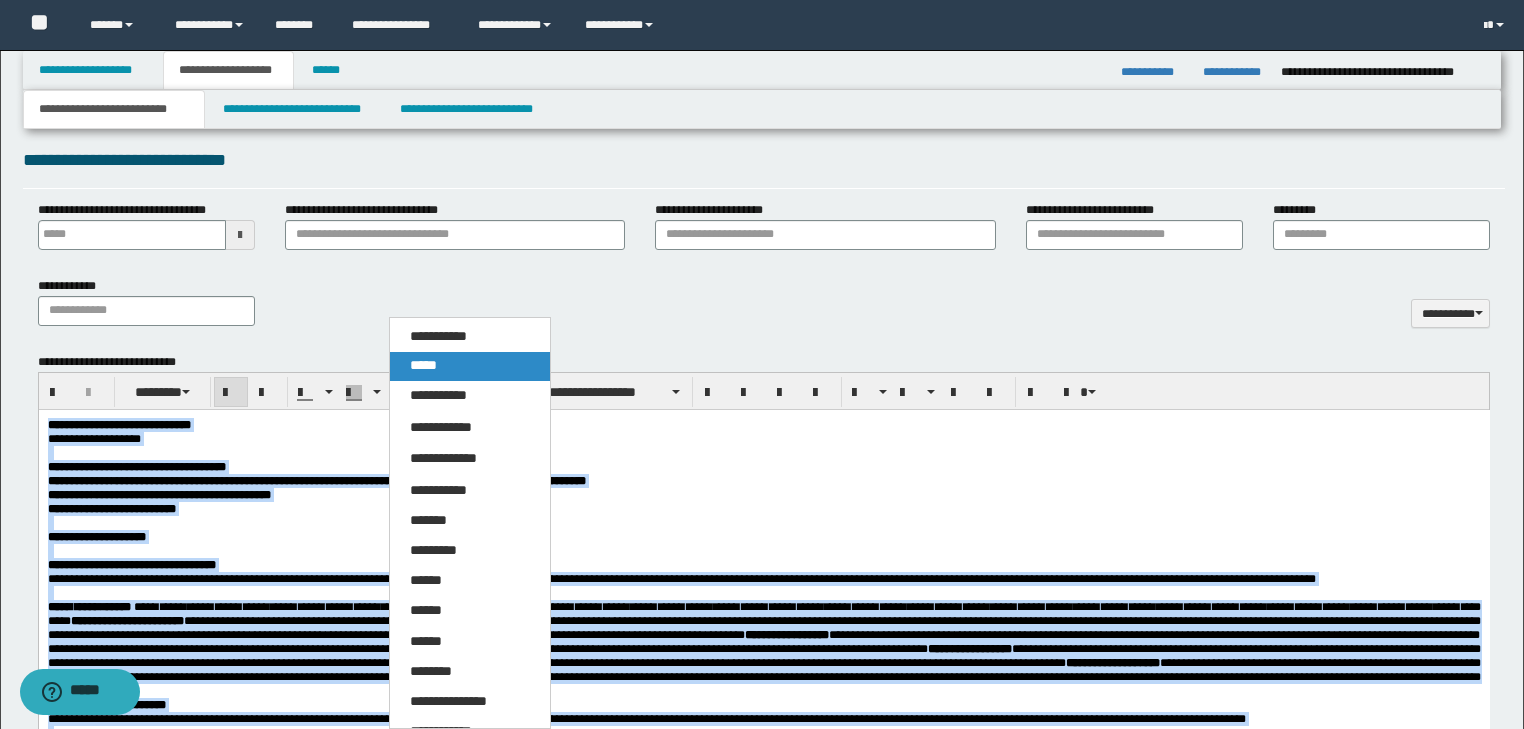 click on "*****" at bounding box center [470, 366] 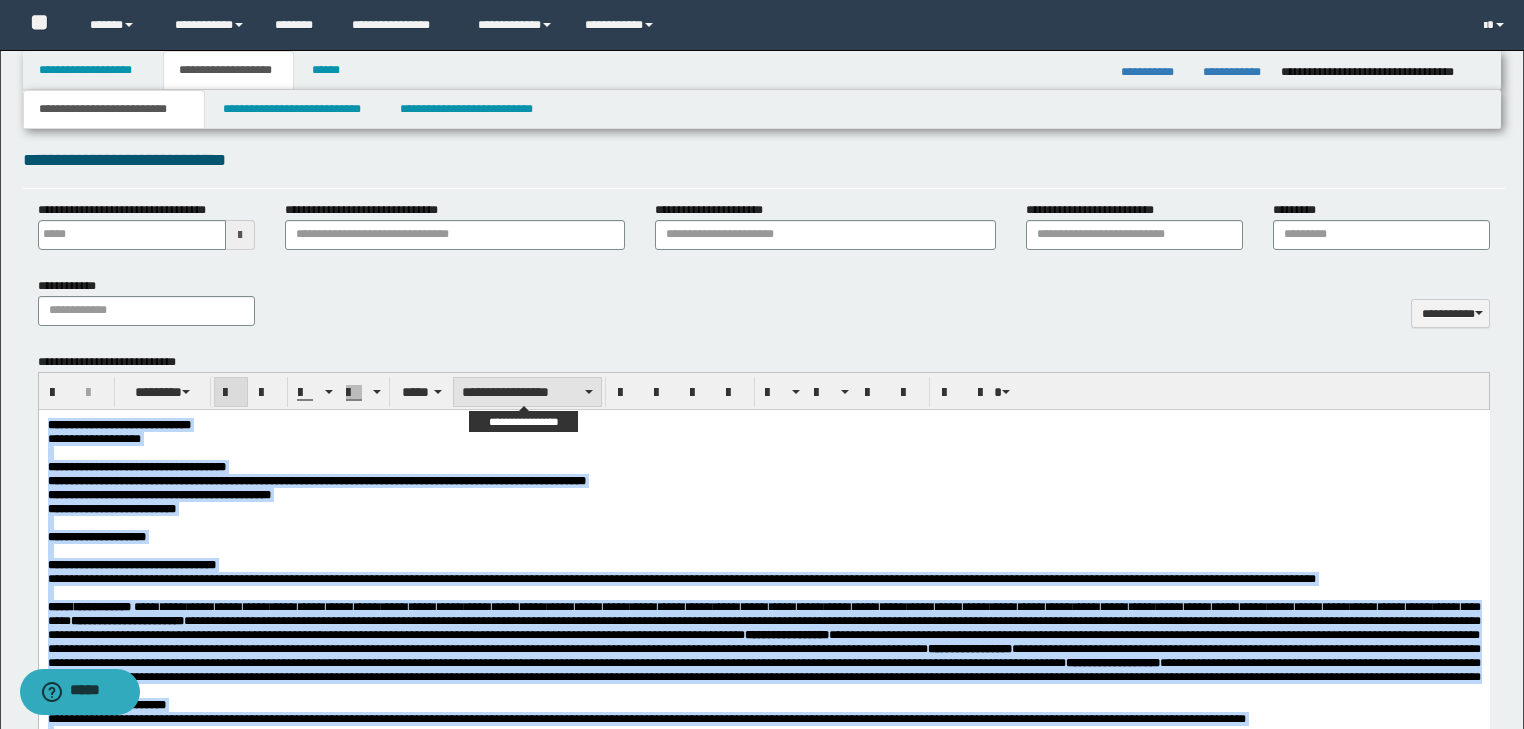 click on "**********" at bounding box center [527, 392] 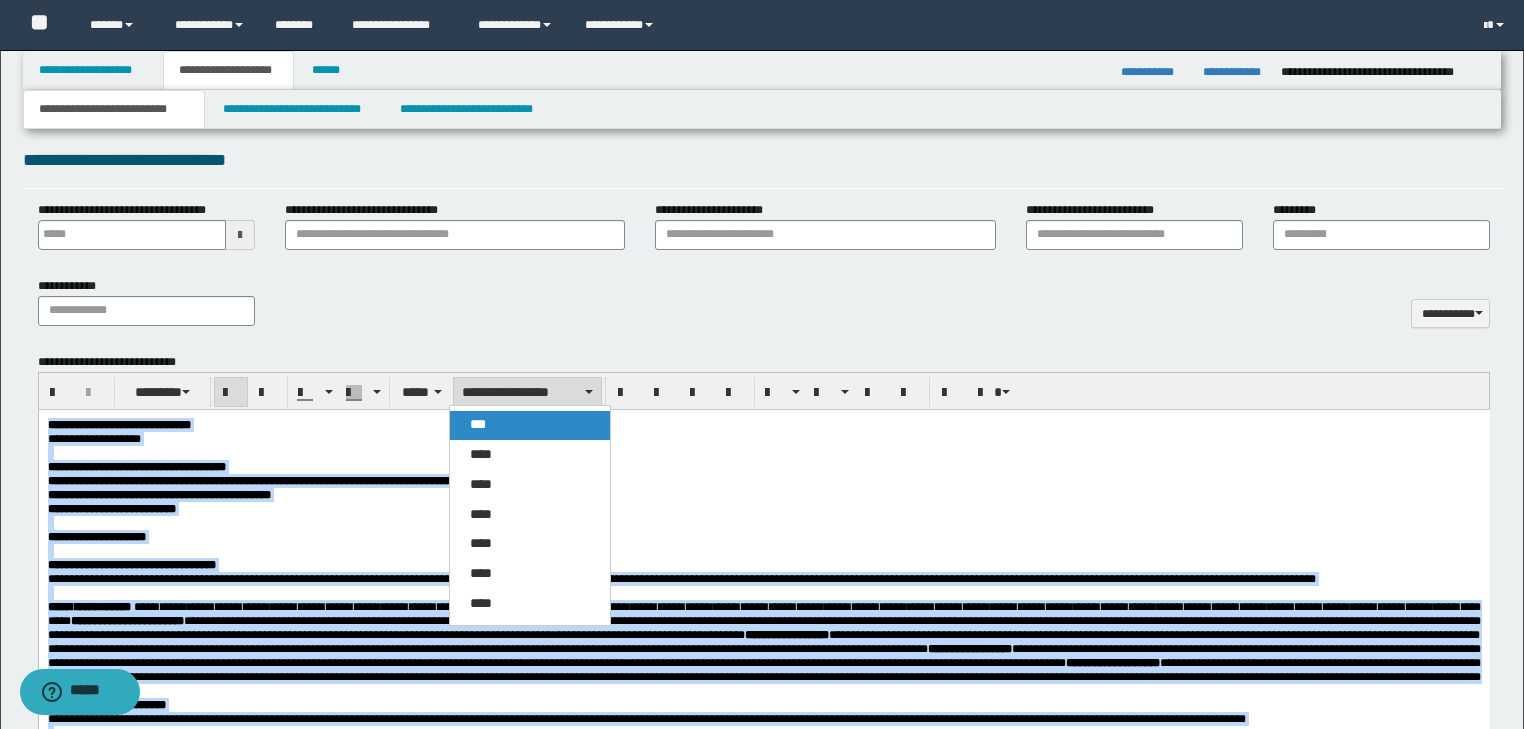 click on "***" at bounding box center [478, 424] 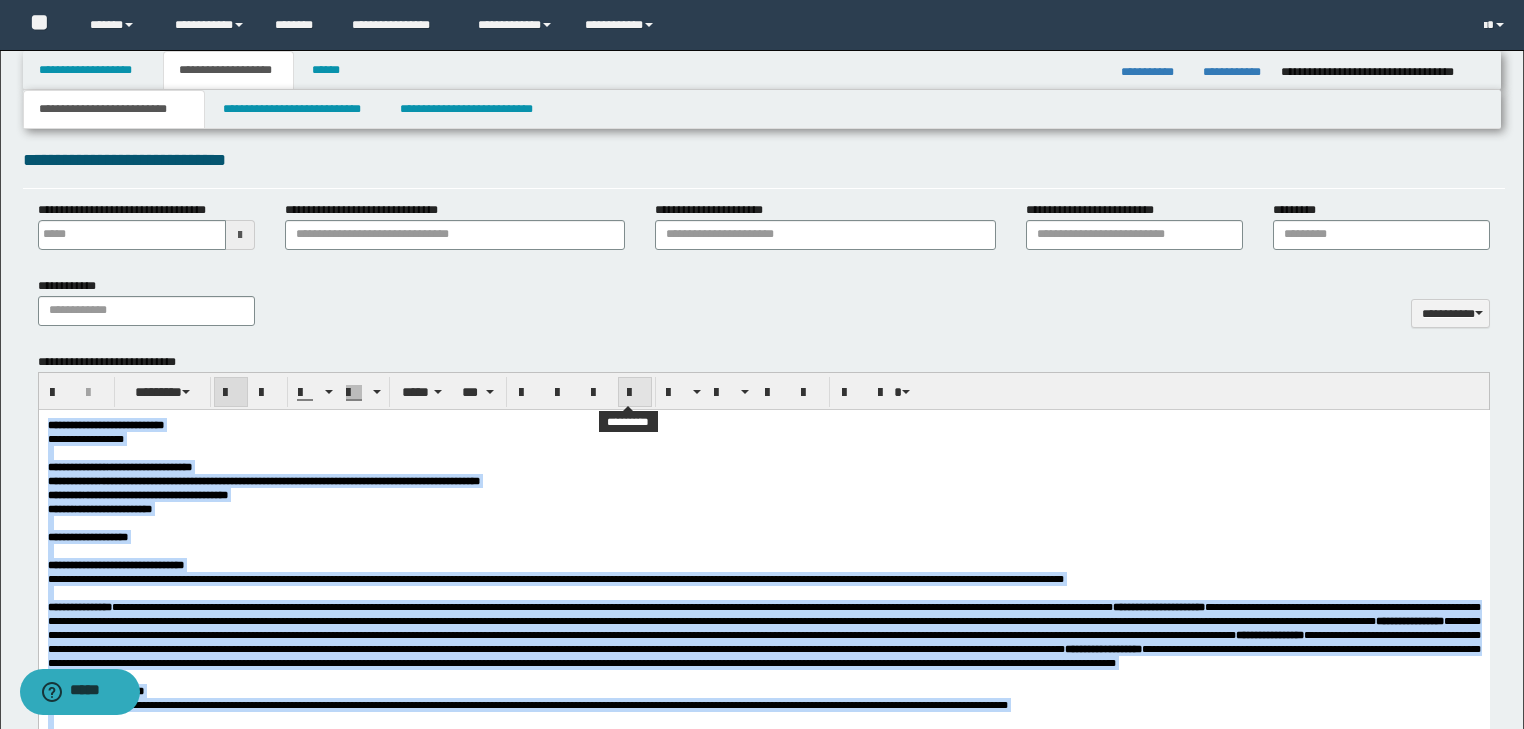 click at bounding box center (635, 393) 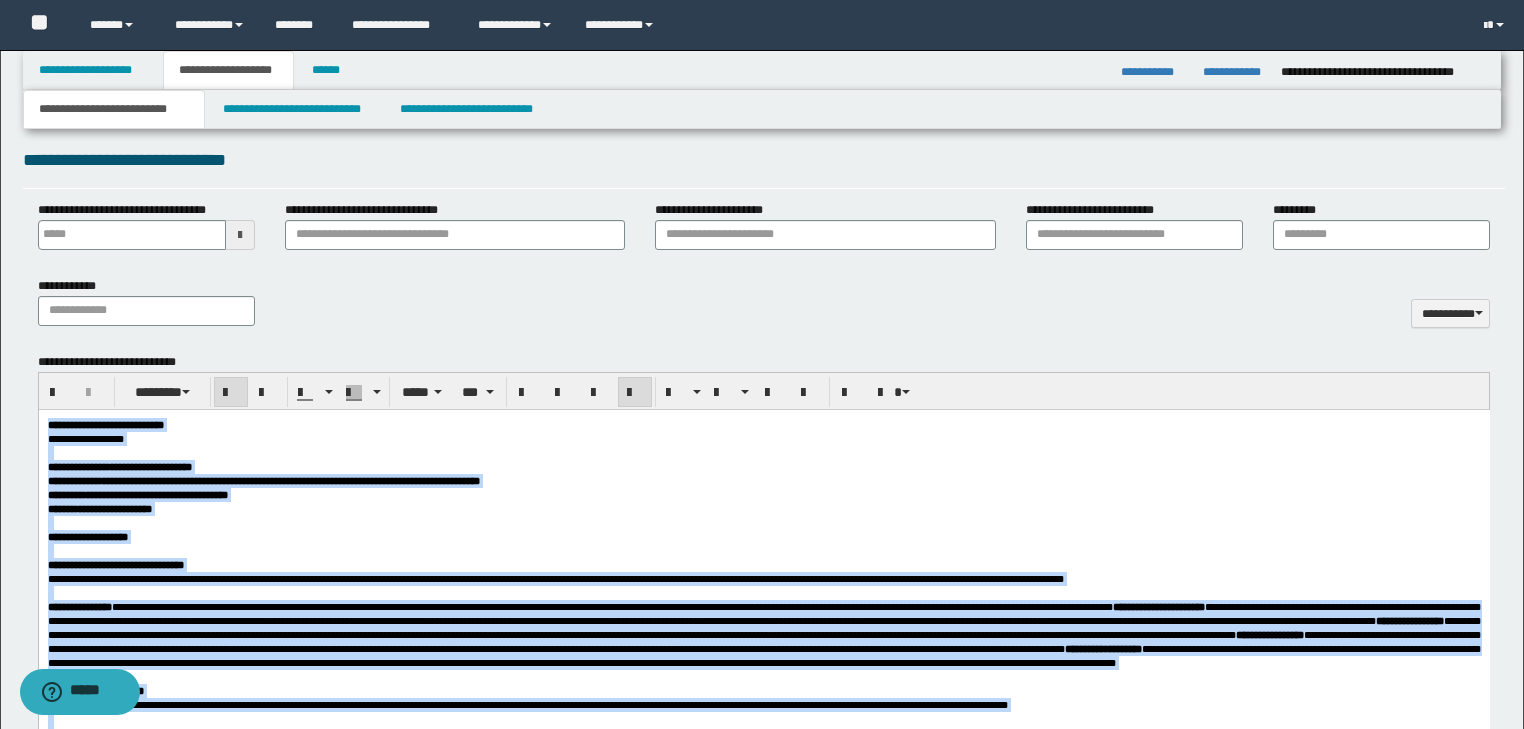 click at bounding box center [763, 452] 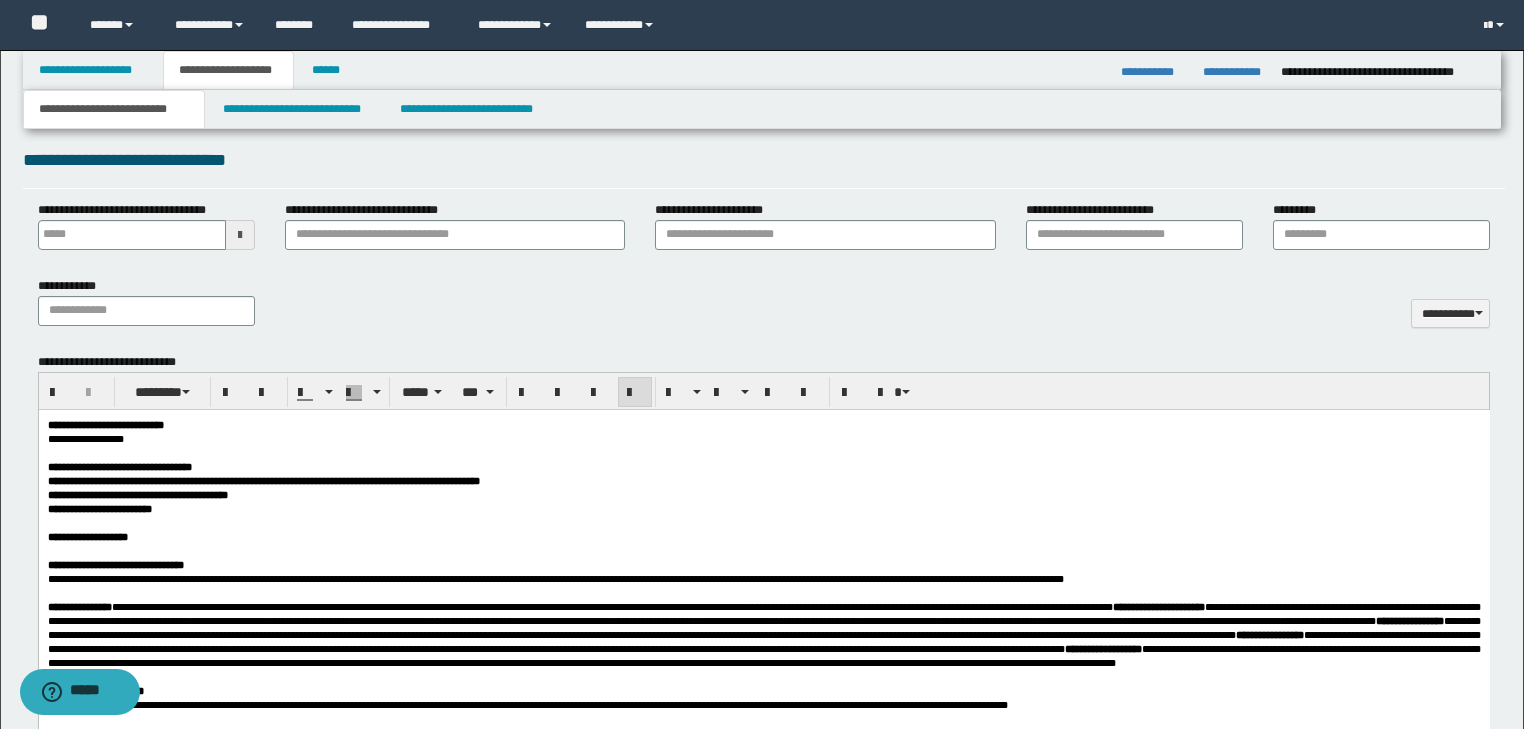 click on "**********" at bounding box center (763, 536) 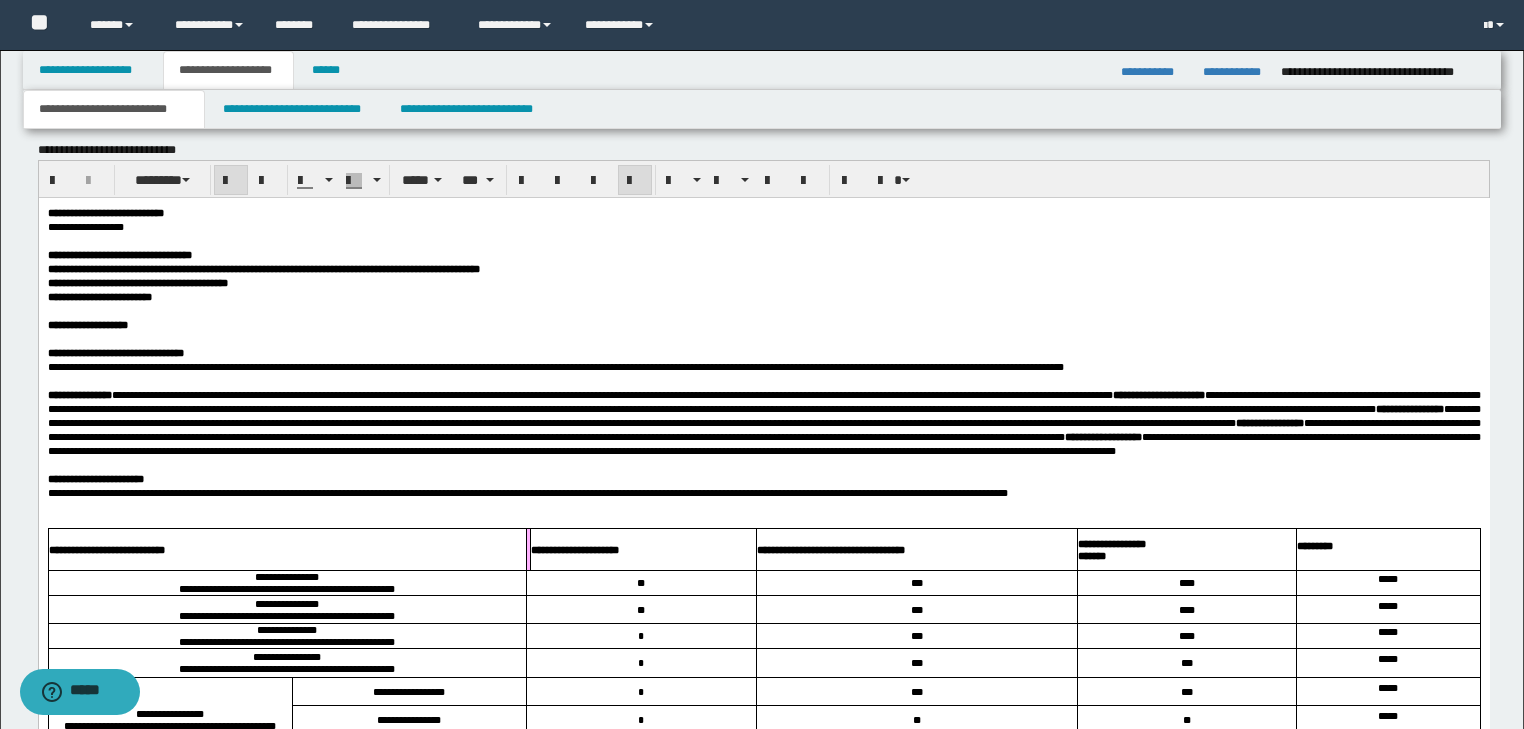 scroll, scrollTop: 1053, scrollLeft: 0, axis: vertical 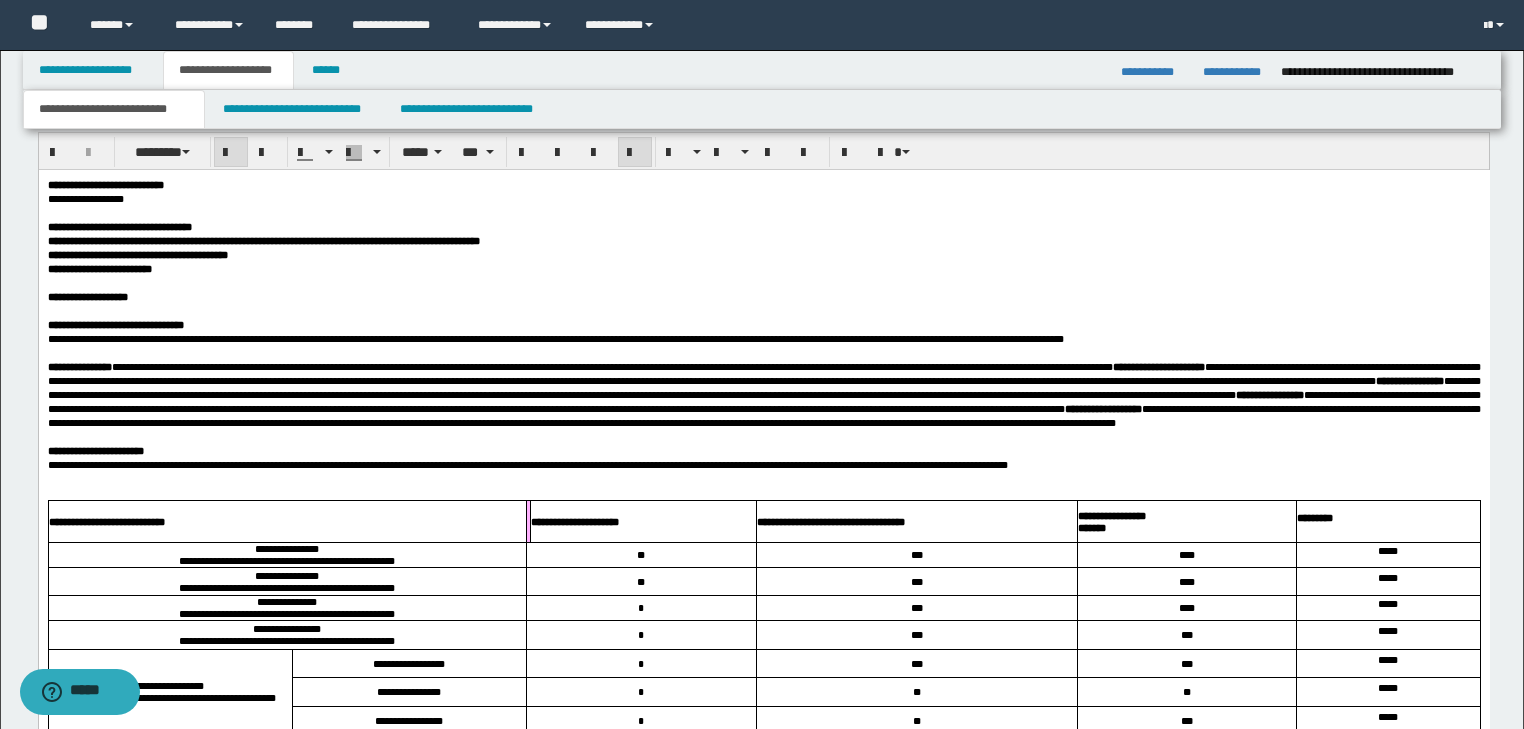 click on "**********" at bounding box center (763, 464) 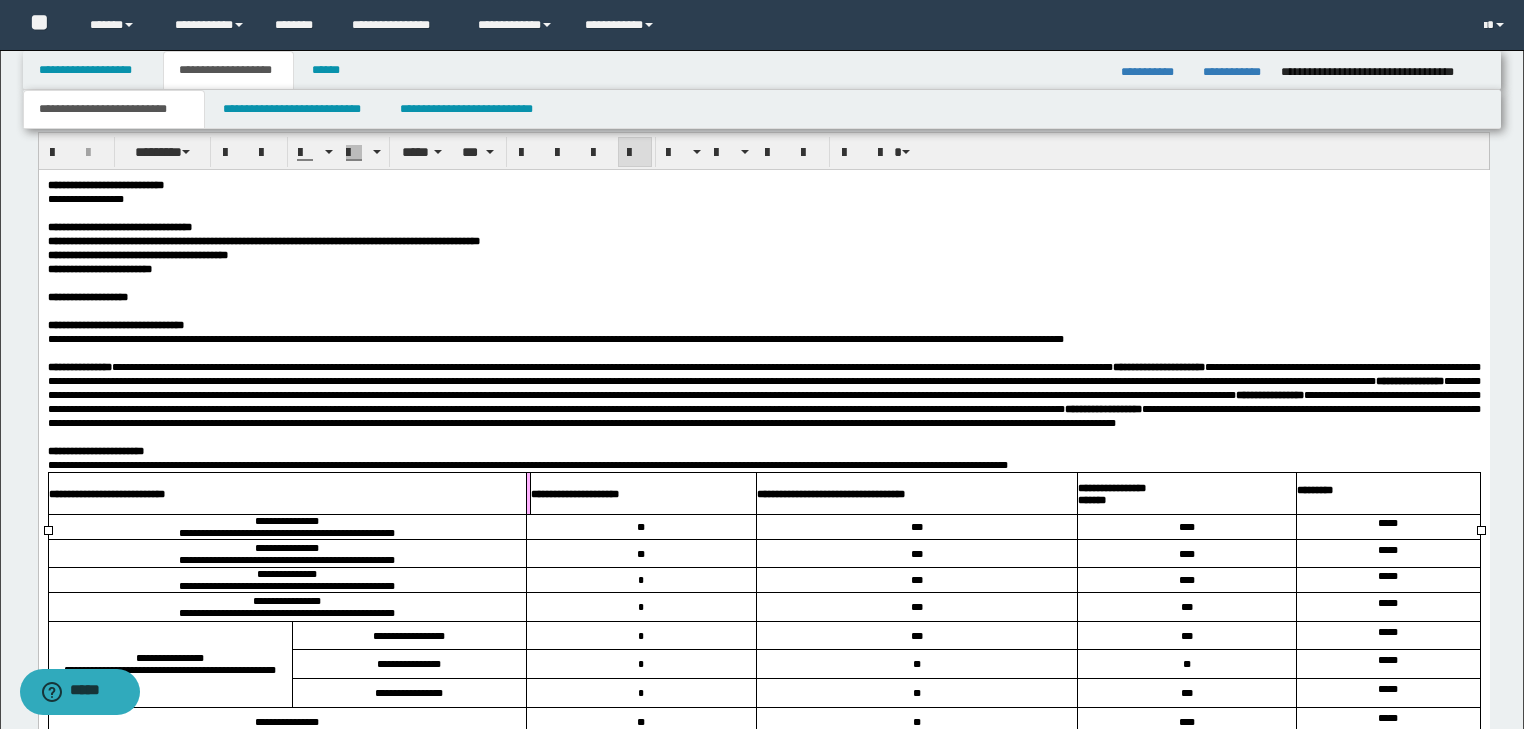 click at bounding box center [527, 493] 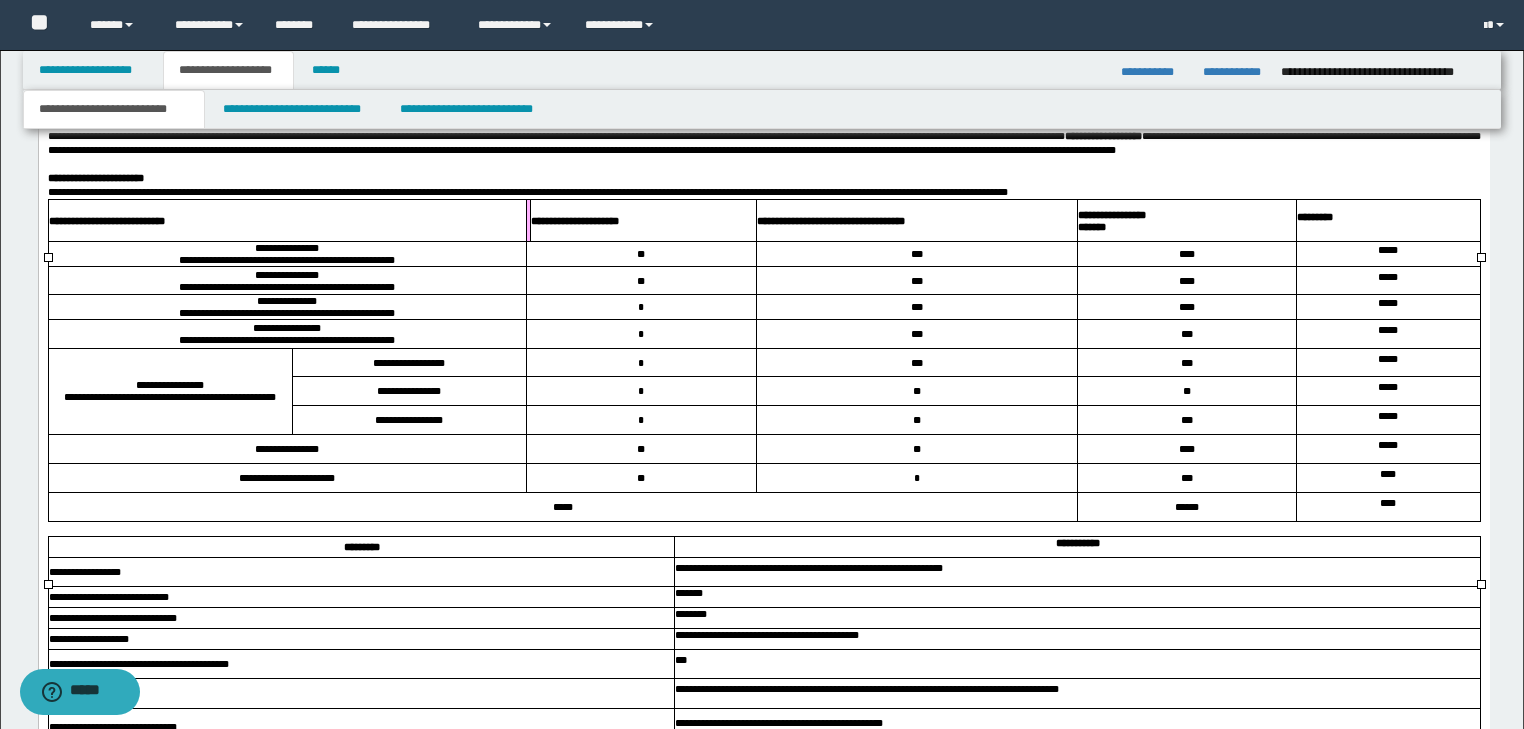 scroll, scrollTop: 1453, scrollLeft: 0, axis: vertical 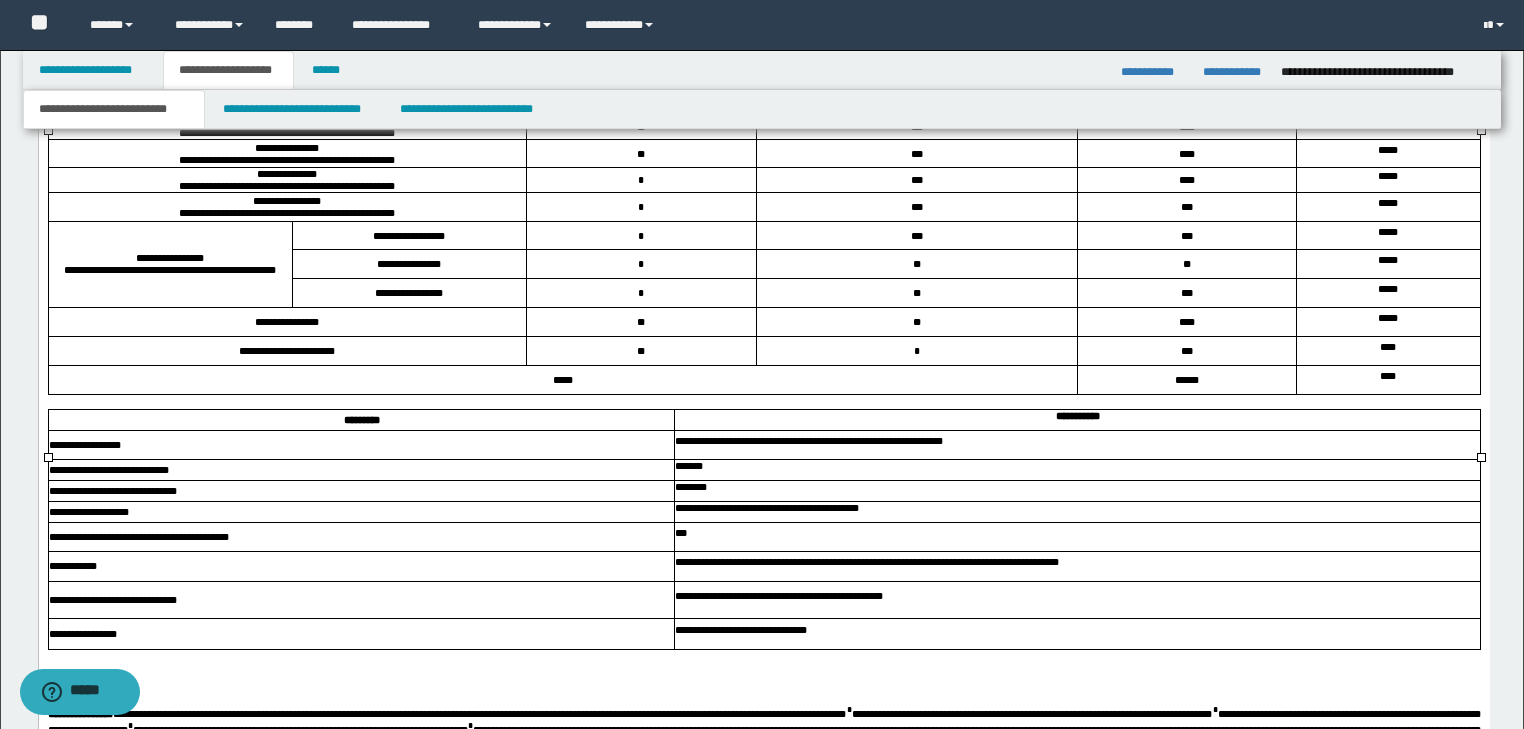 click on "**********" at bounding box center [286, 121] 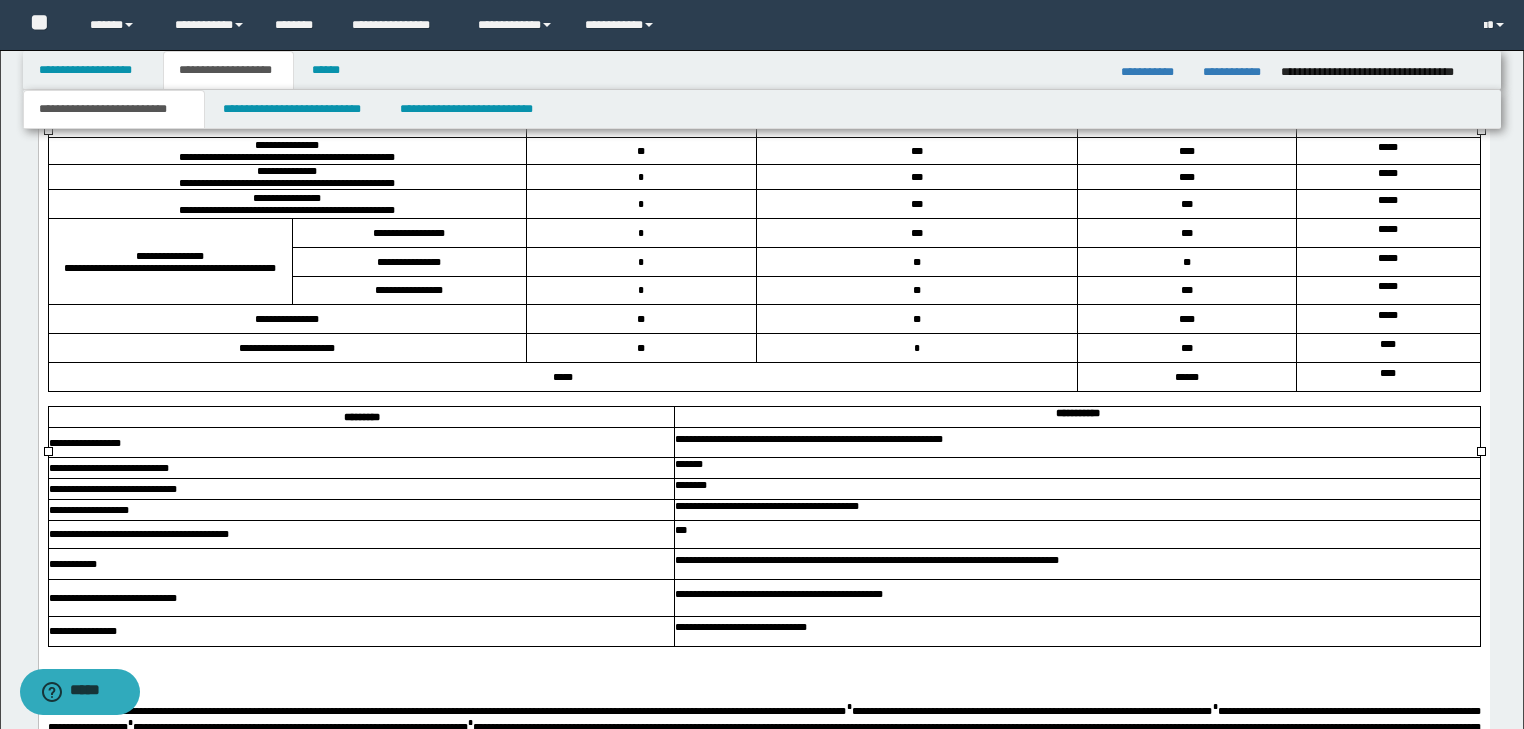 click on "**********" at bounding box center (286, 145) 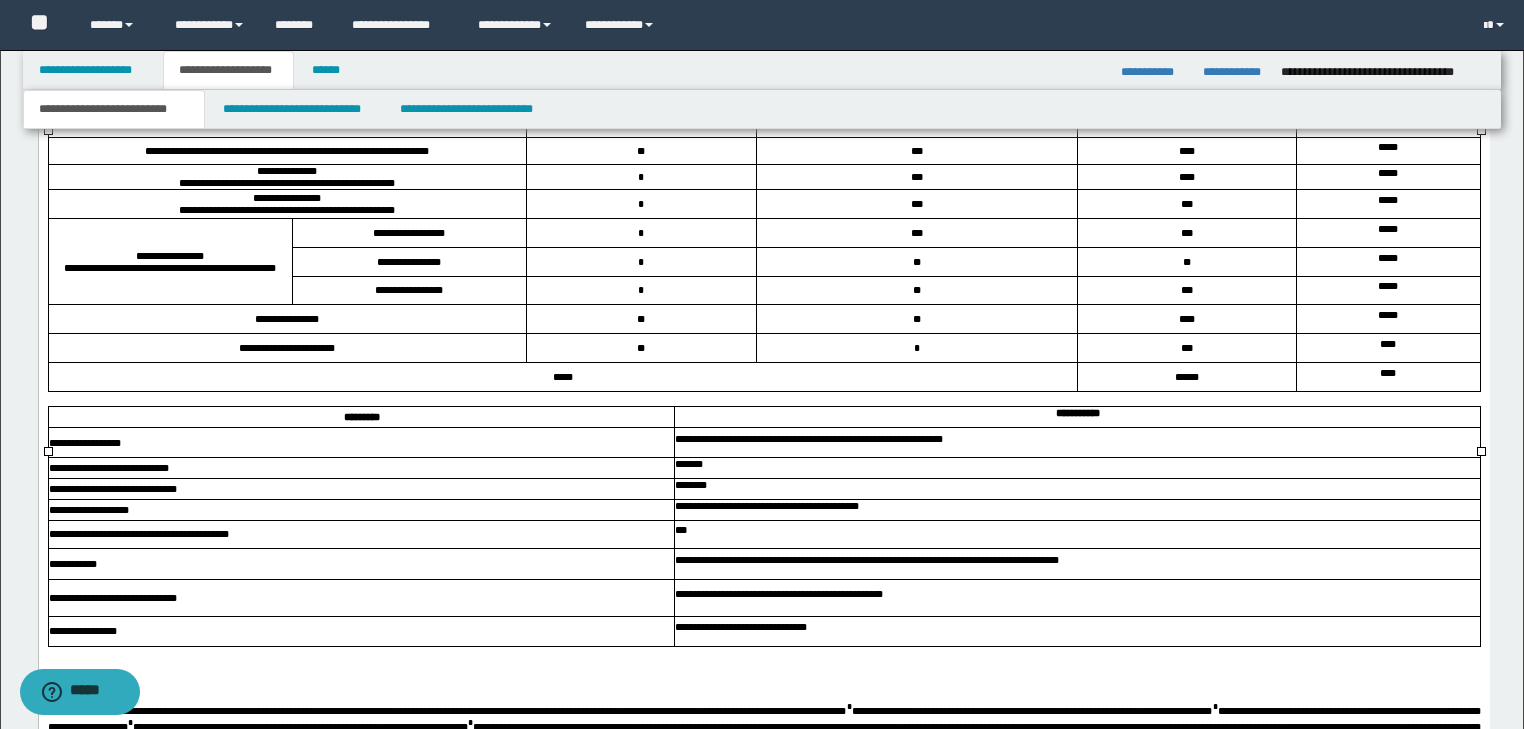click on "**********" at bounding box center [286, 171] 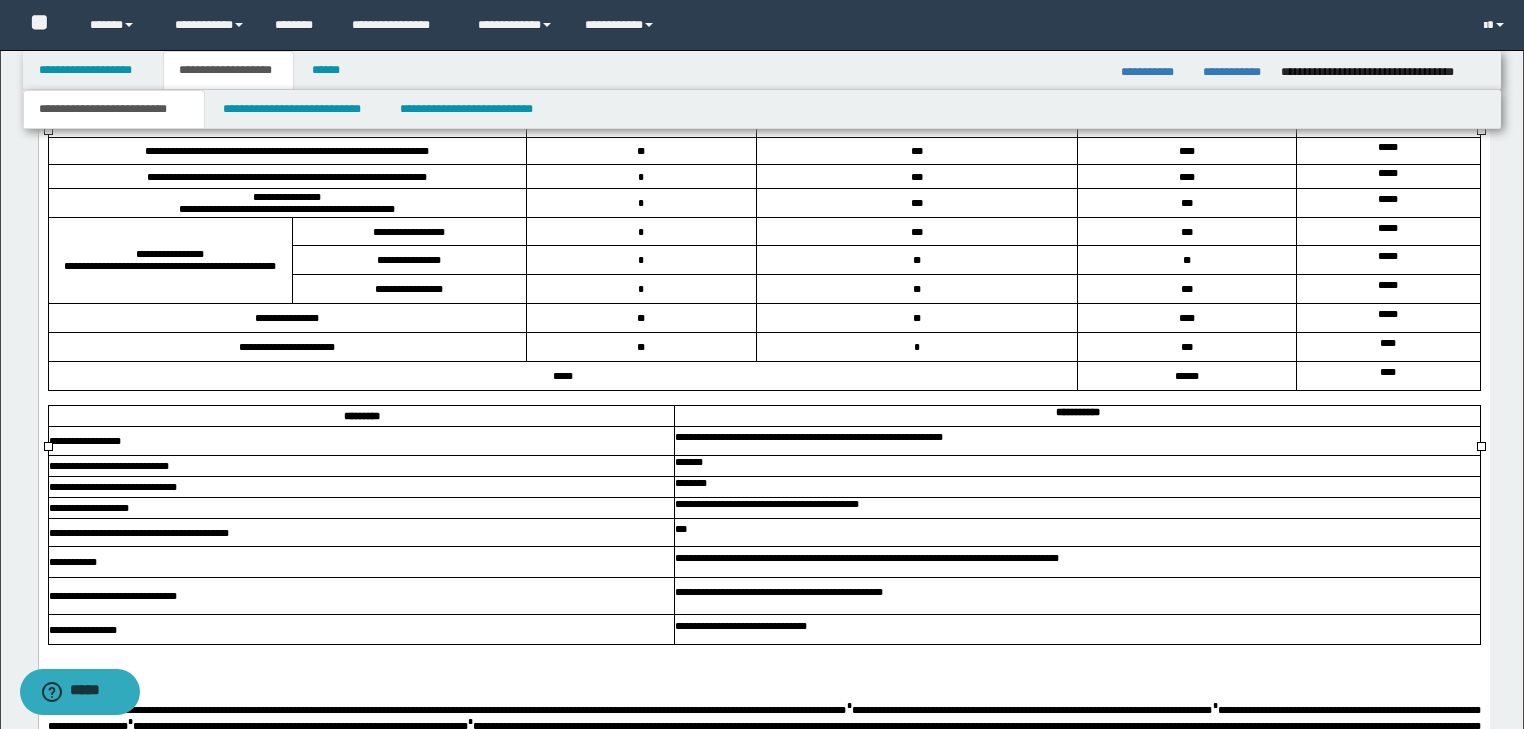click on "**********" at bounding box center [286, 197] 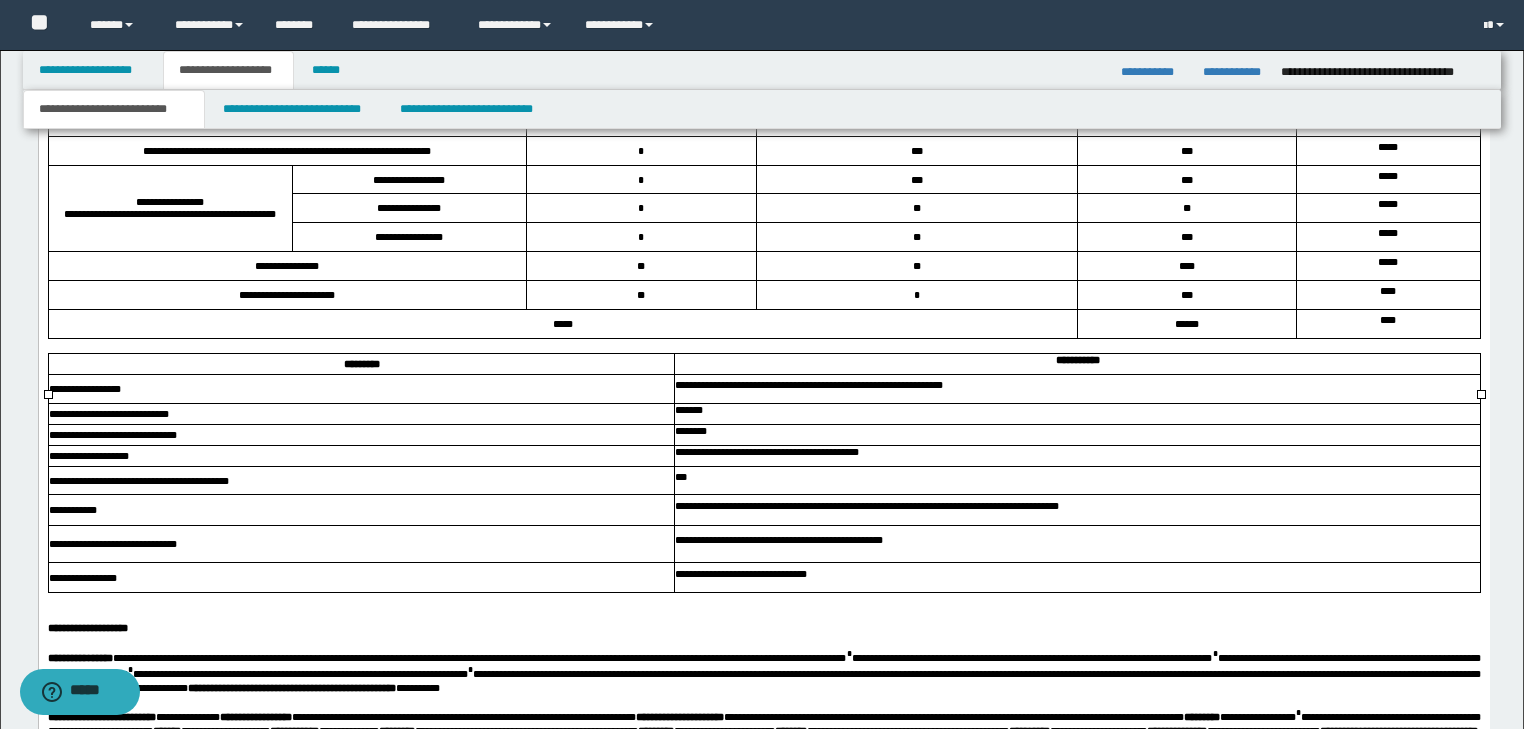 scroll, scrollTop: 1533, scrollLeft: 0, axis: vertical 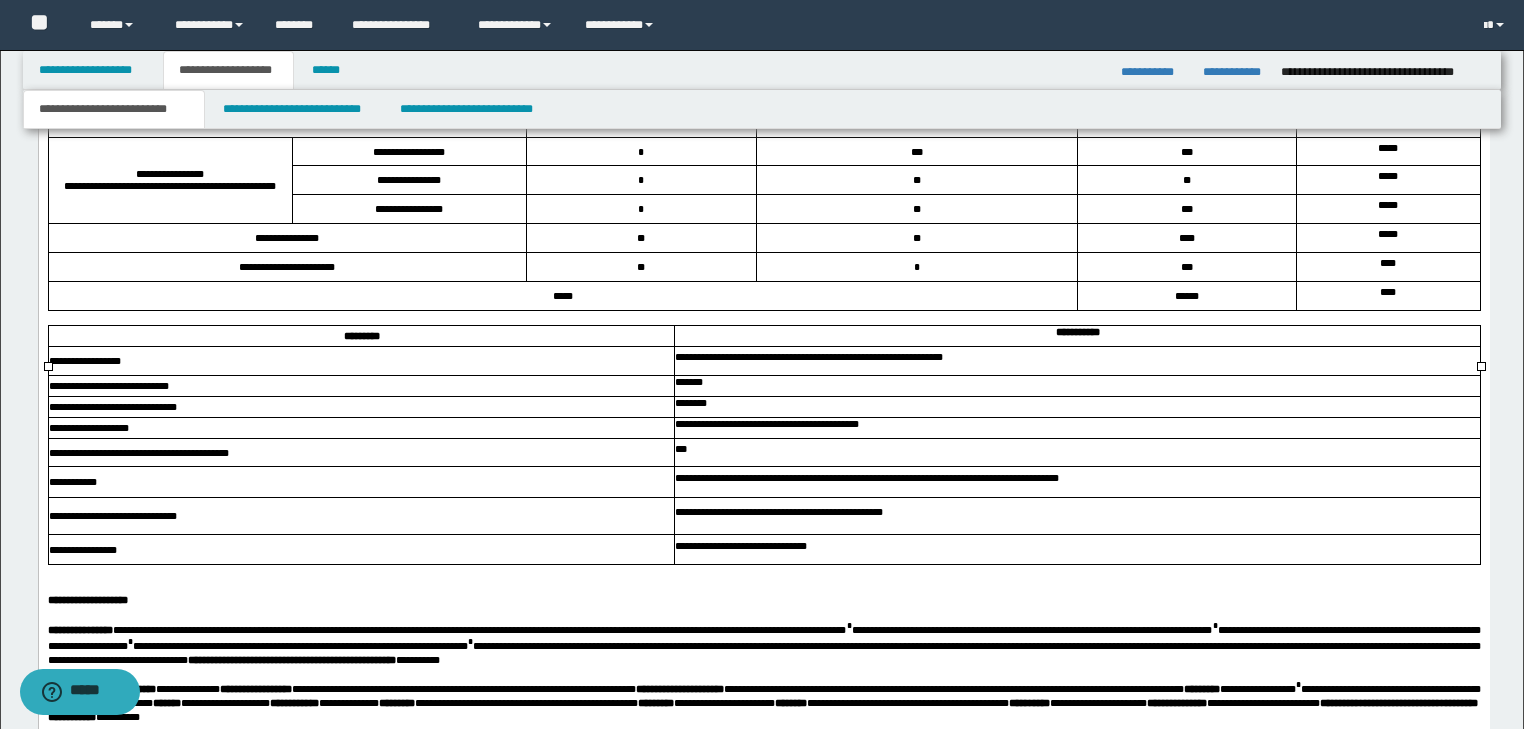 click on "**********" at bounding box center (169, 174) 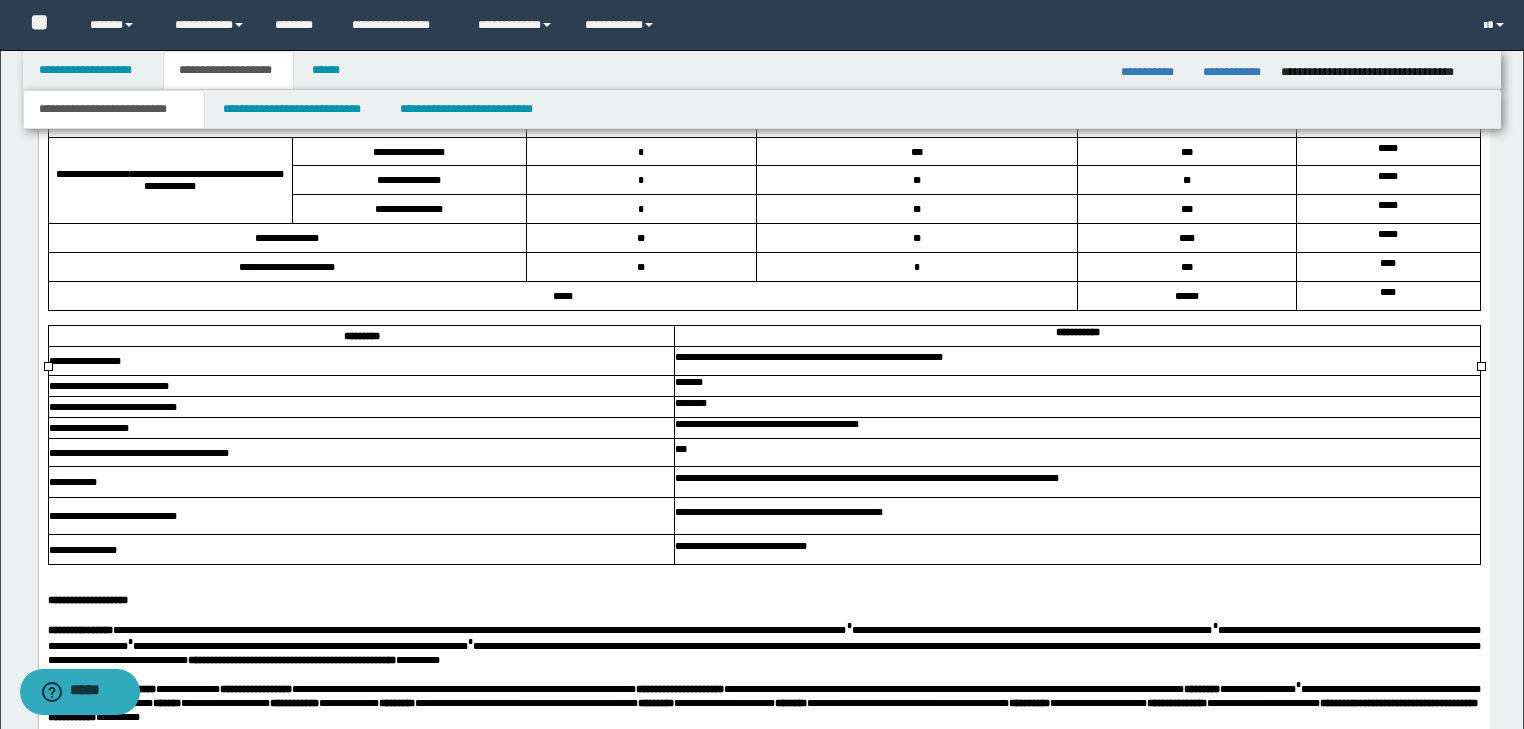 scroll, scrollTop: 1773, scrollLeft: 0, axis: vertical 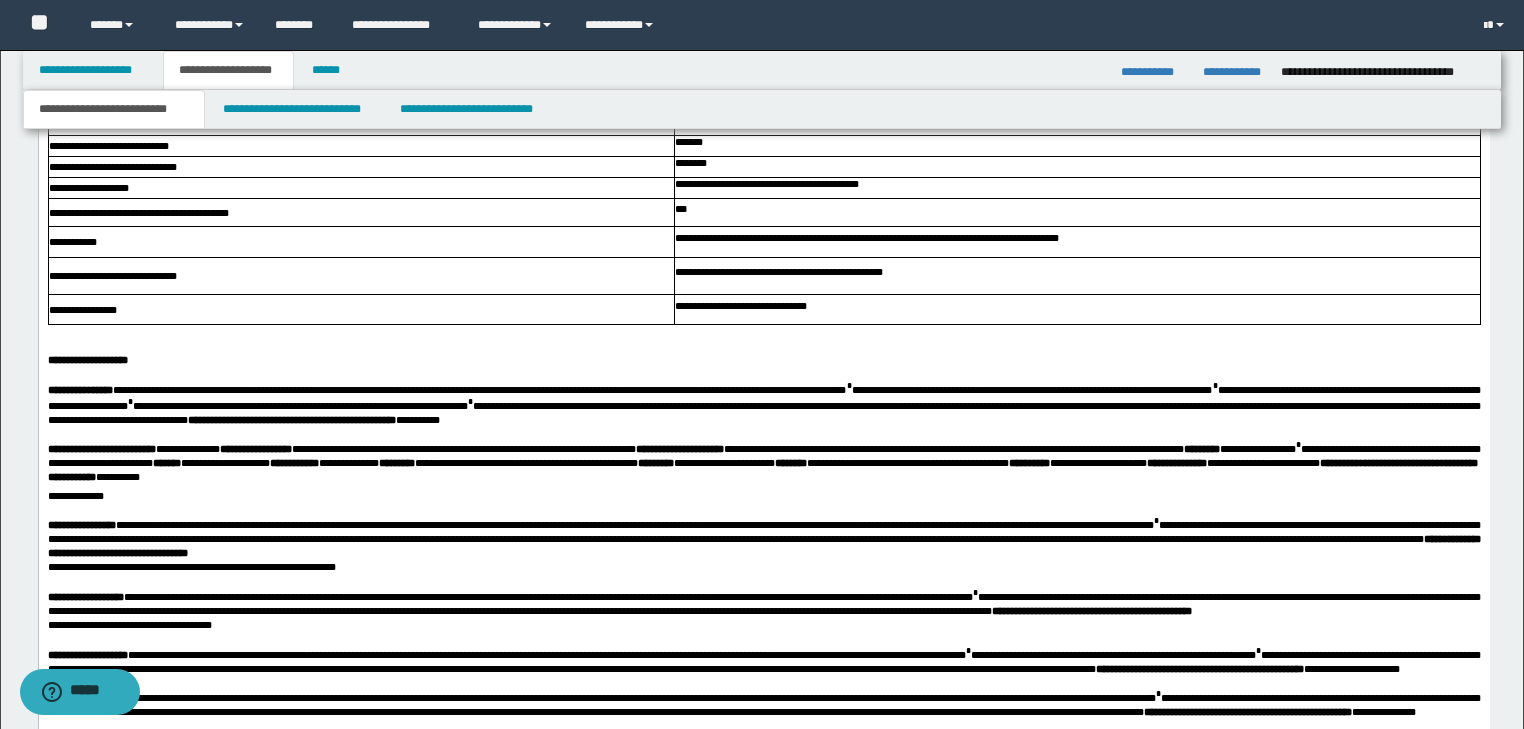 click at bounding box center [763, 332] 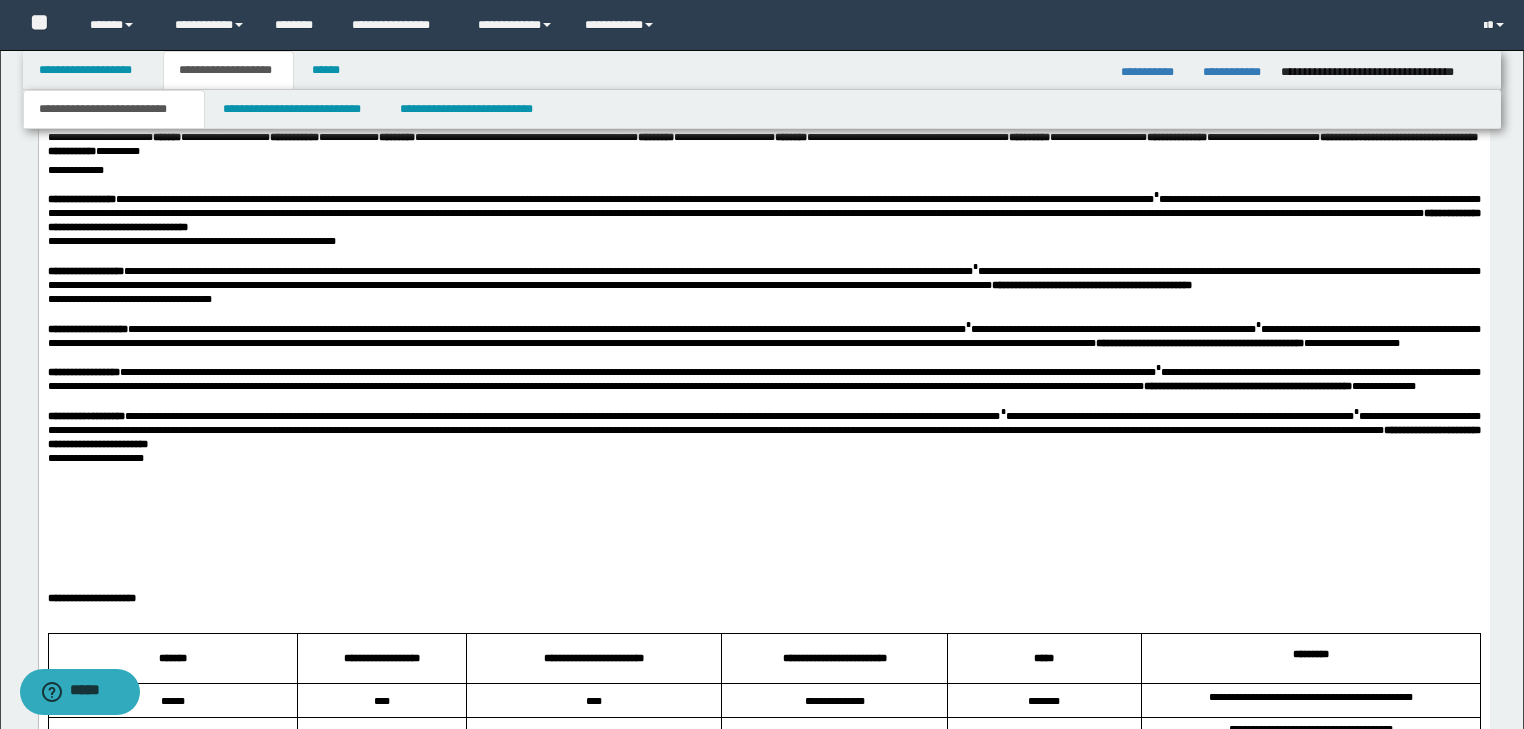 scroll, scrollTop: 2093, scrollLeft: 0, axis: vertical 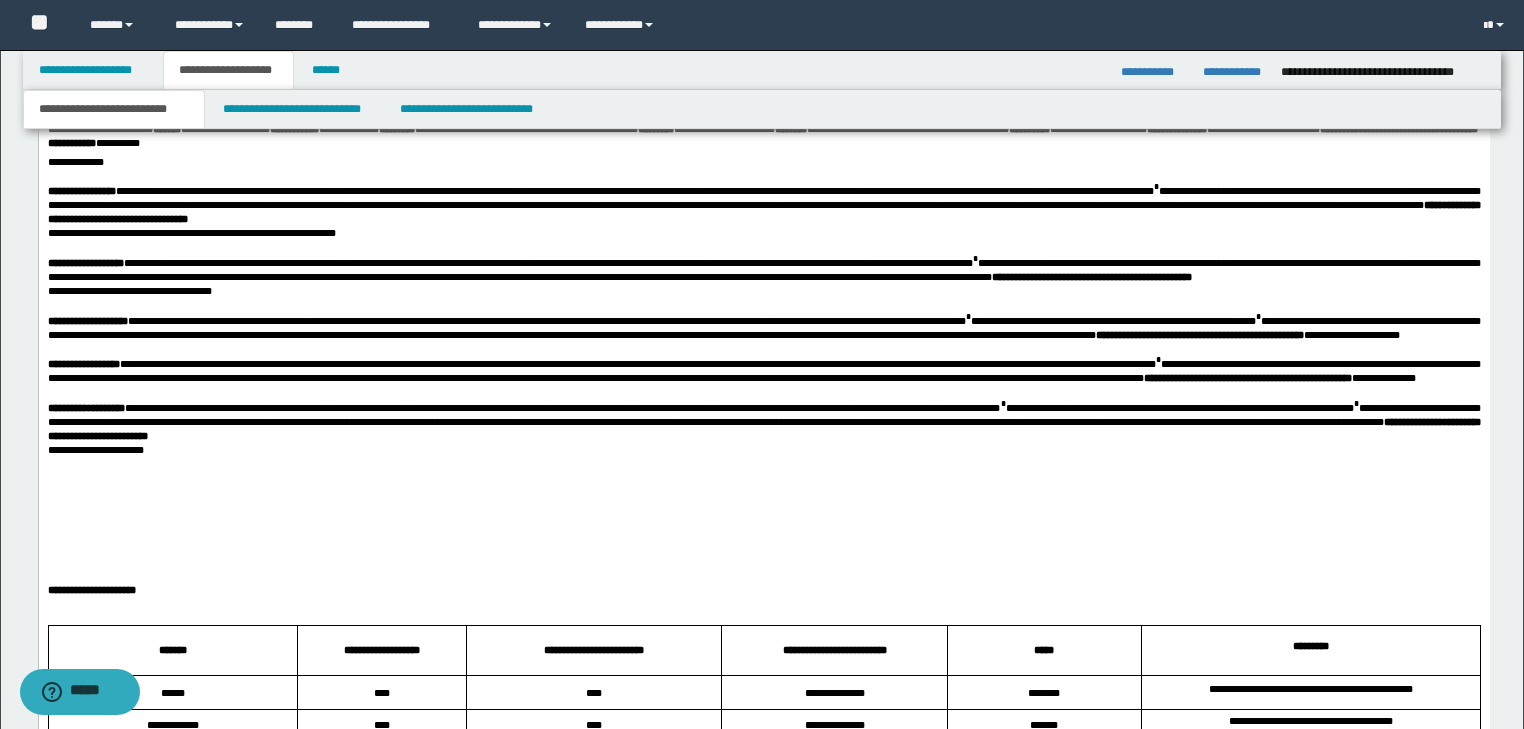 click at bounding box center [763, 176] 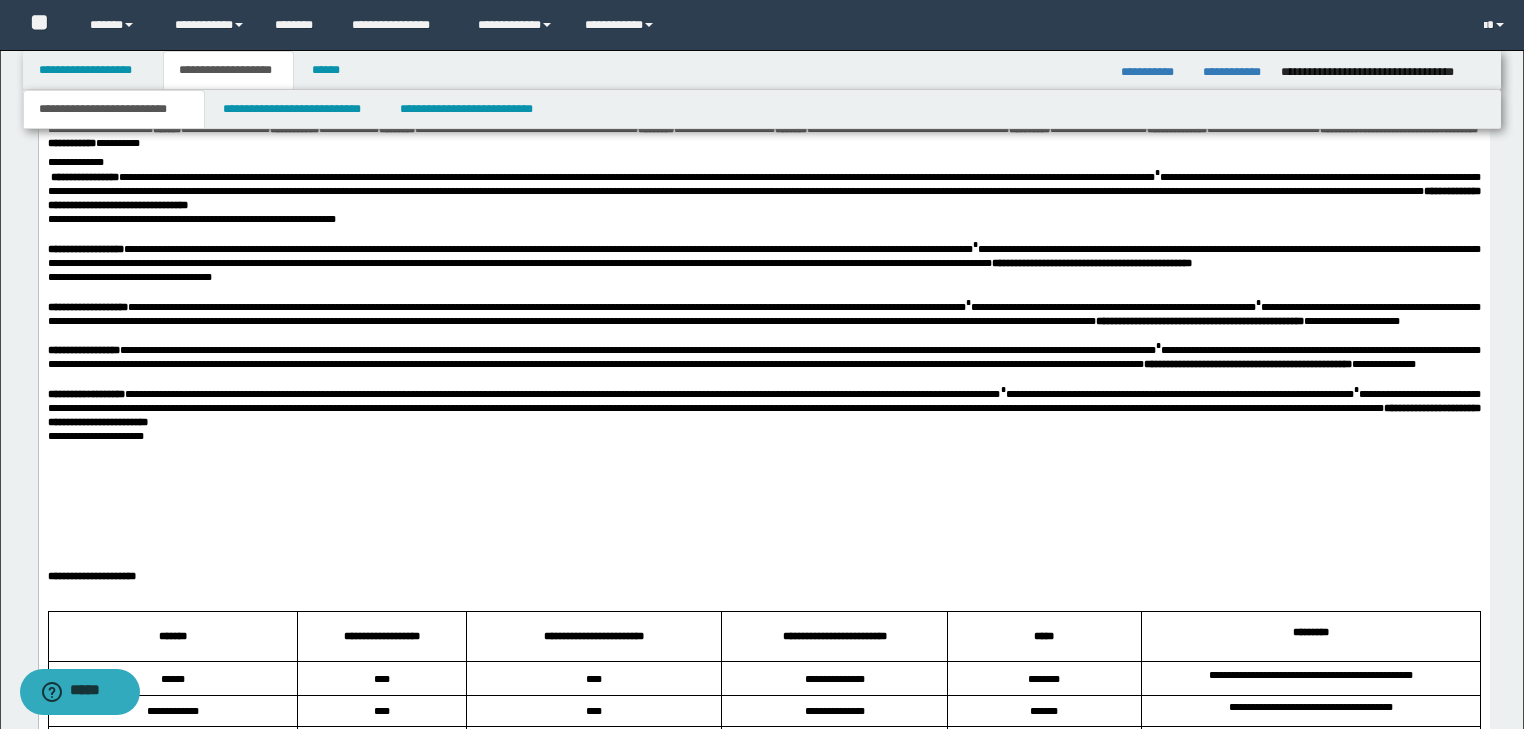 click on "**********" at bounding box center (763, 277) 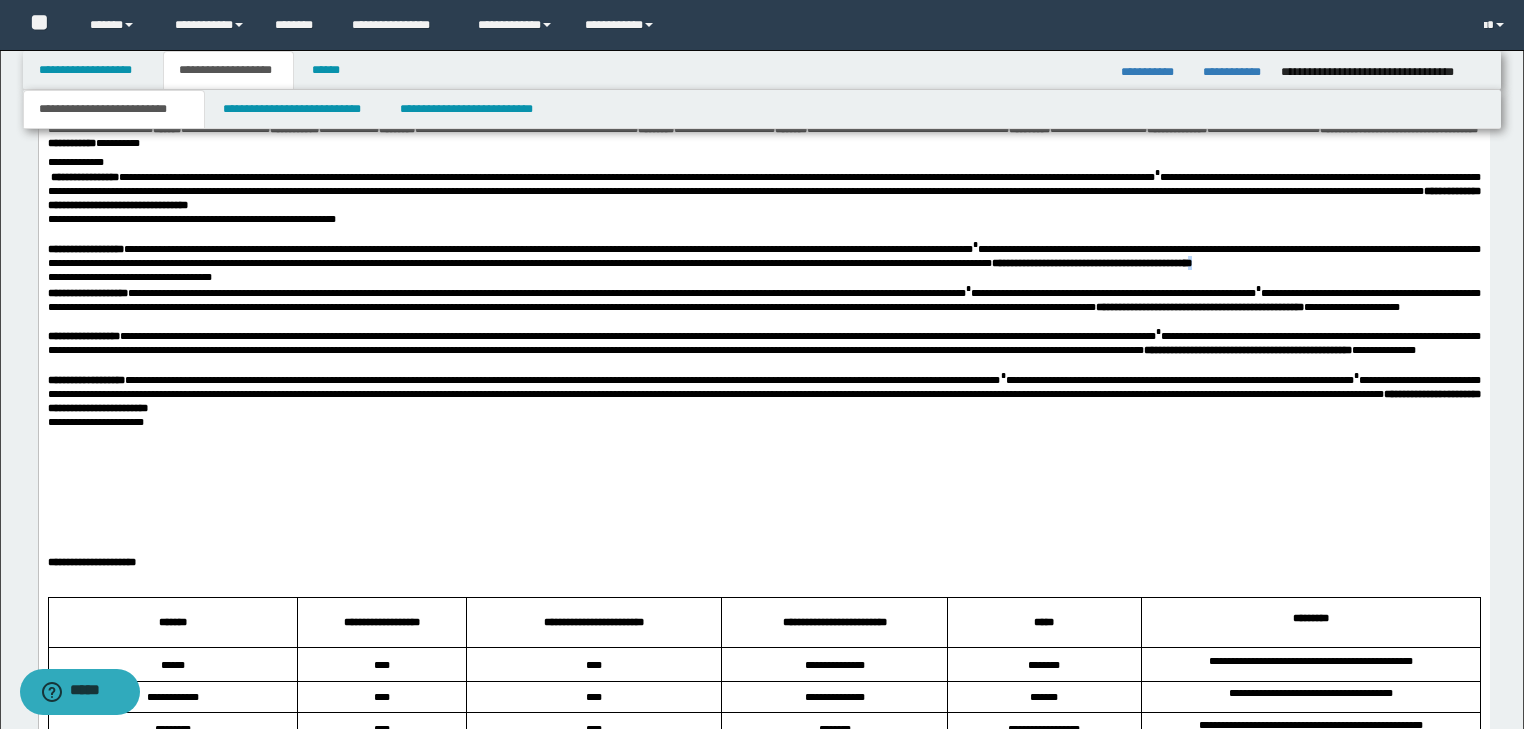drag, startPoint x: 311, startPoint y: 357, endPoint x: 348, endPoint y: 372, distance: 39.92493 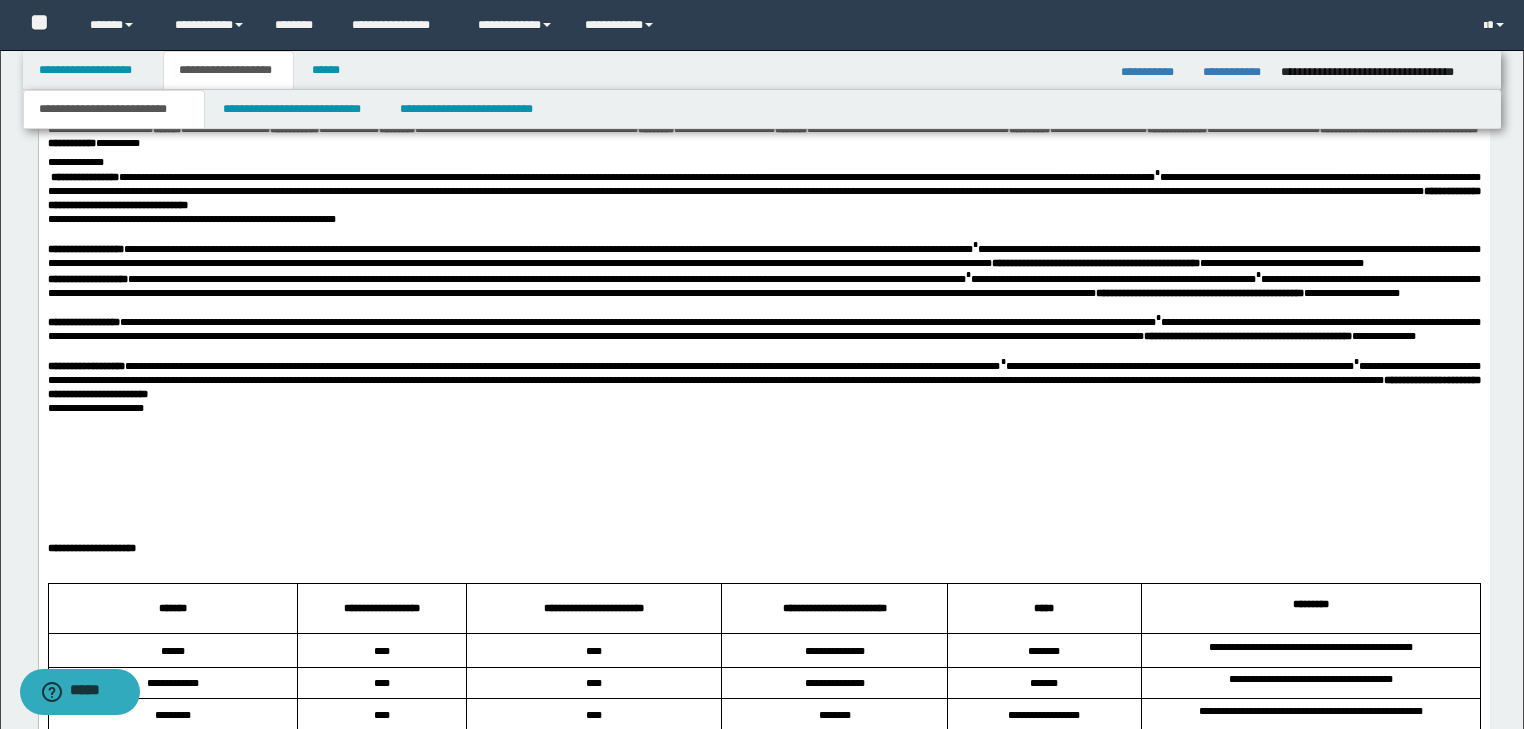 click on "[ADDRESS] [ADDRESS] [ADDRESS] [ADDRESS] [ADDRESS] [ADDRESS]" at bounding box center [763, 255] 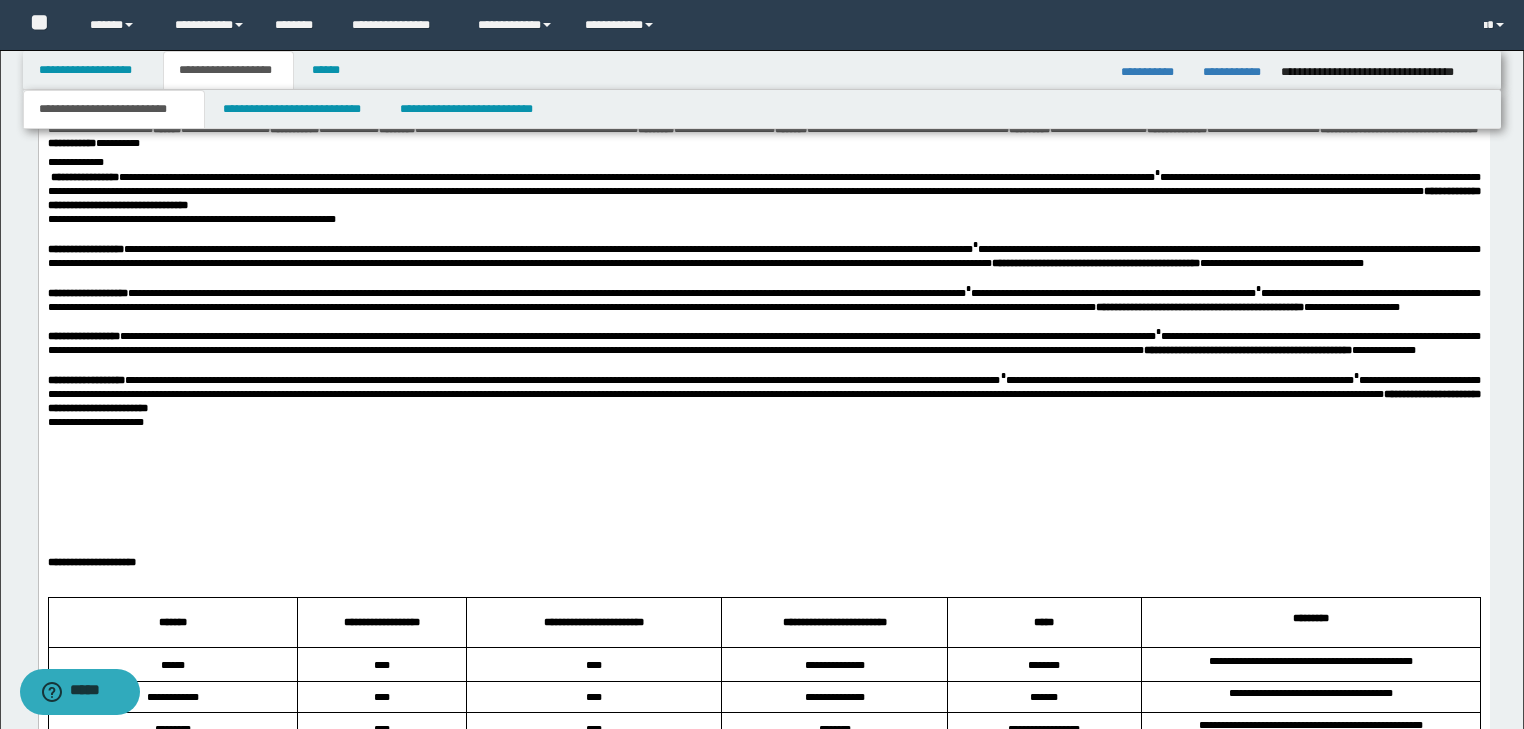 scroll, scrollTop: 2253, scrollLeft: 0, axis: vertical 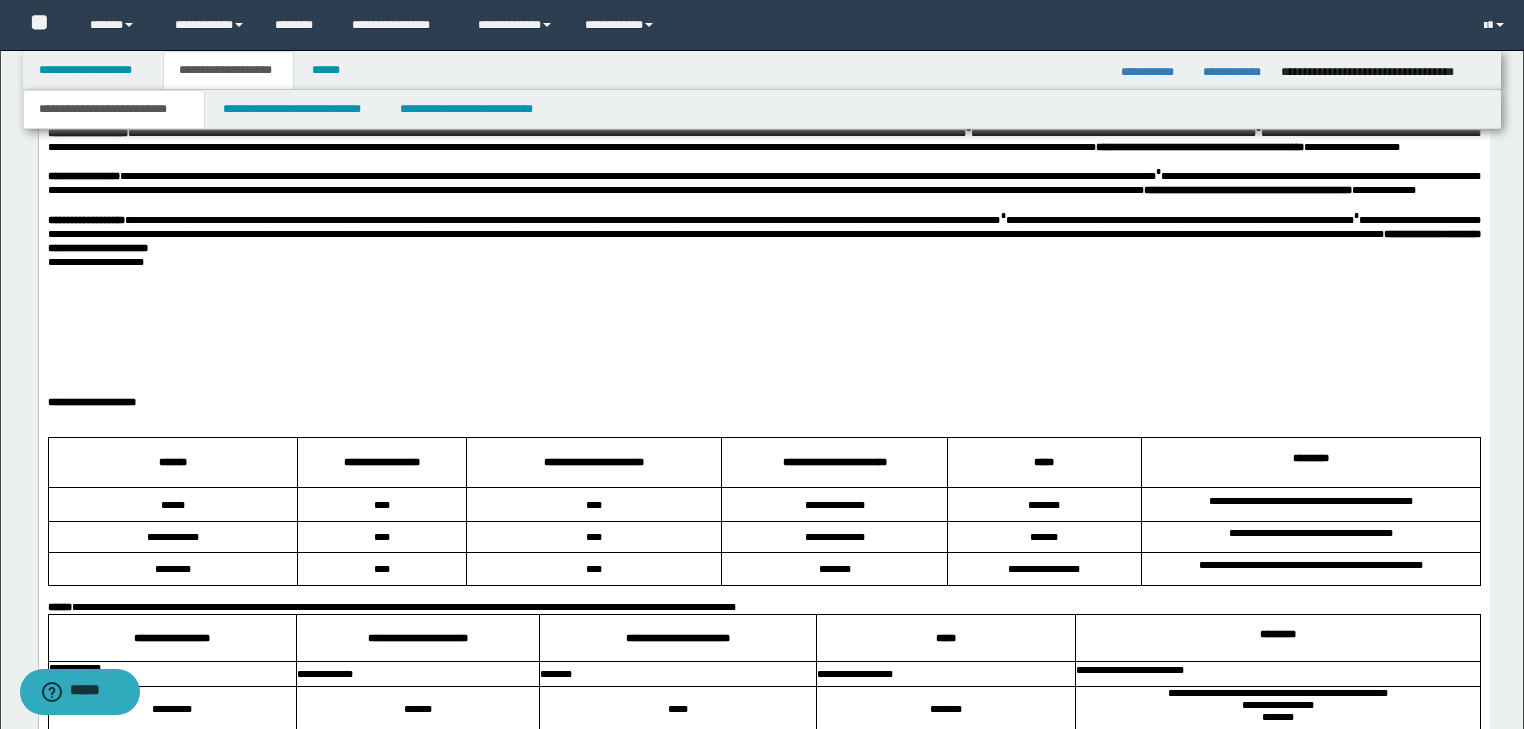 click on "**********" at bounding box center (763, 262) 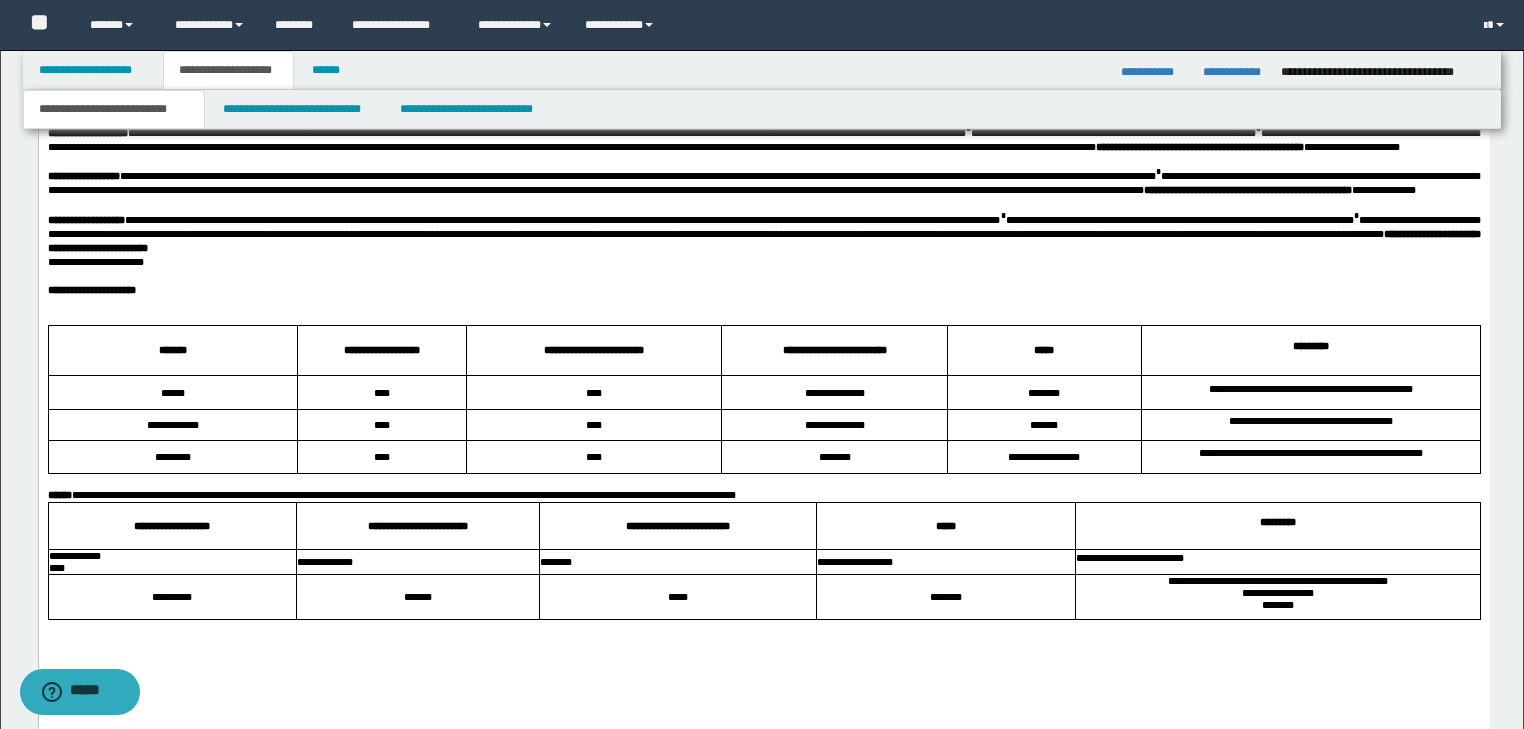 click on "**********" at bounding box center [763, 290] 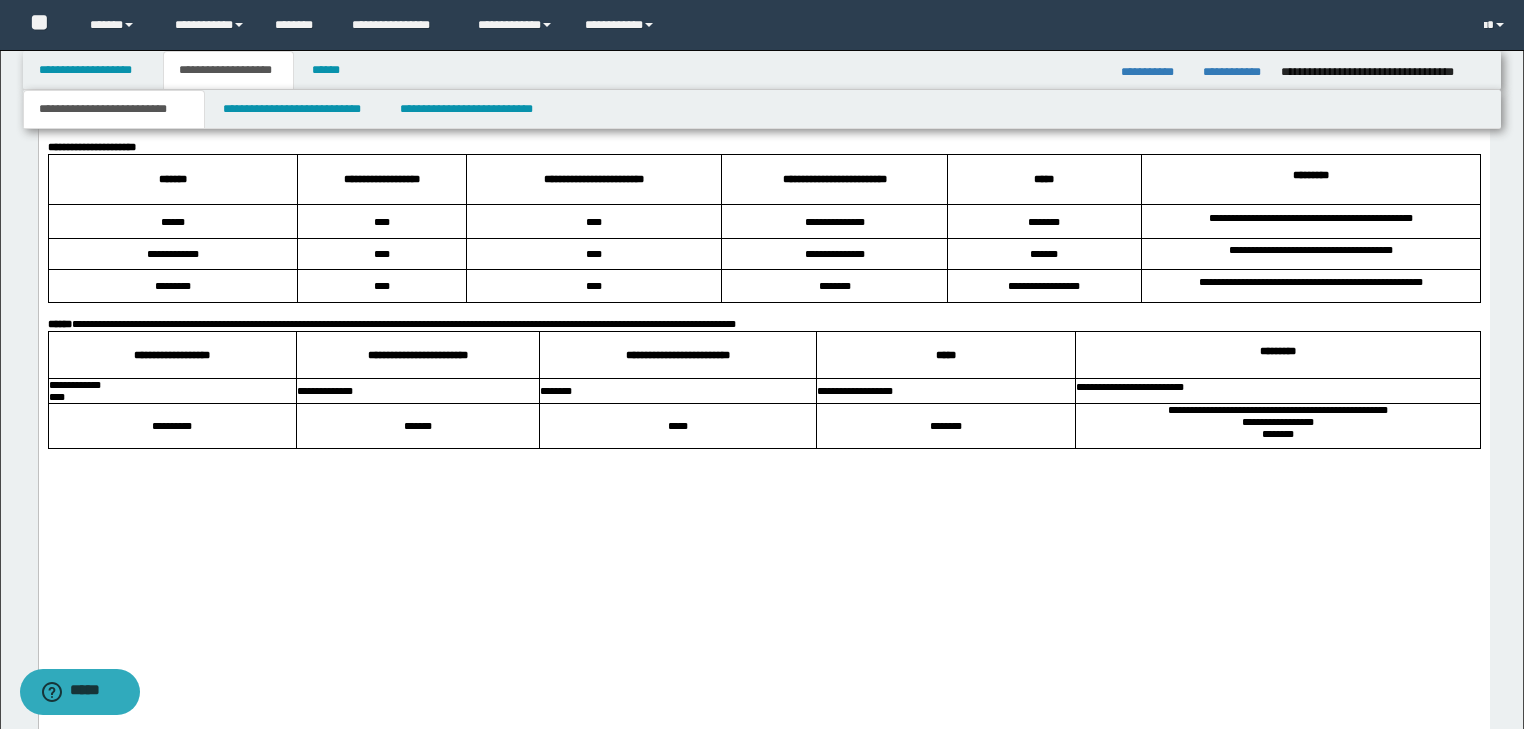 scroll, scrollTop: 2573, scrollLeft: 0, axis: vertical 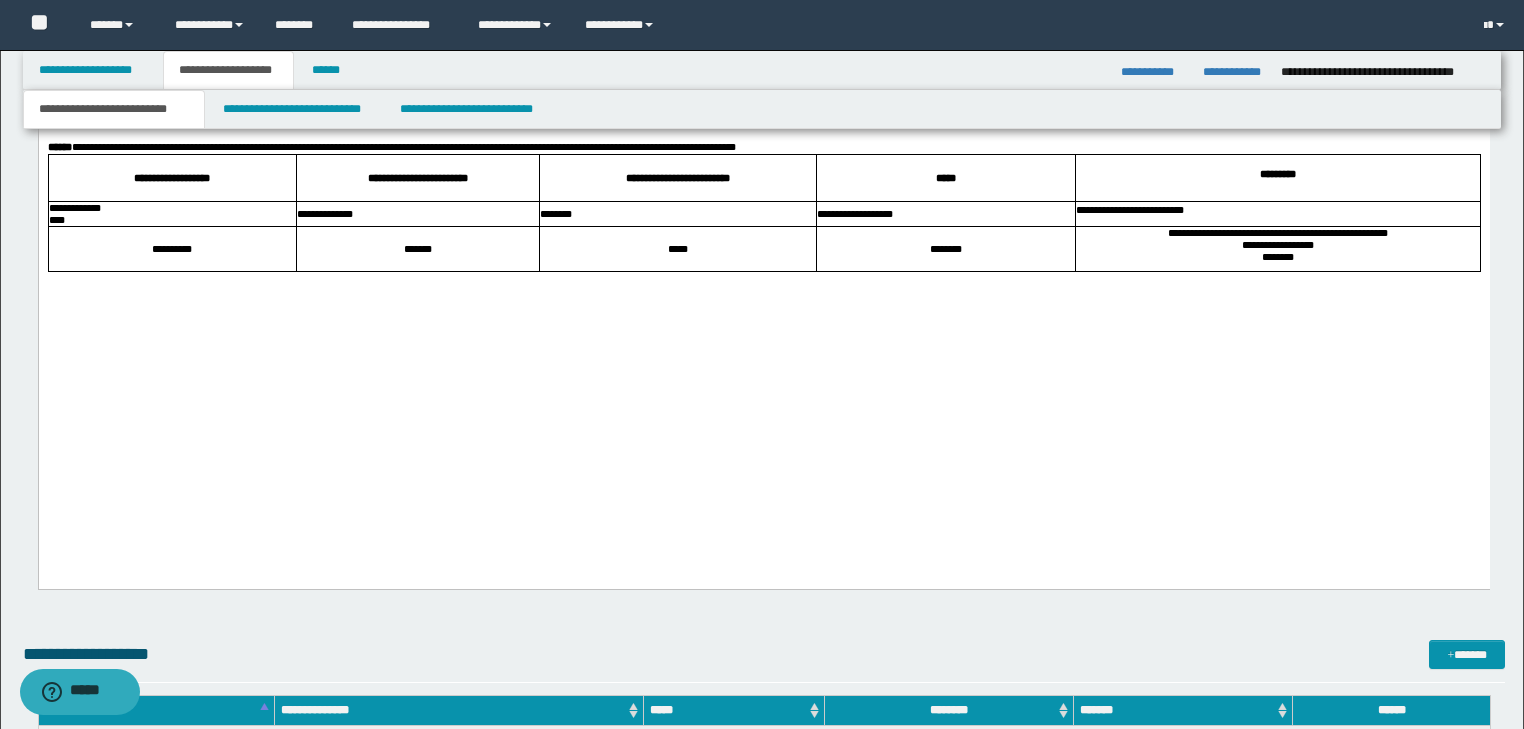 click on "[FIRST] [LAST] [FIRST] [LAST] [FIRST] [LAST] [FIRST] [LAST] [FIRST] [LAST] [FIRST] [LAST]" at bounding box center [763, -492] 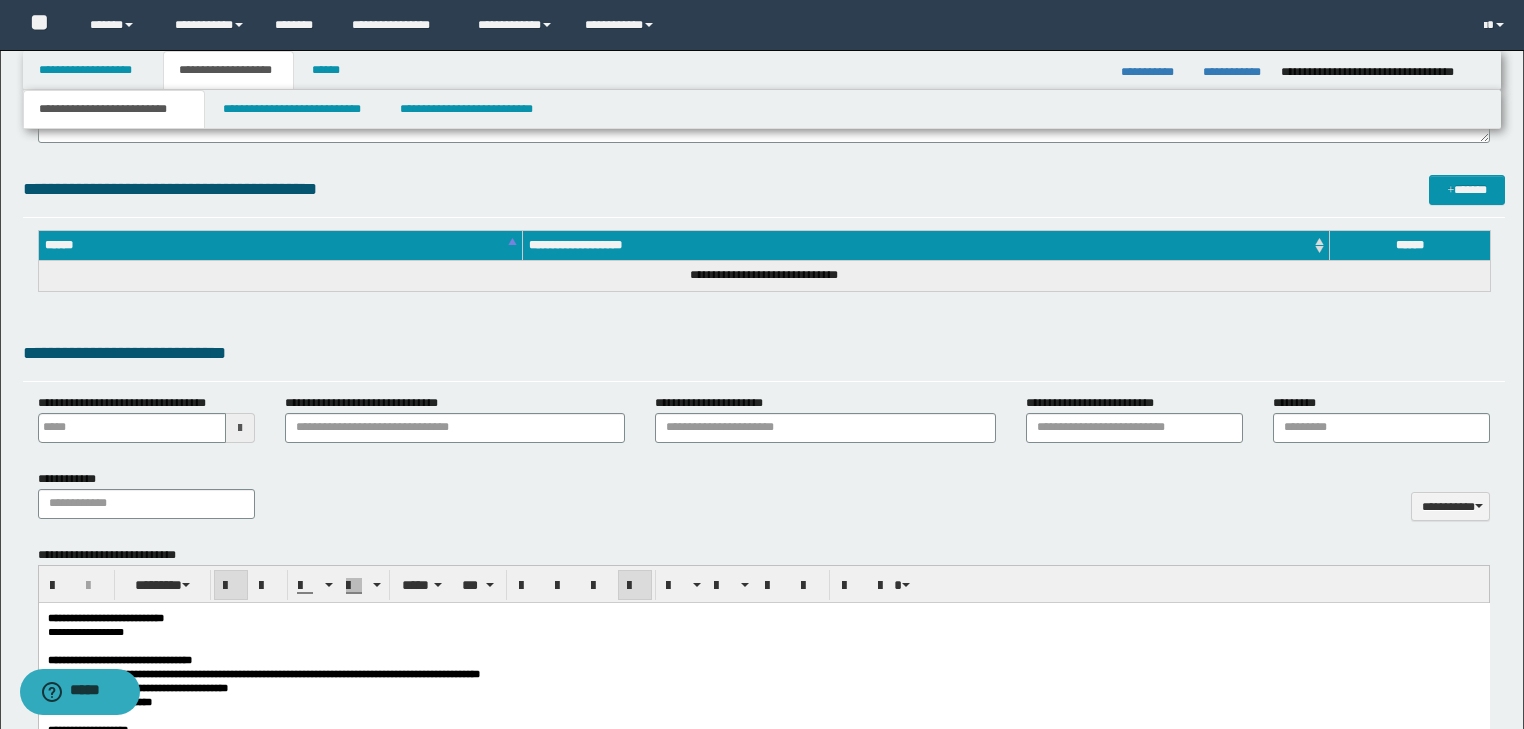 scroll, scrollTop: 733, scrollLeft: 0, axis: vertical 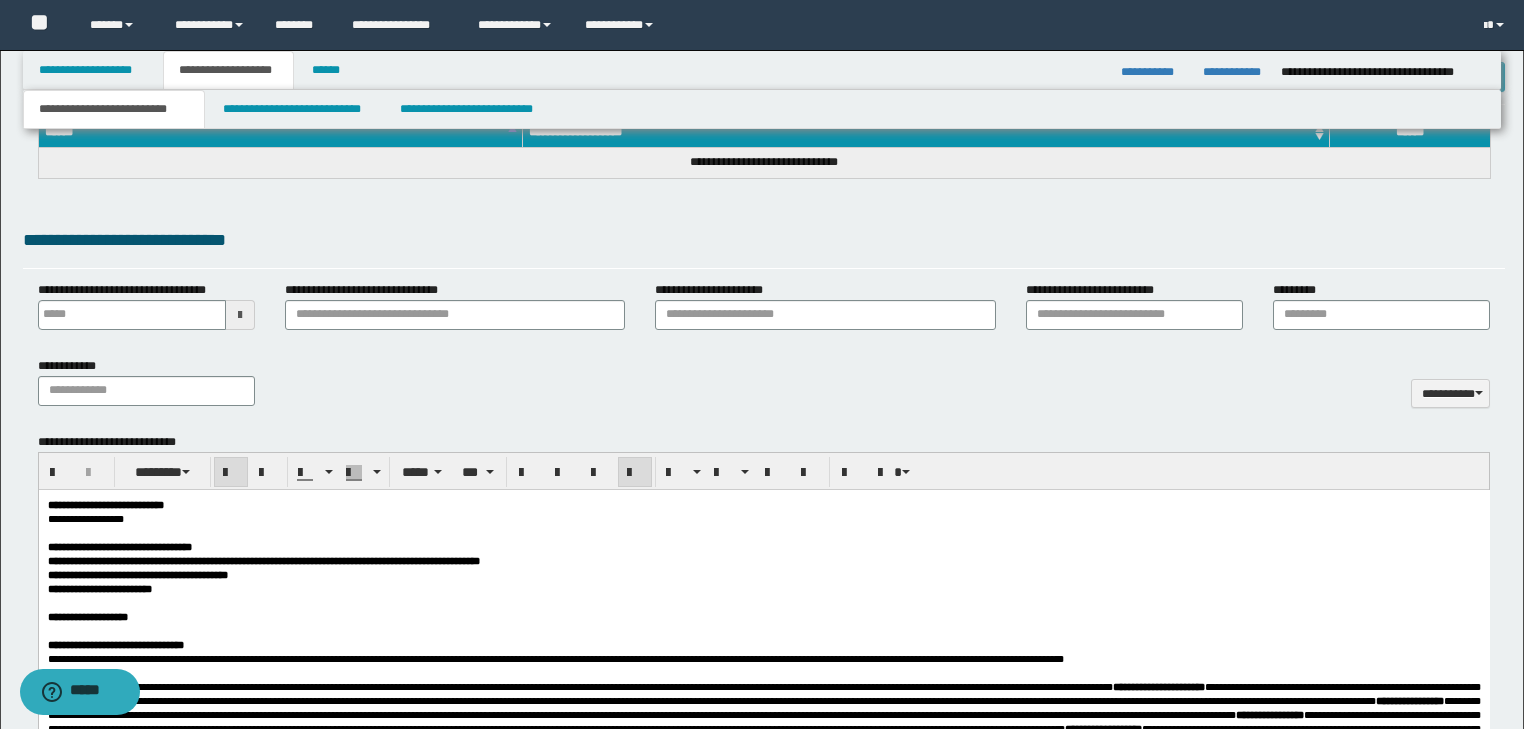 click on "**********" at bounding box center [763, 504] 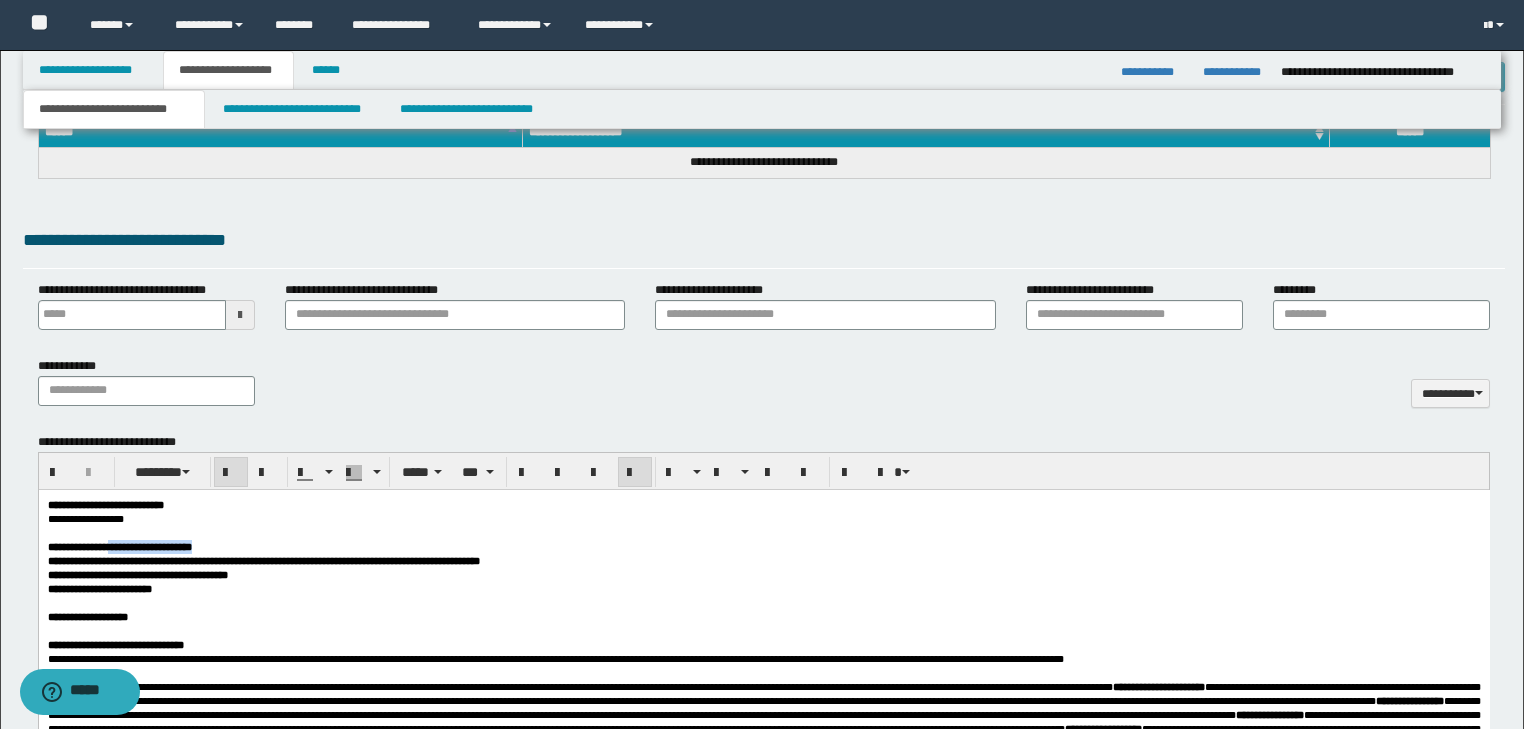 drag, startPoint x: 143, startPoint y: 552, endPoint x: 299, endPoint y: 554, distance: 156.01282 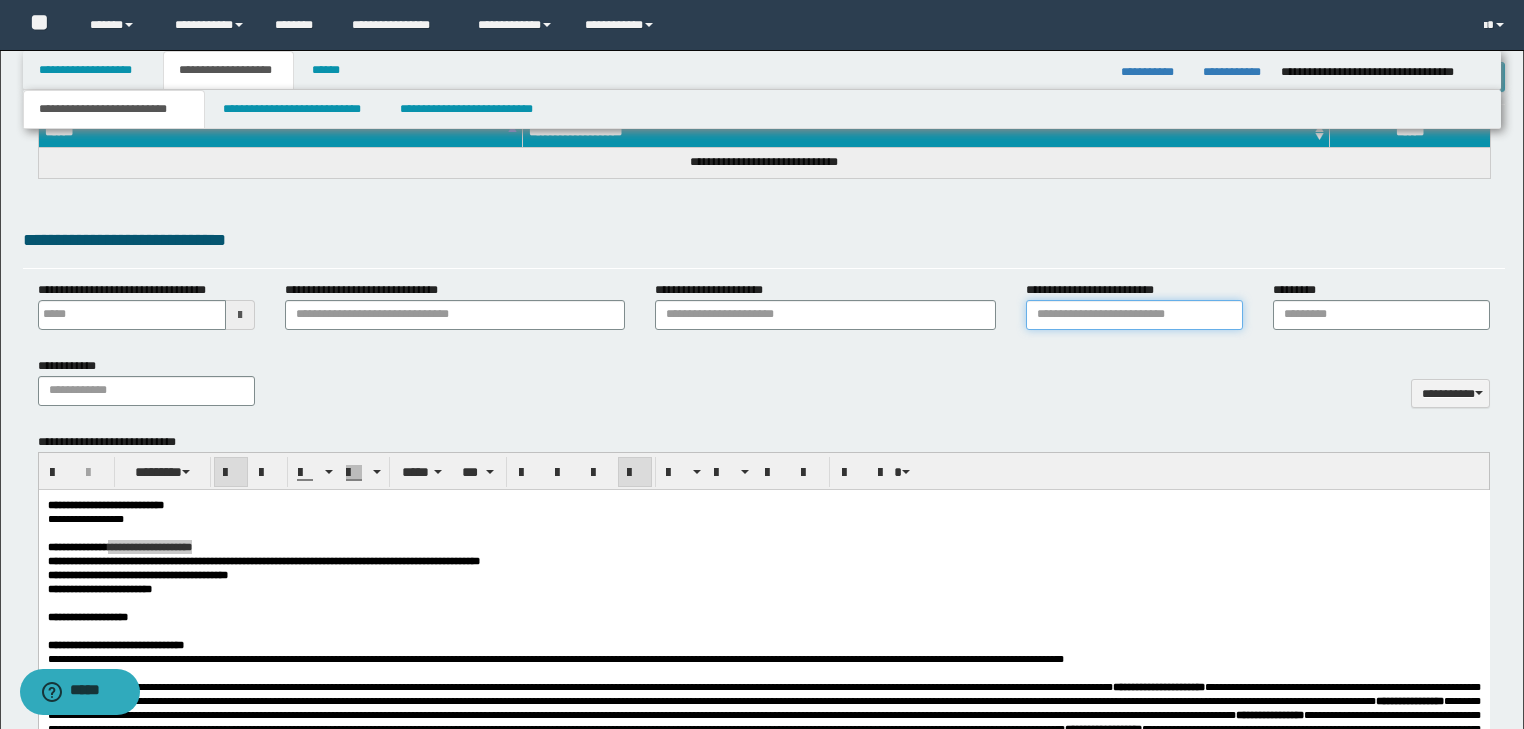 click on "**********" at bounding box center [1134, 315] 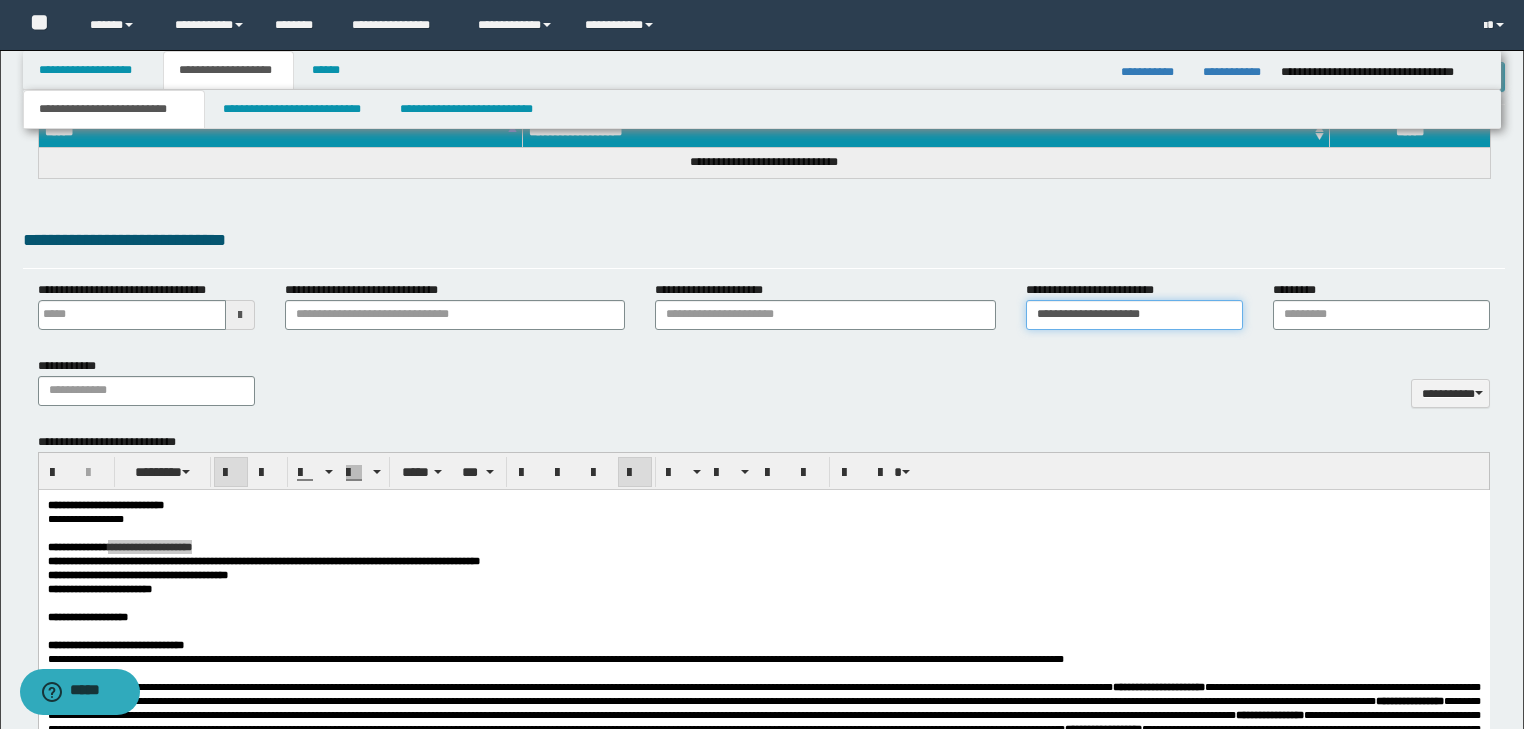 type on "**********" 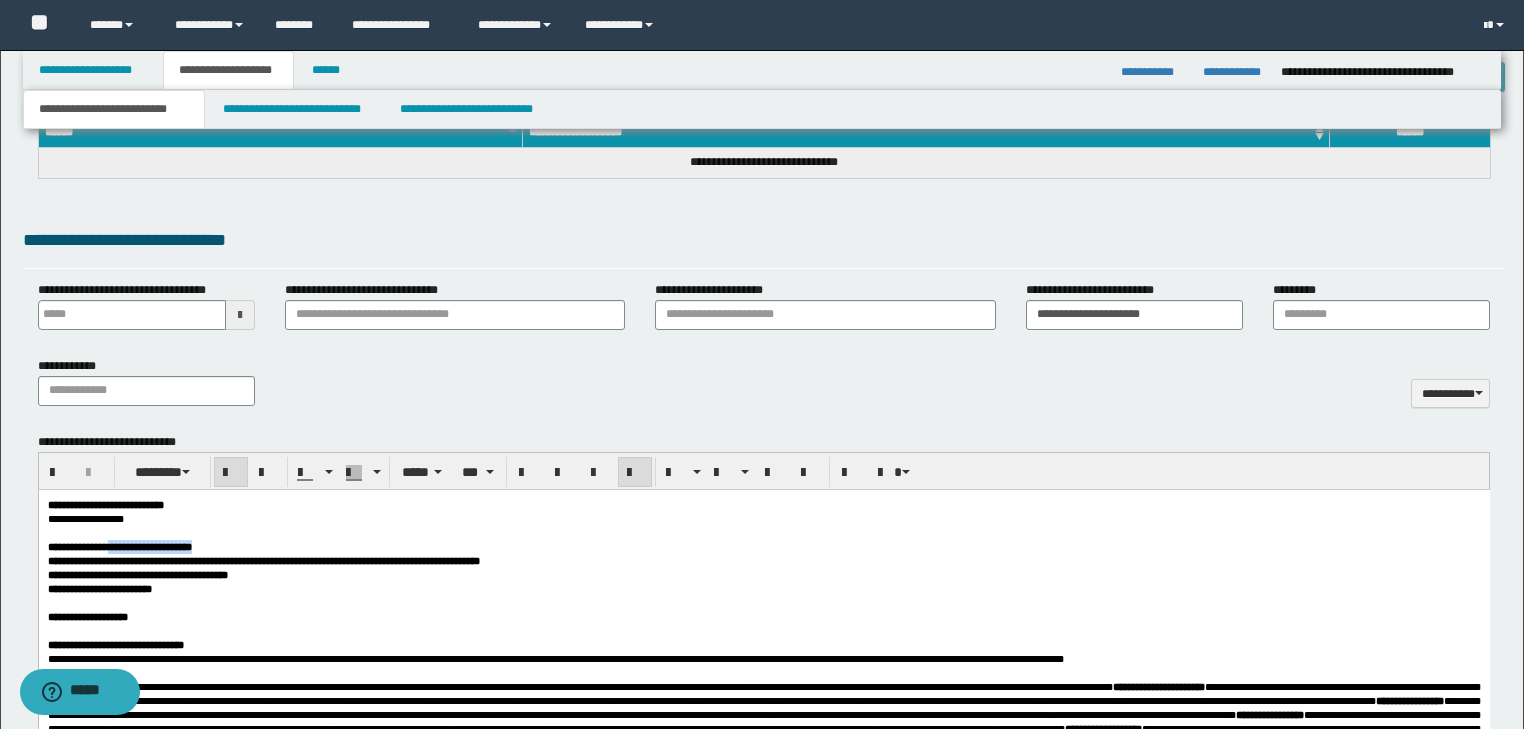 click on "**********" at bounding box center [763, 546] 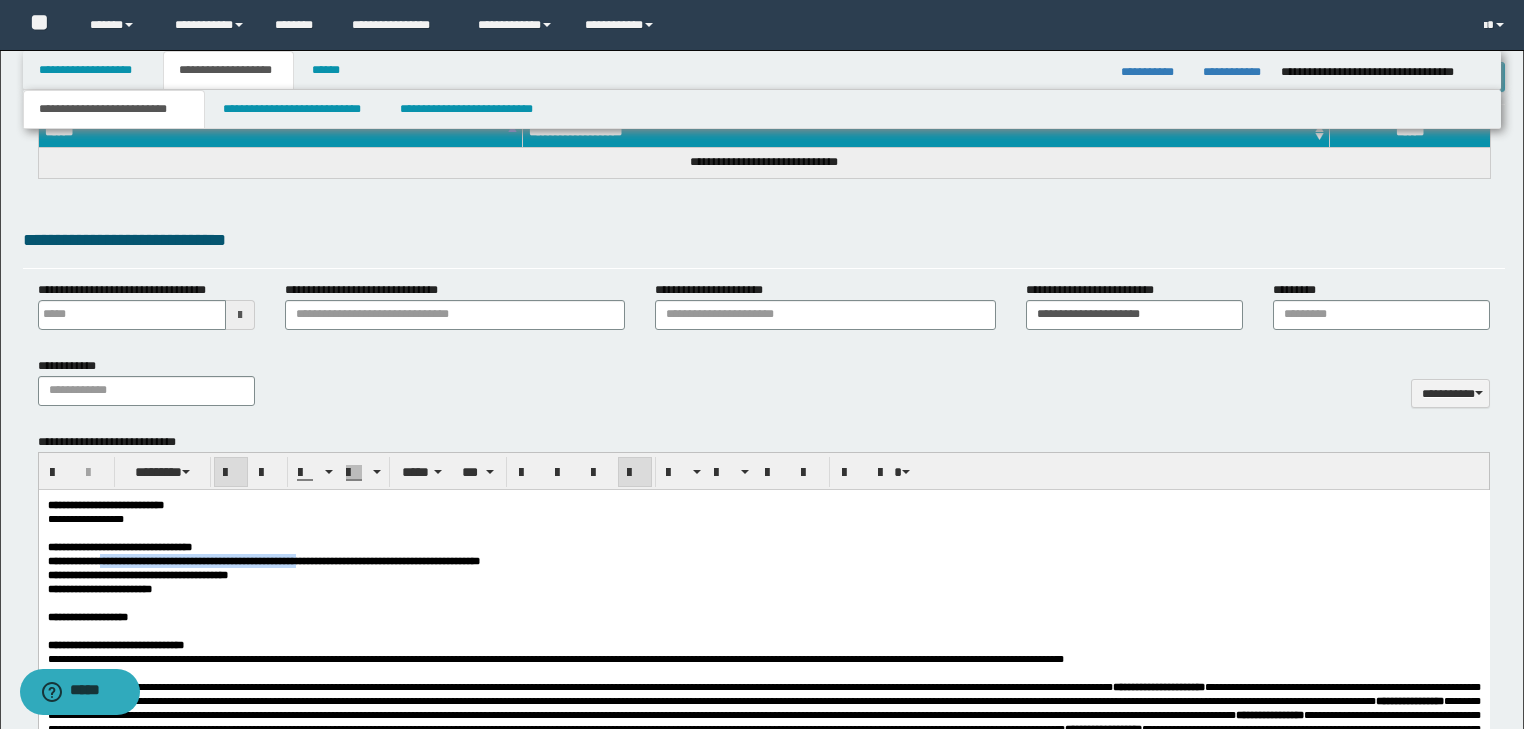 drag, startPoint x: 133, startPoint y: 568, endPoint x: 443, endPoint y: 569, distance: 310.00162 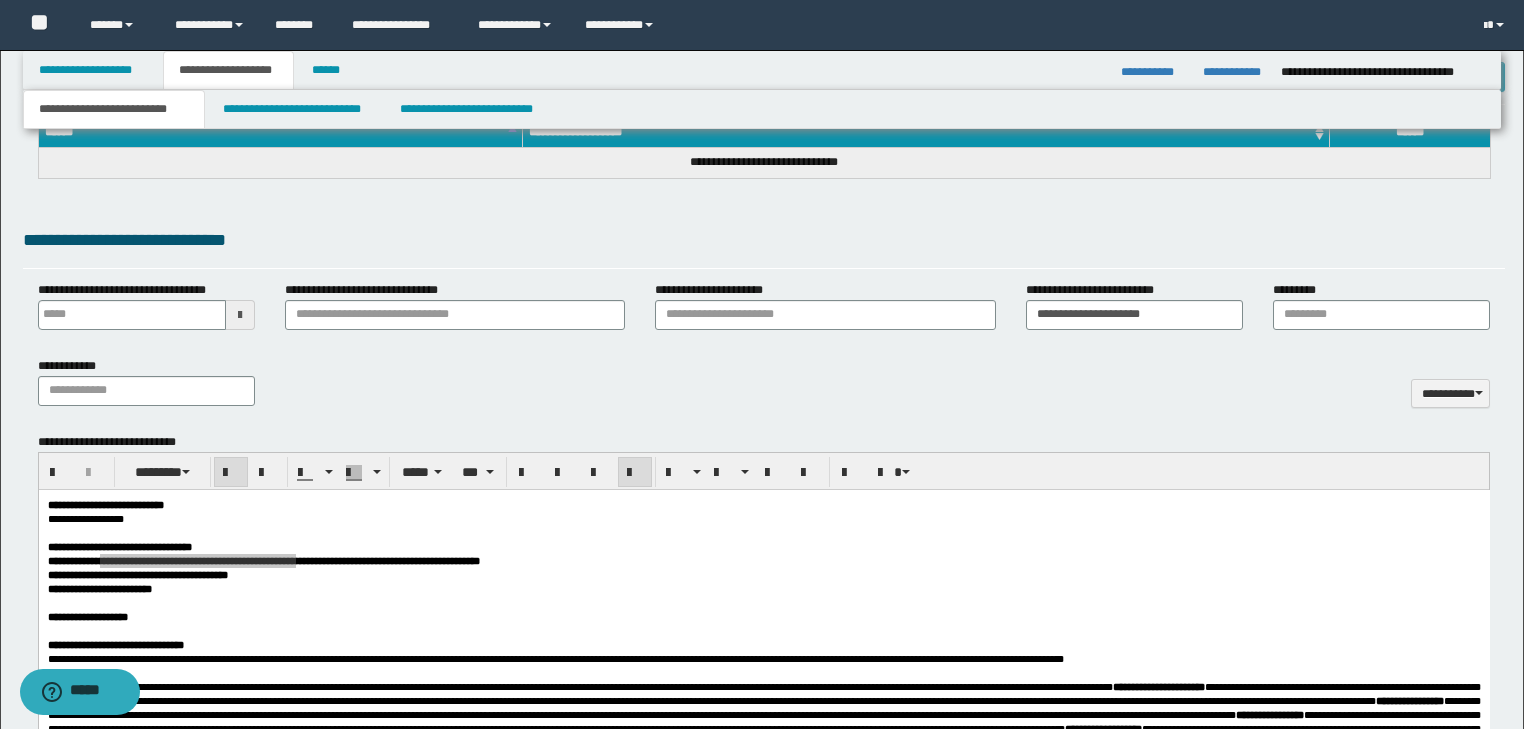 click on "*********" at bounding box center [1381, 313] 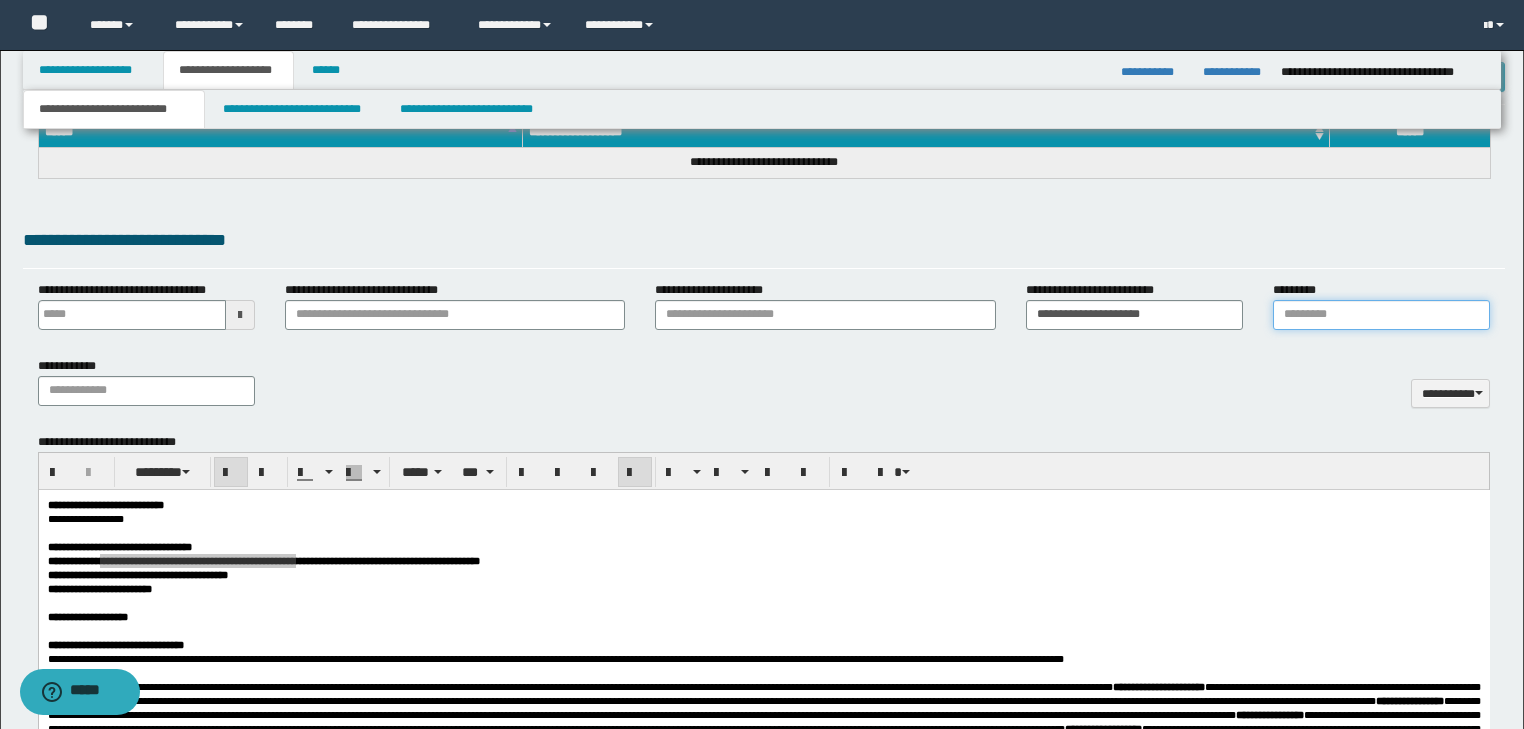 click on "*********" at bounding box center (1381, 315) 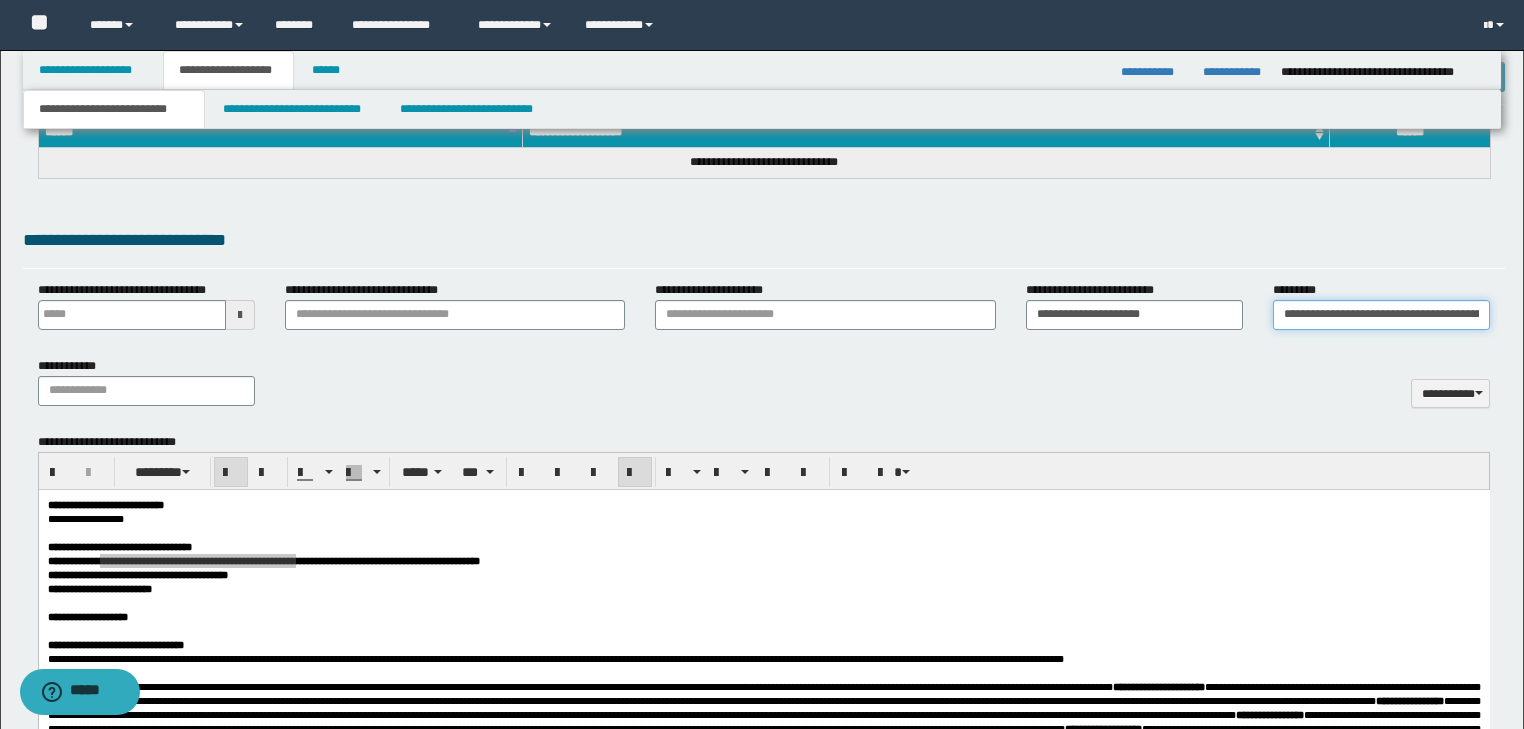 scroll, scrollTop: 0, scrollLeft: 114, axis: horizontal 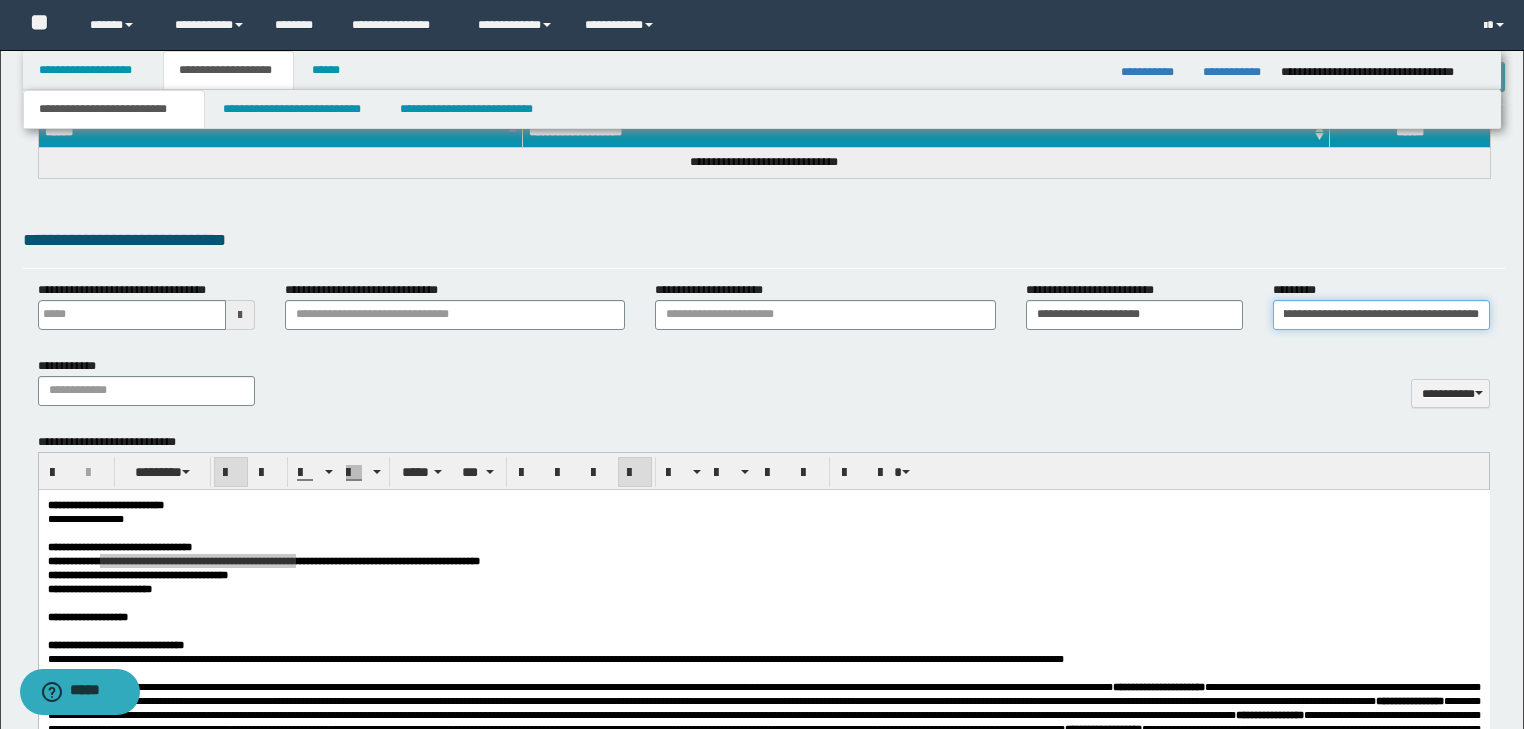 type on "**********" 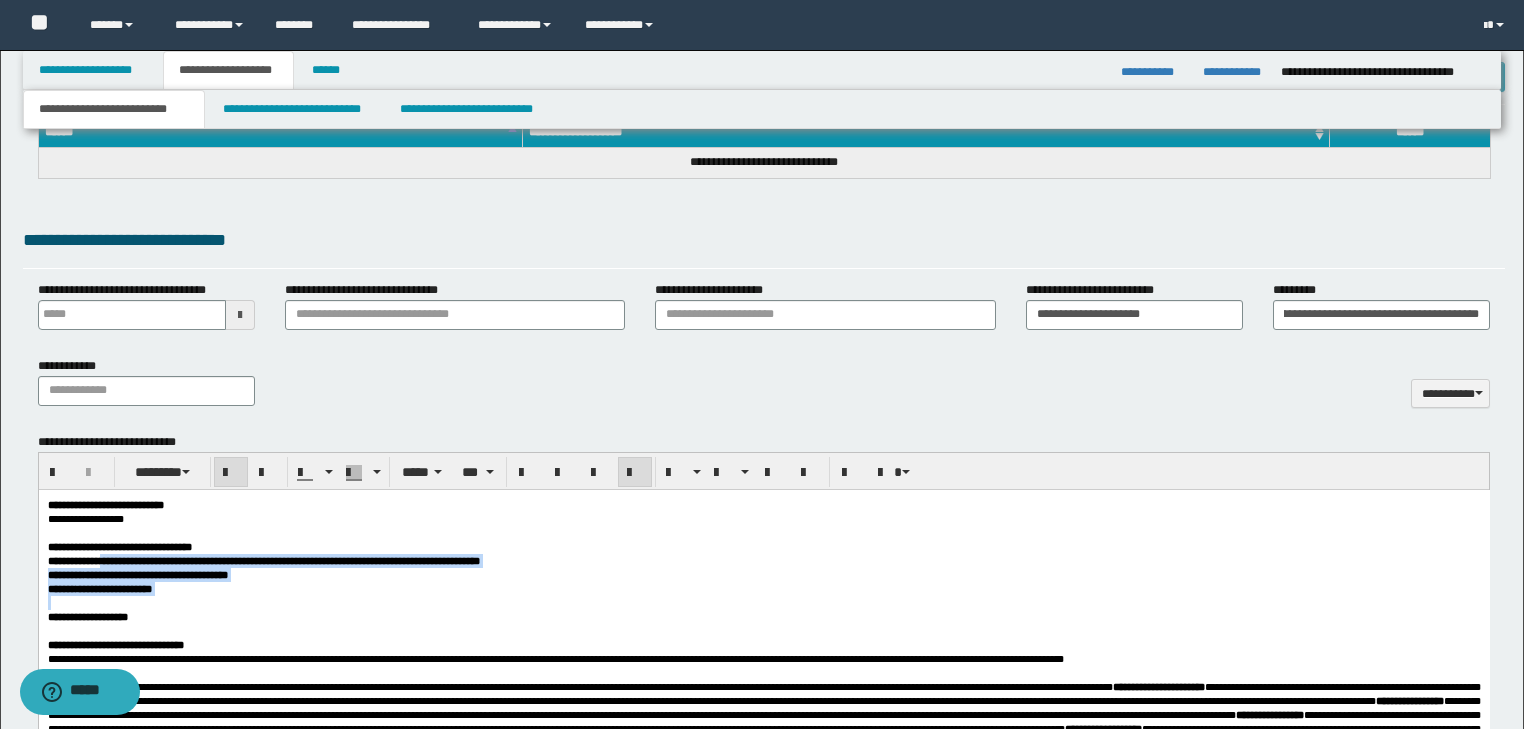 click at bounding box center (763, 602) 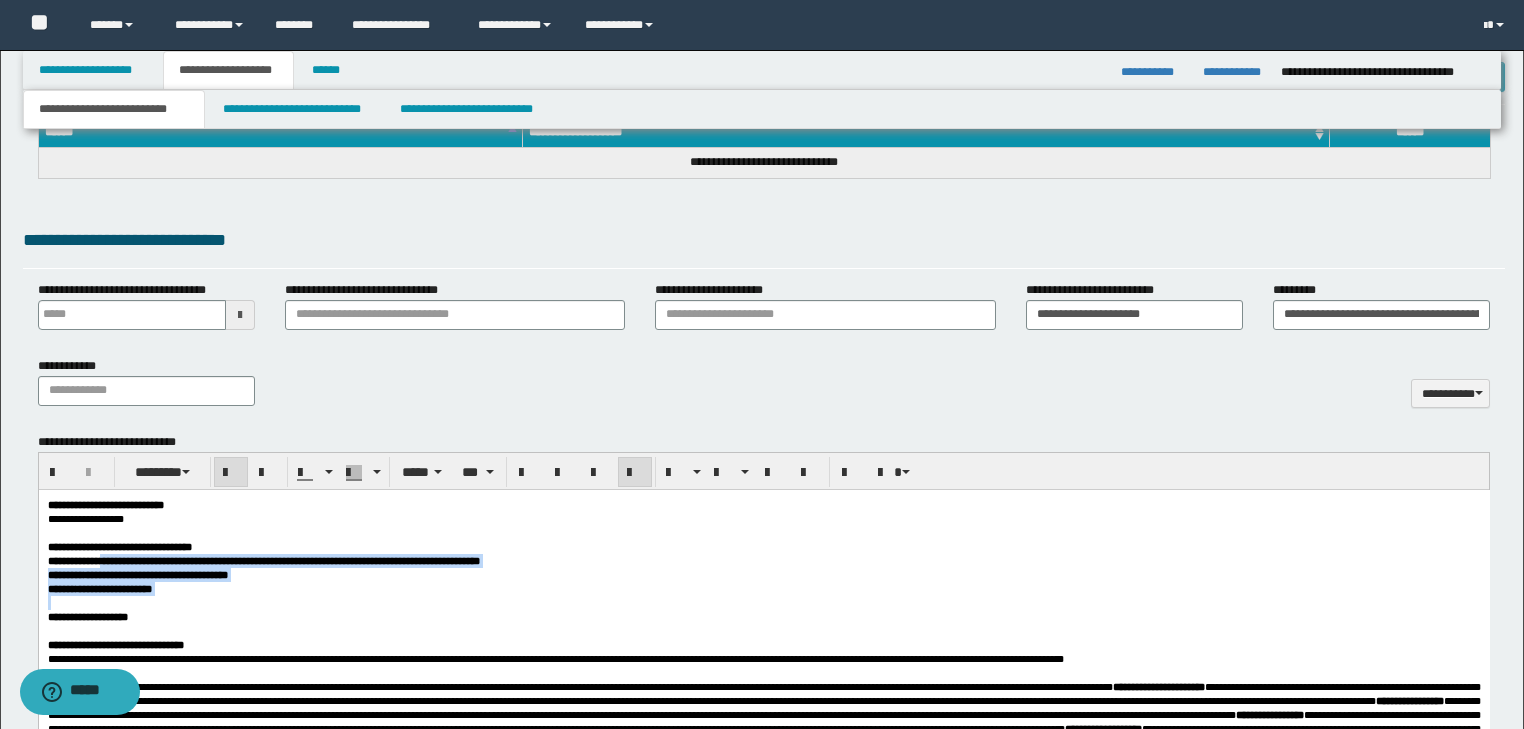 drag, startPoint x: 447, startPoint y: 568, endPoint x: 471, endPoint y: 569, distance: 24.020824 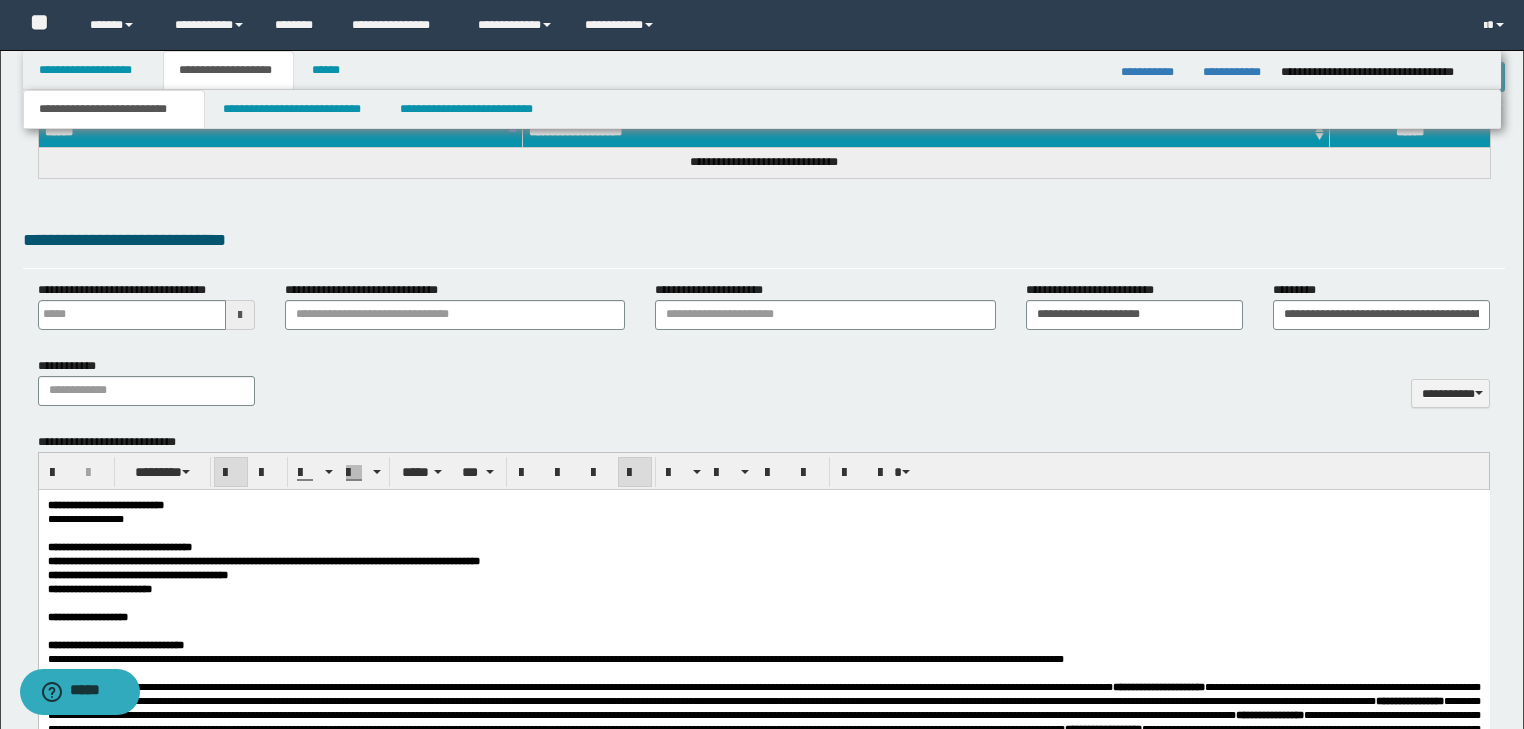 click on "[FIRST] [LAST] [FIRST] [LAST] [FIRST] [LAST] [FIRST] [LAST] [FIRST] [LAST] [FIRST] [LAST]" at bounding box center [763, 1336] 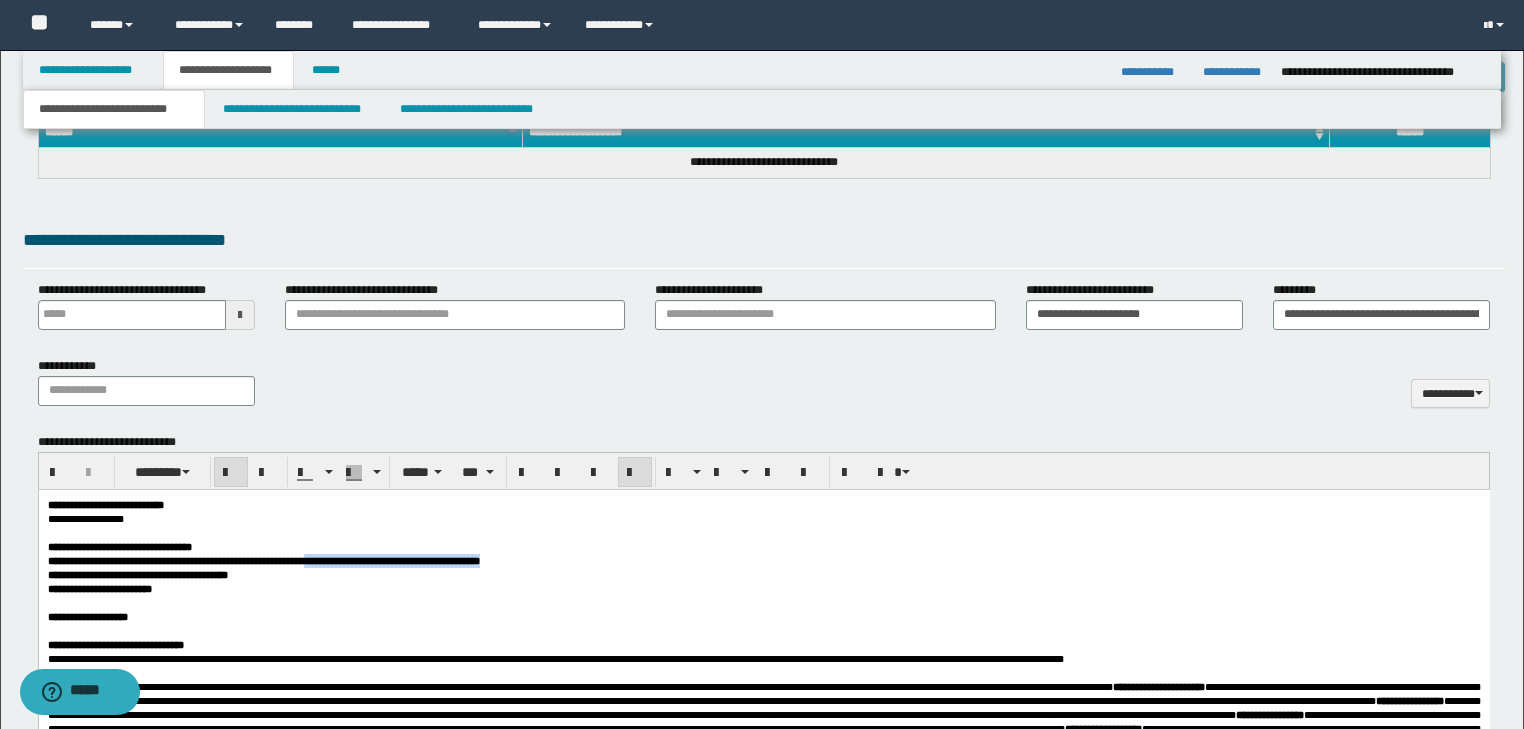 drag, startPoint x: 451, startPoint y: 569, endPoint x: 737, endPoint y: 566, distance: 286.01575 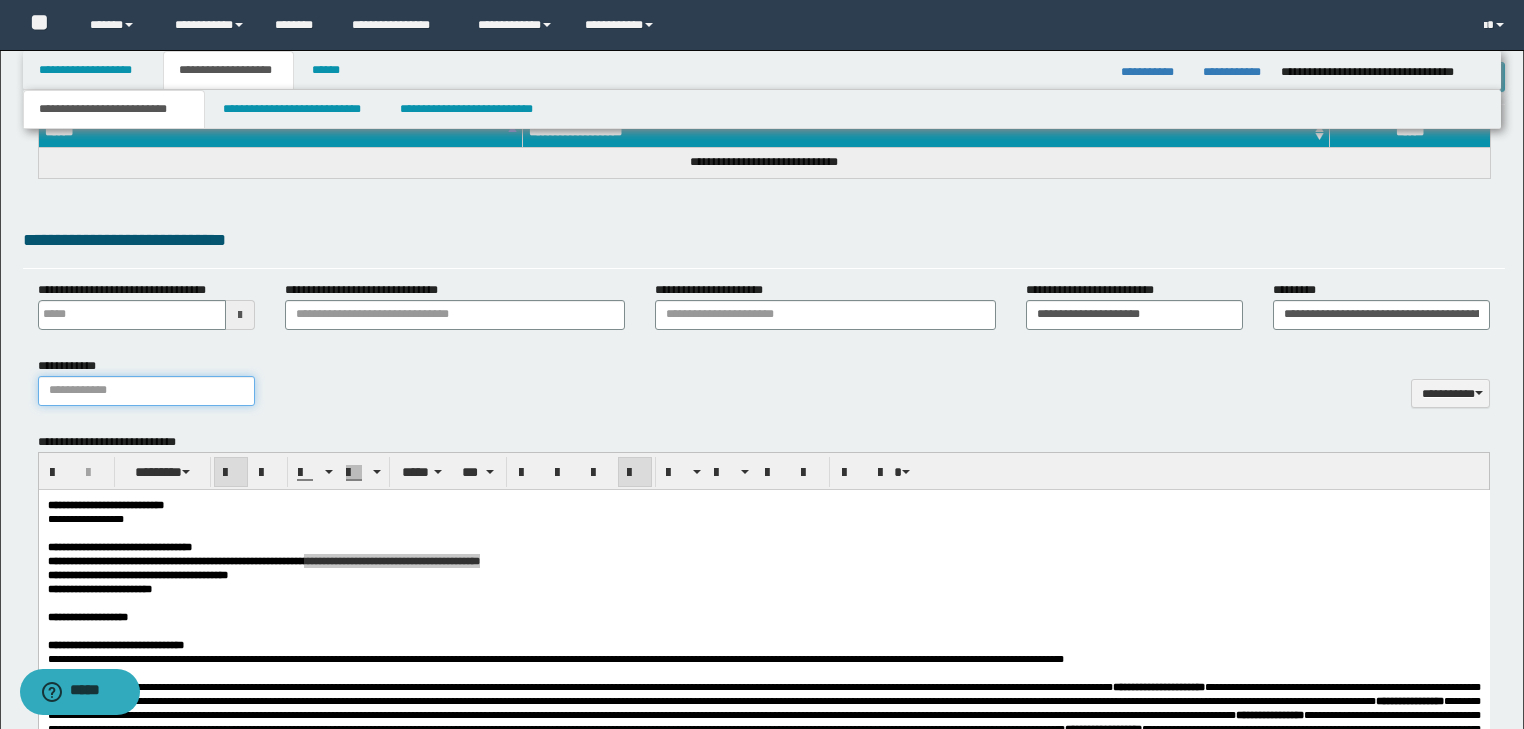 click on "**********" at bounding box center (146, 391) 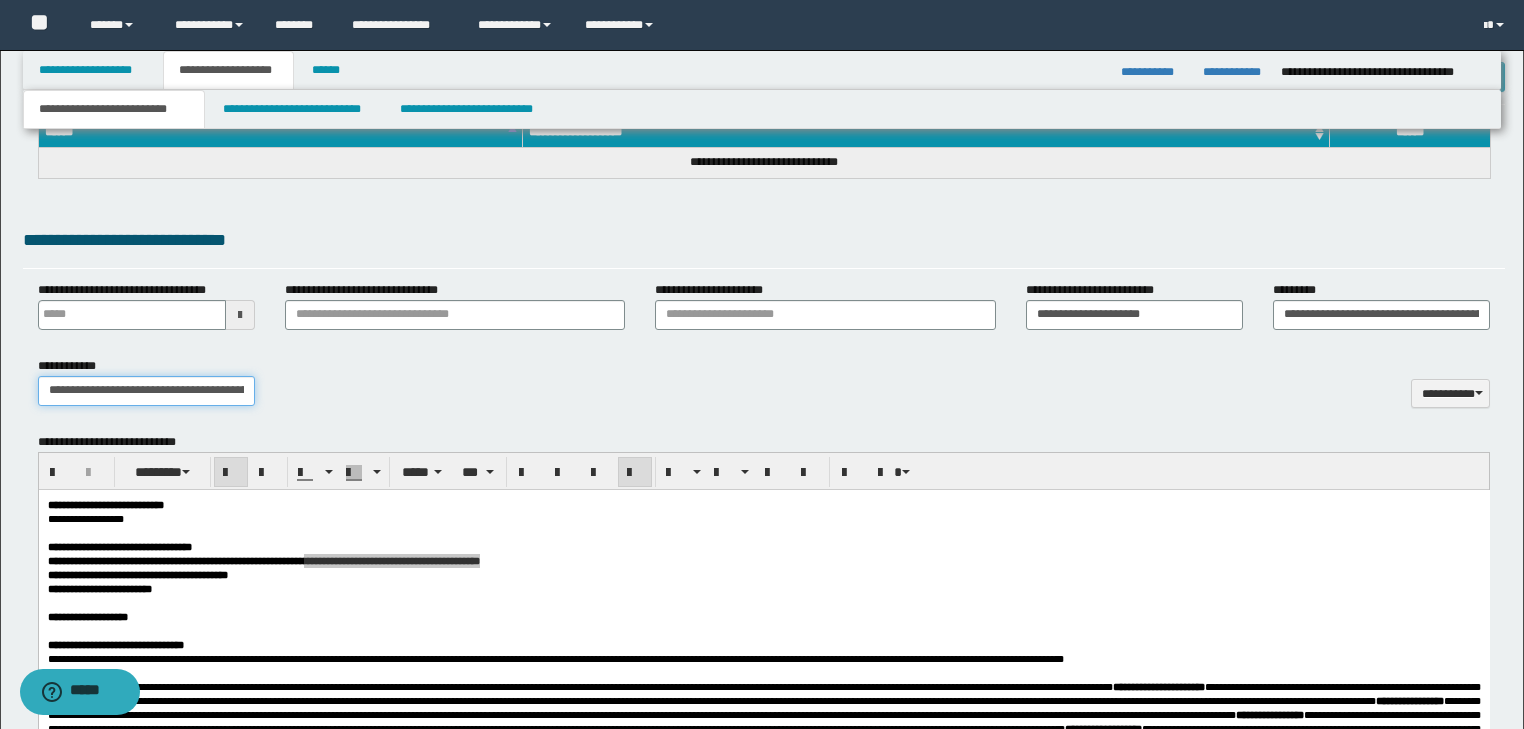 scroll, scrollTop: 0, scrollLeft: 87, axis: horizontal 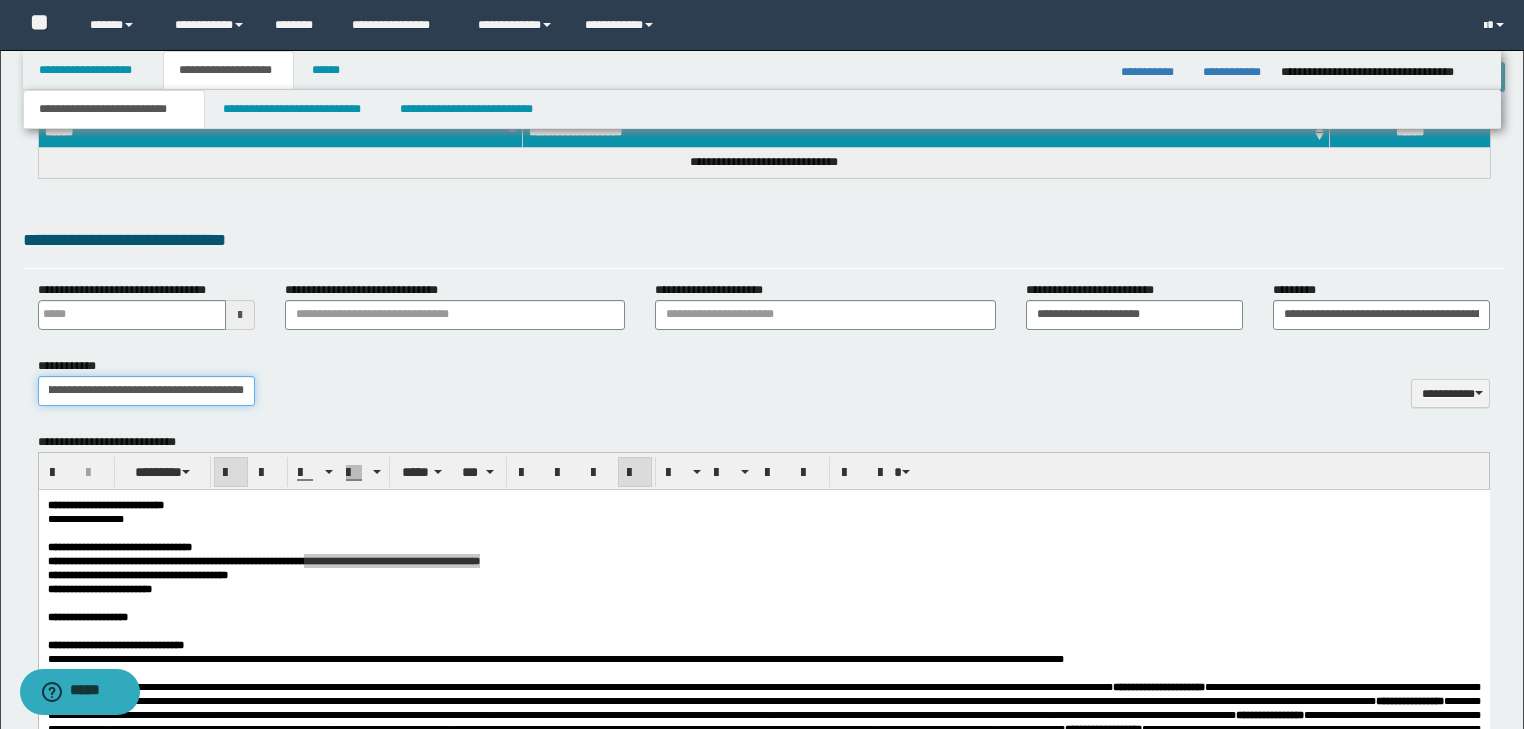 type on "**********" 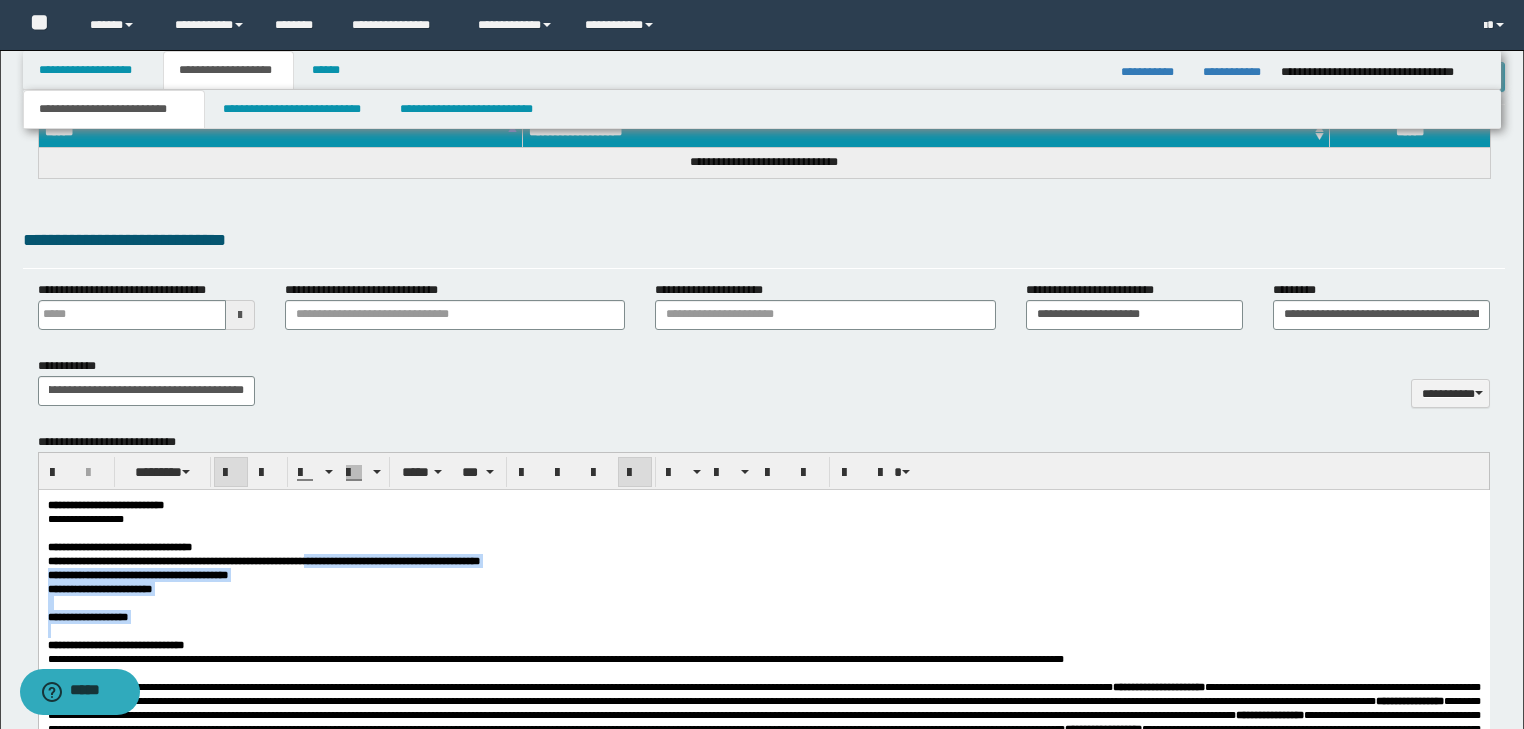click at bounding box center (763, 630) 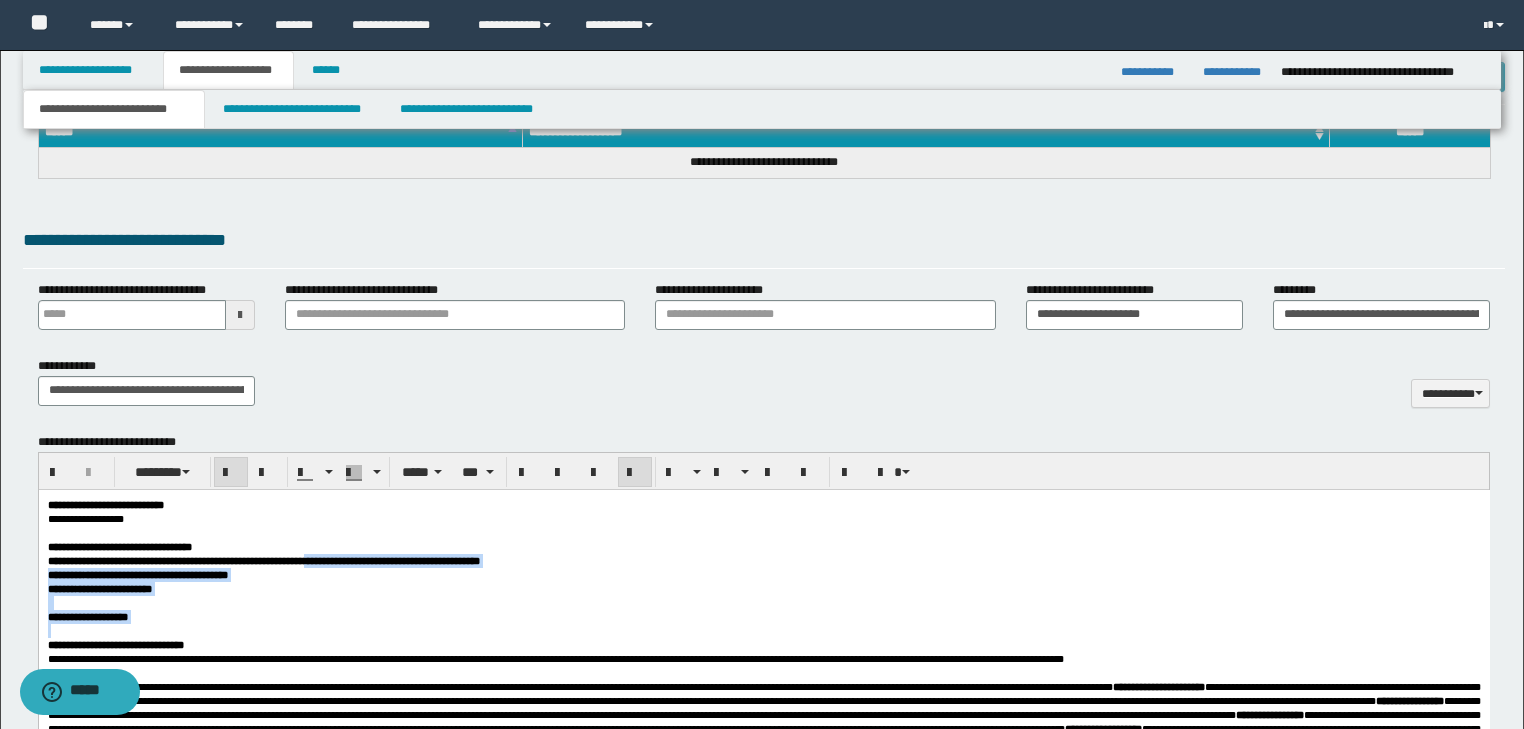 type 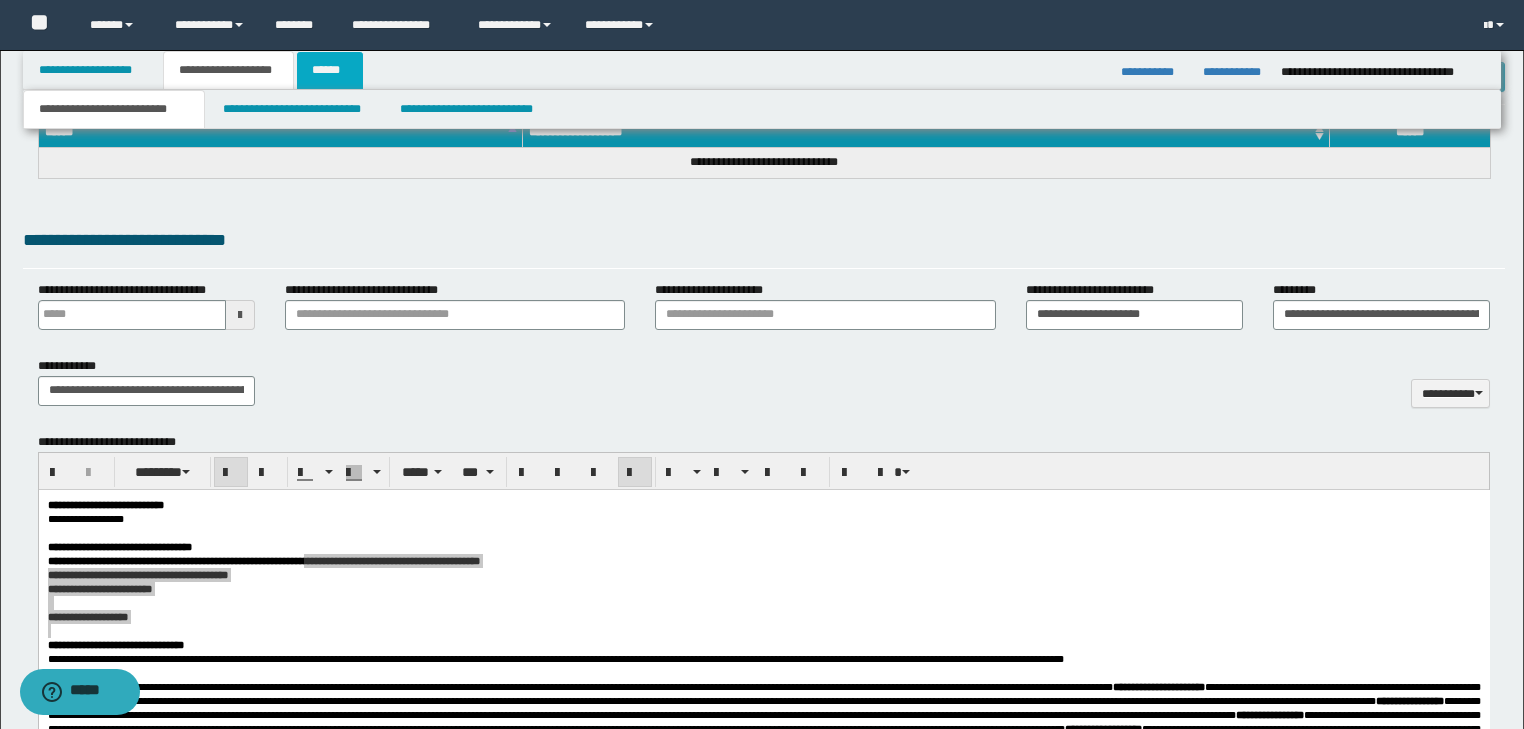 click on "******" at bounding box center (330, 70) 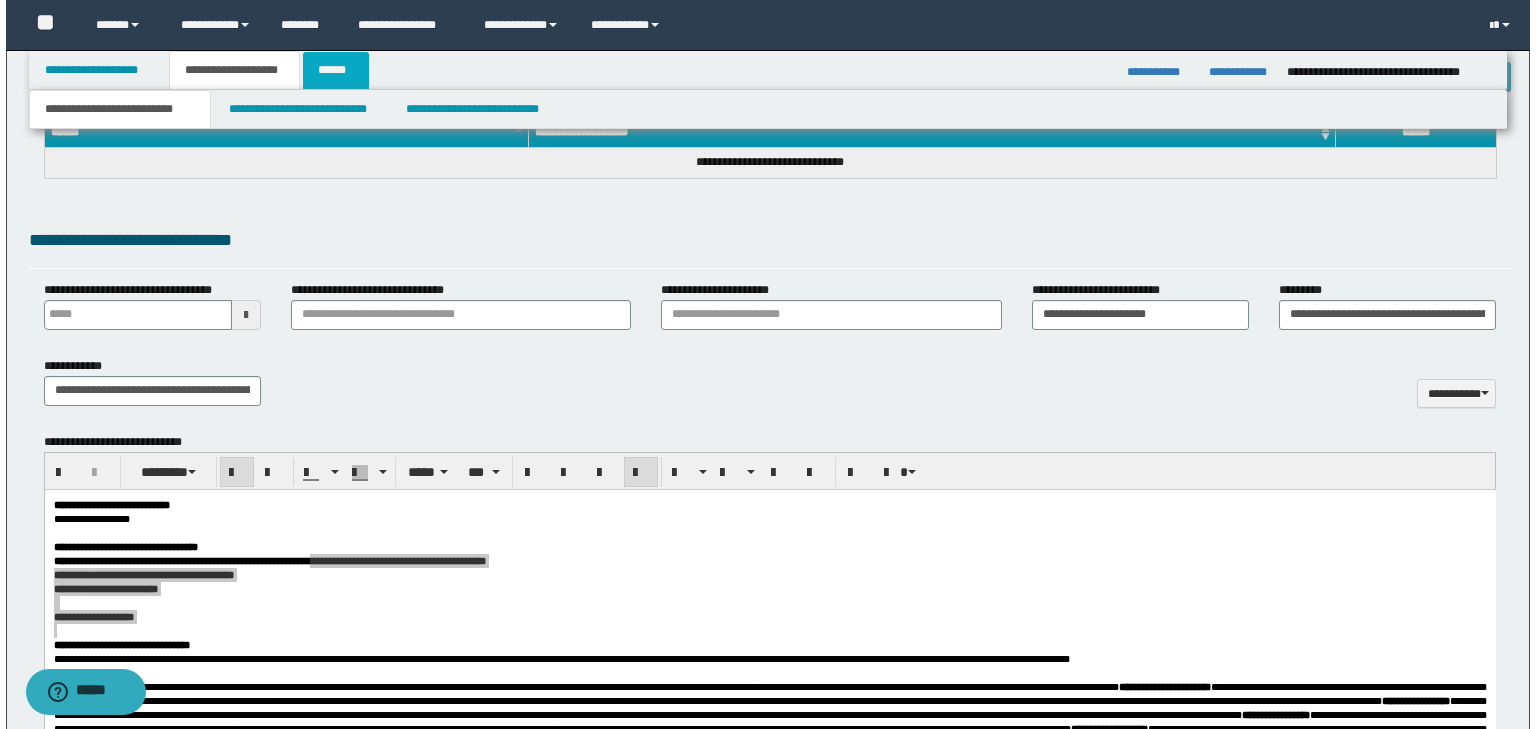 scroll, scrollTop: 0, scrollLeft: 0, axis: both 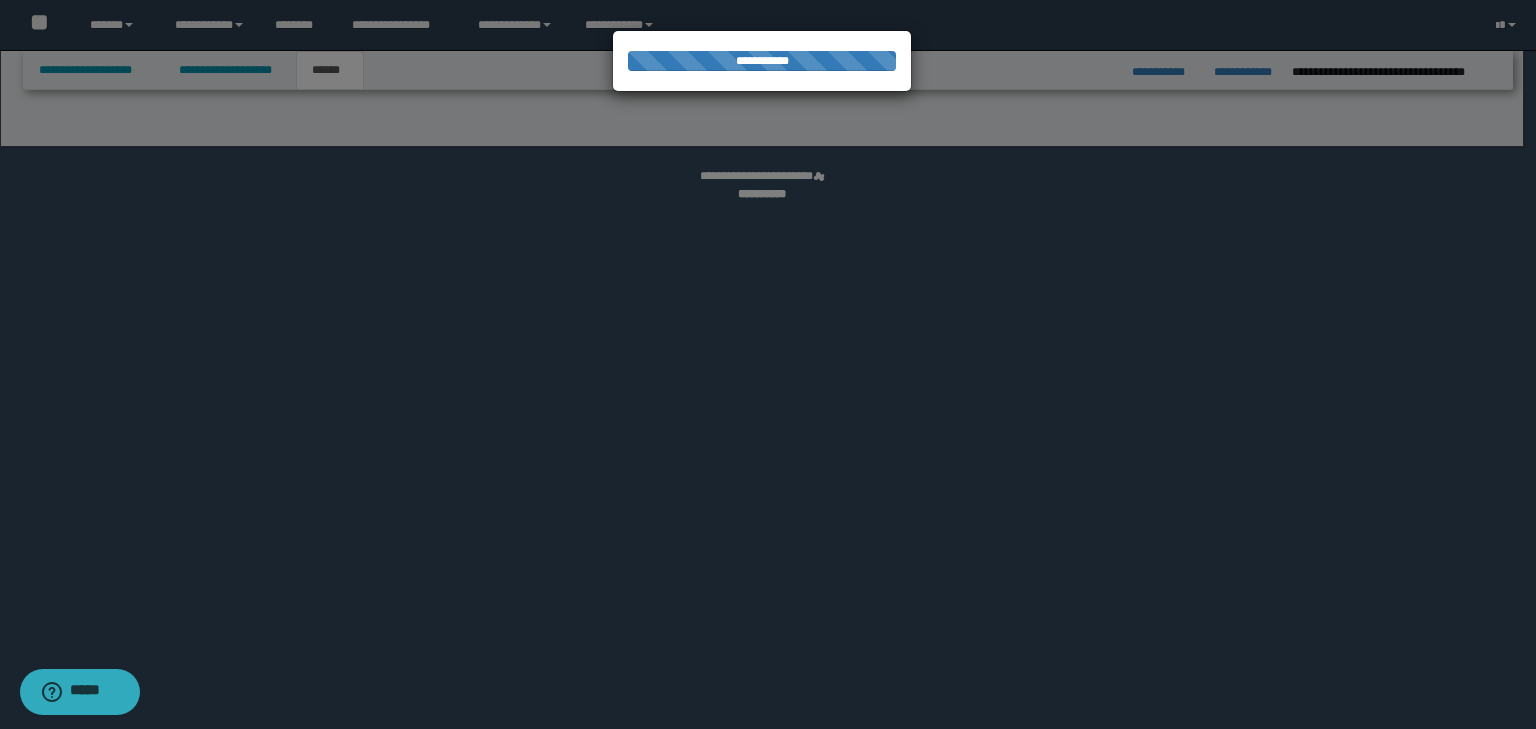 select on "*" 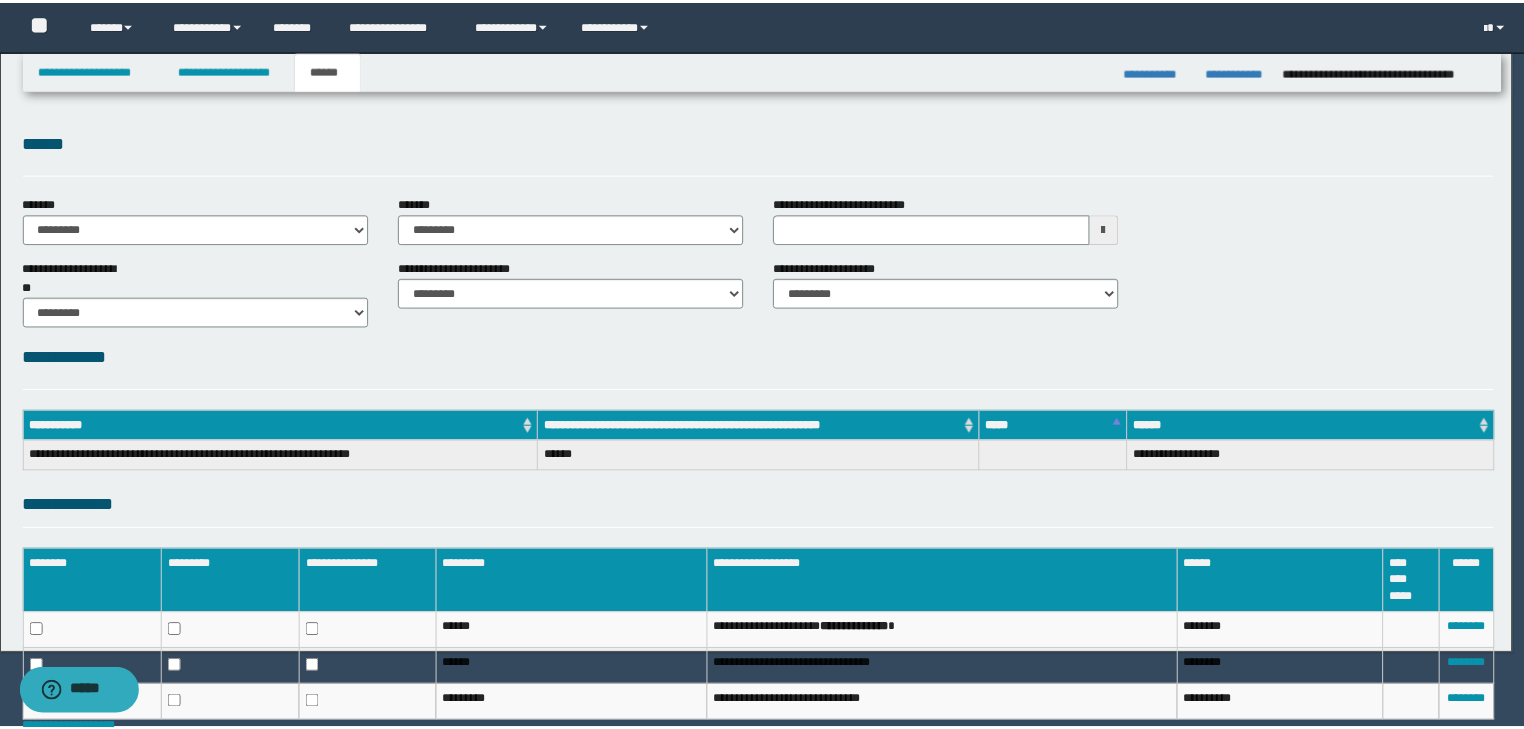 scroll, scrollTop: 0, scrollLeft: 0, axis: both 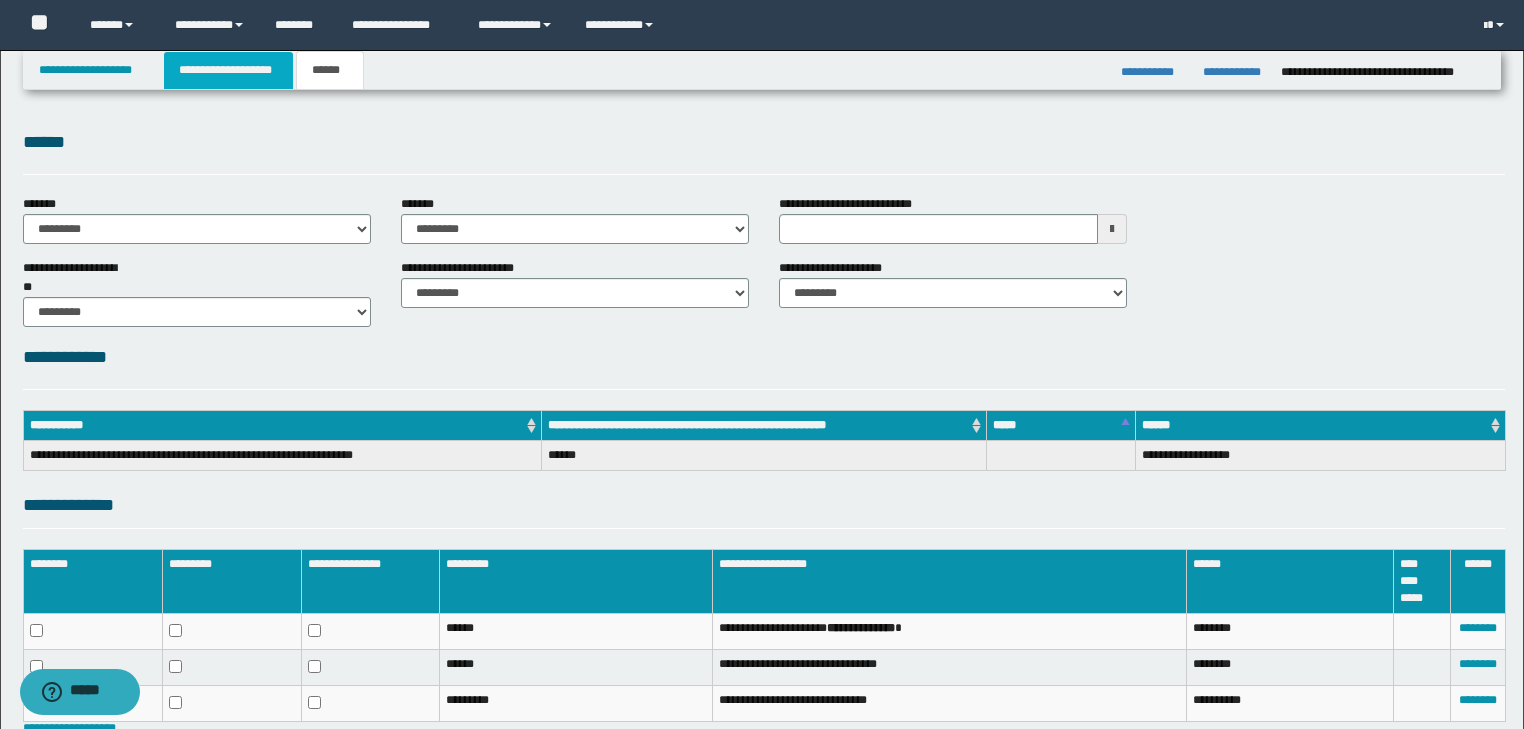 click on "**********" at bounding box center (228, 70) 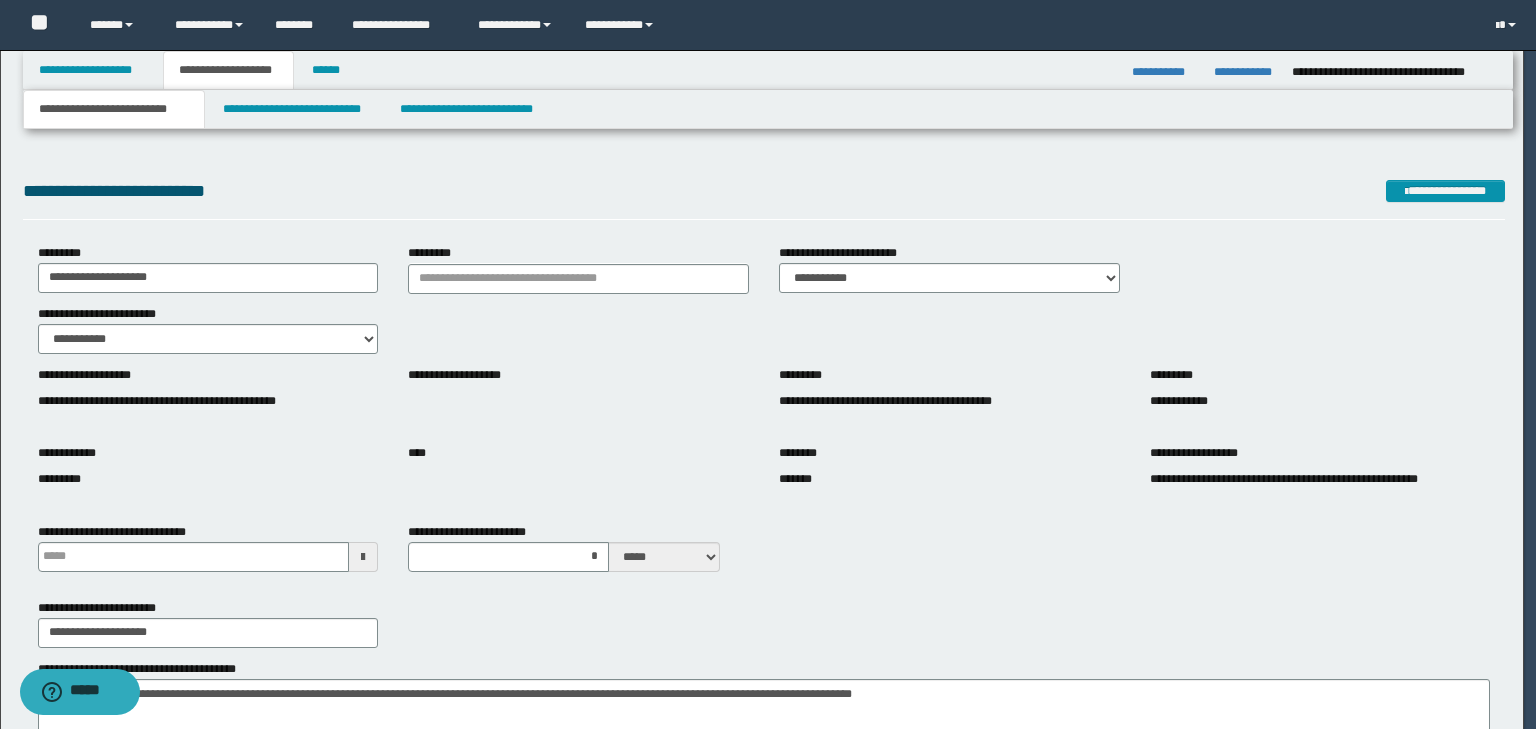 type 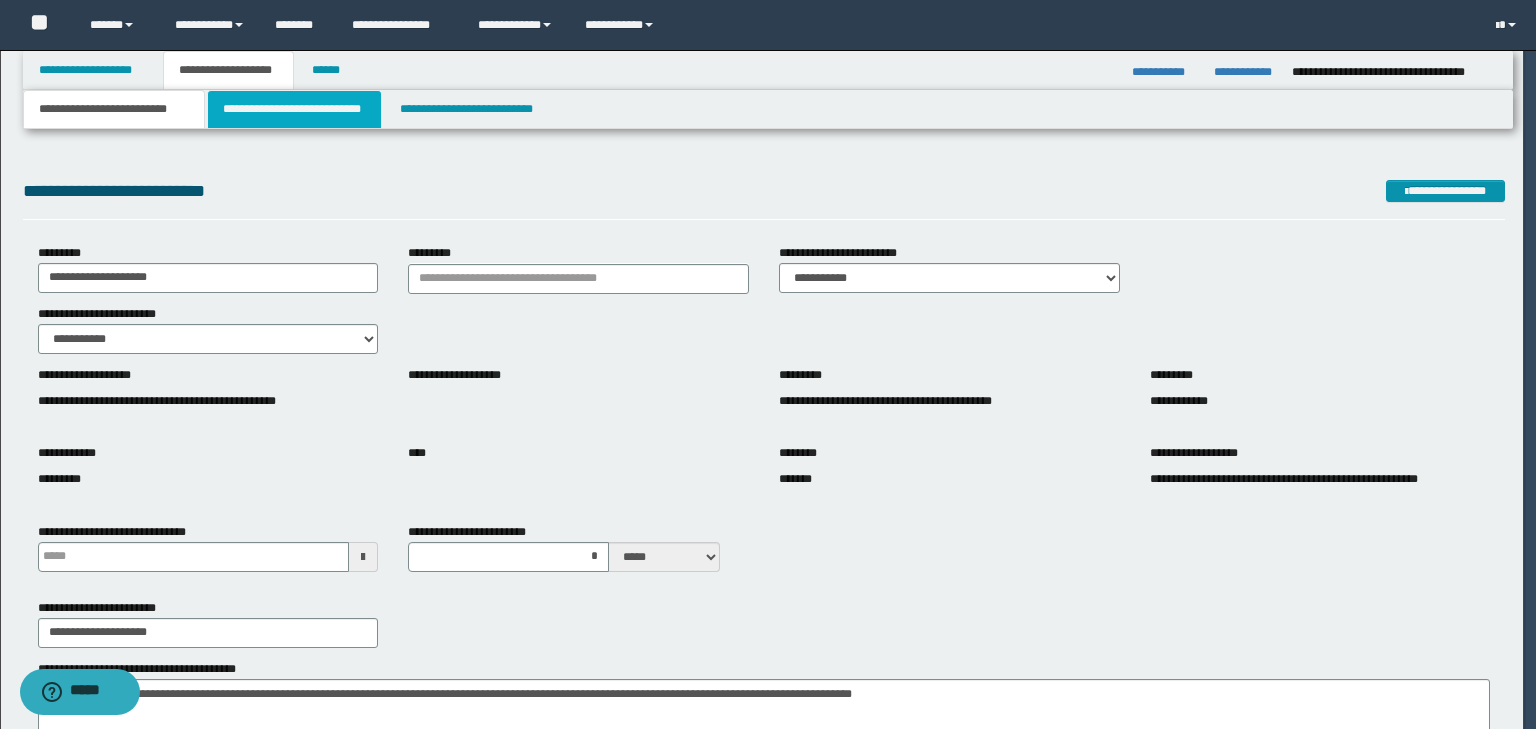 type 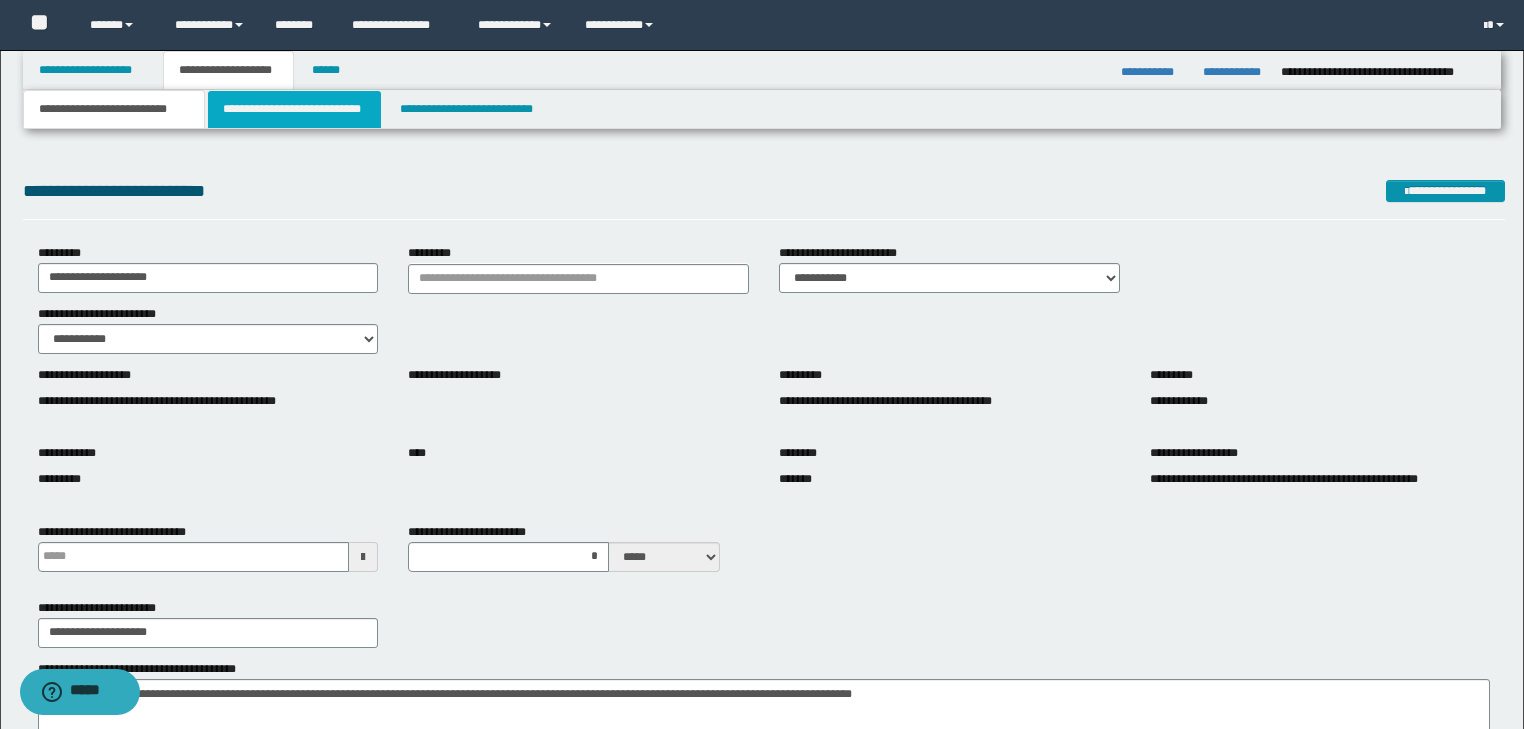 click on "**********" at bounding box center (294, 109) 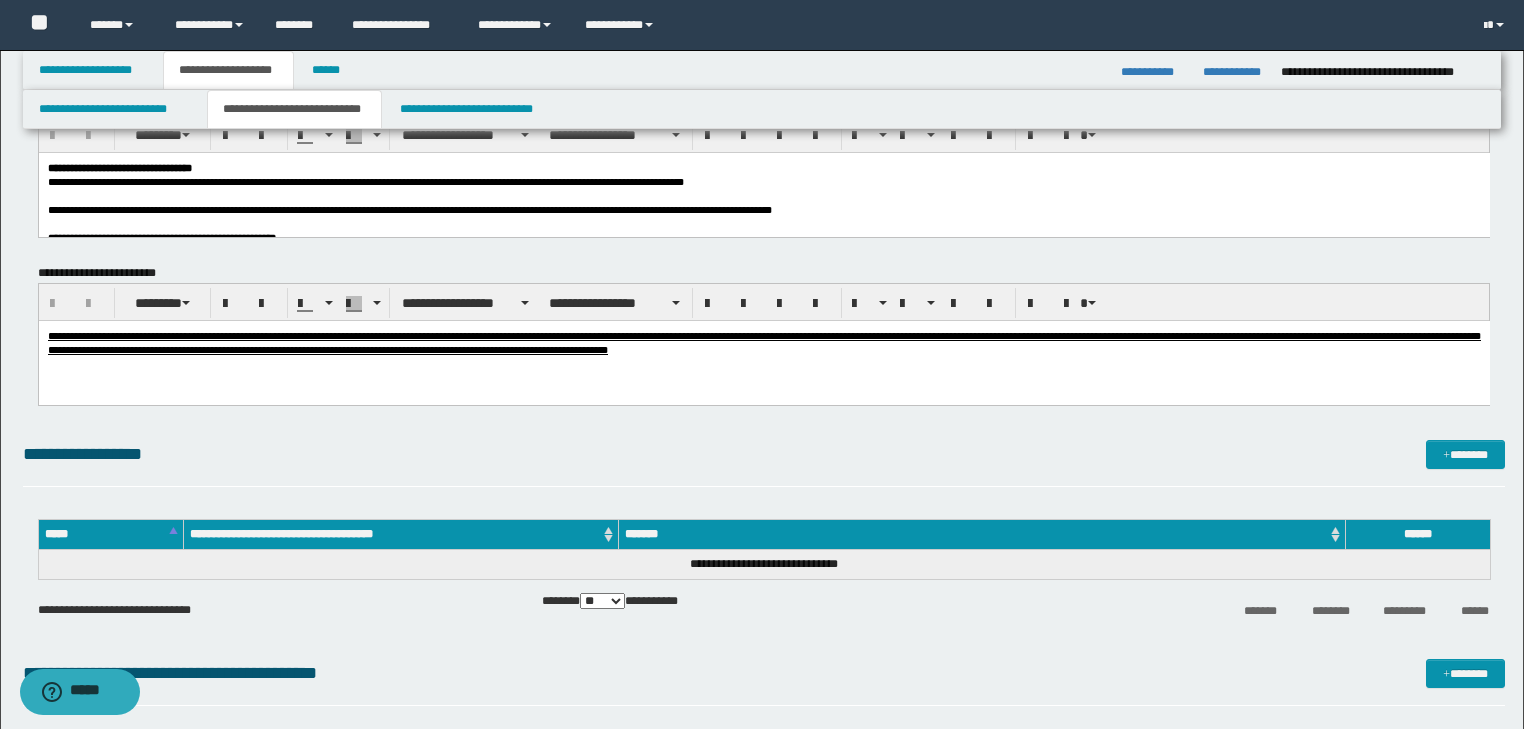 scroll, scrollTop: 160, scrollLeft: 0, axis: vertical 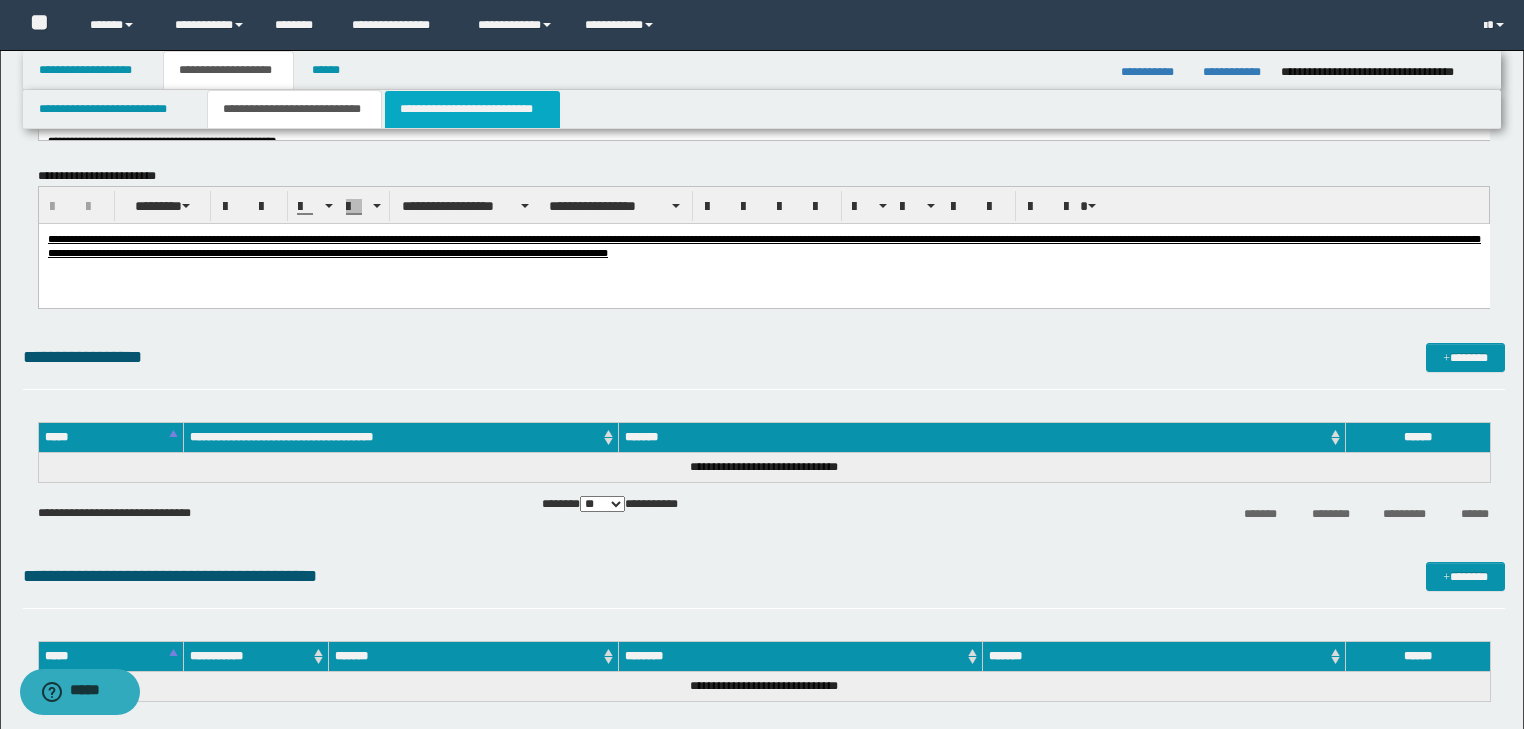 click on "**********" at bounding box center (472, 109) 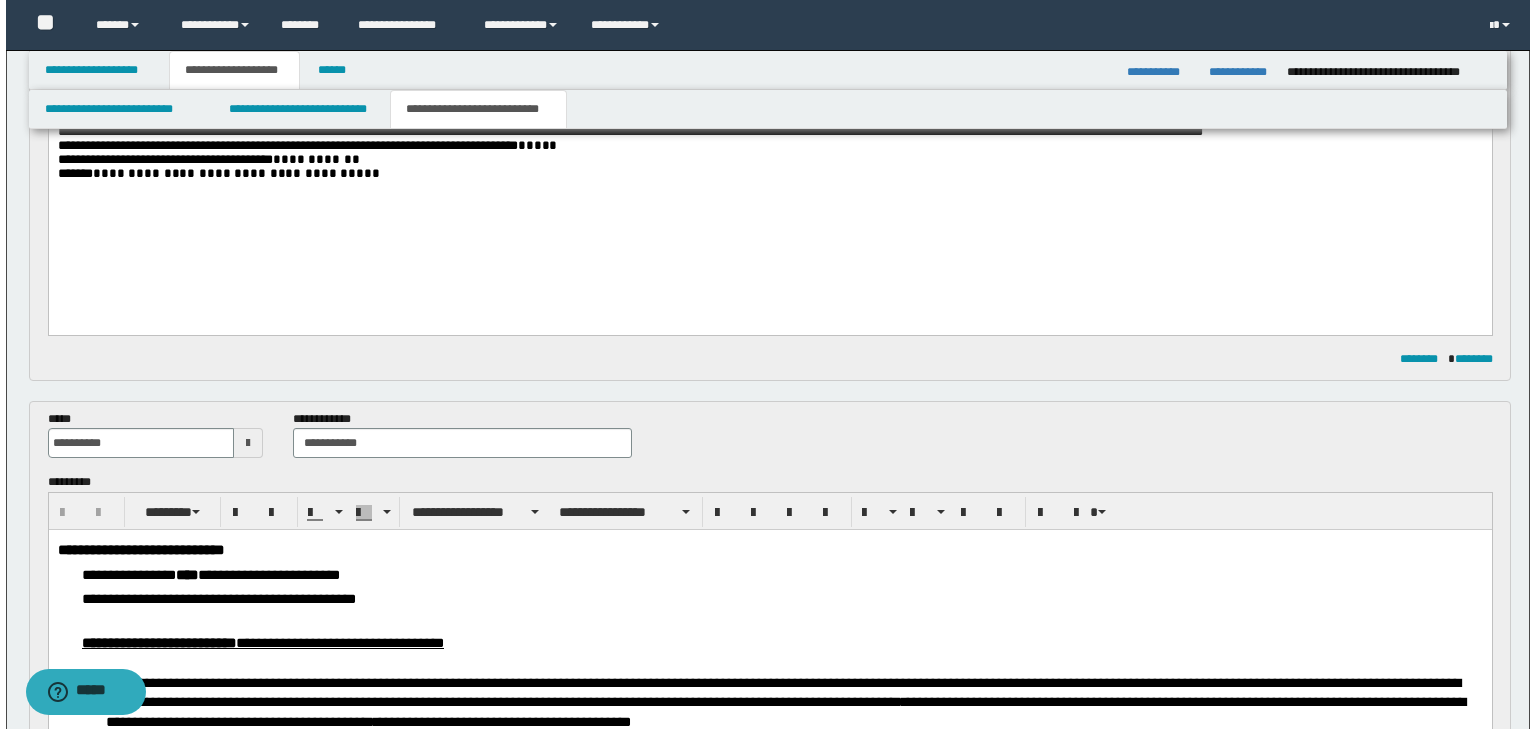 scroll, scrollTop: 0, scrollLeft: 0, axis: both 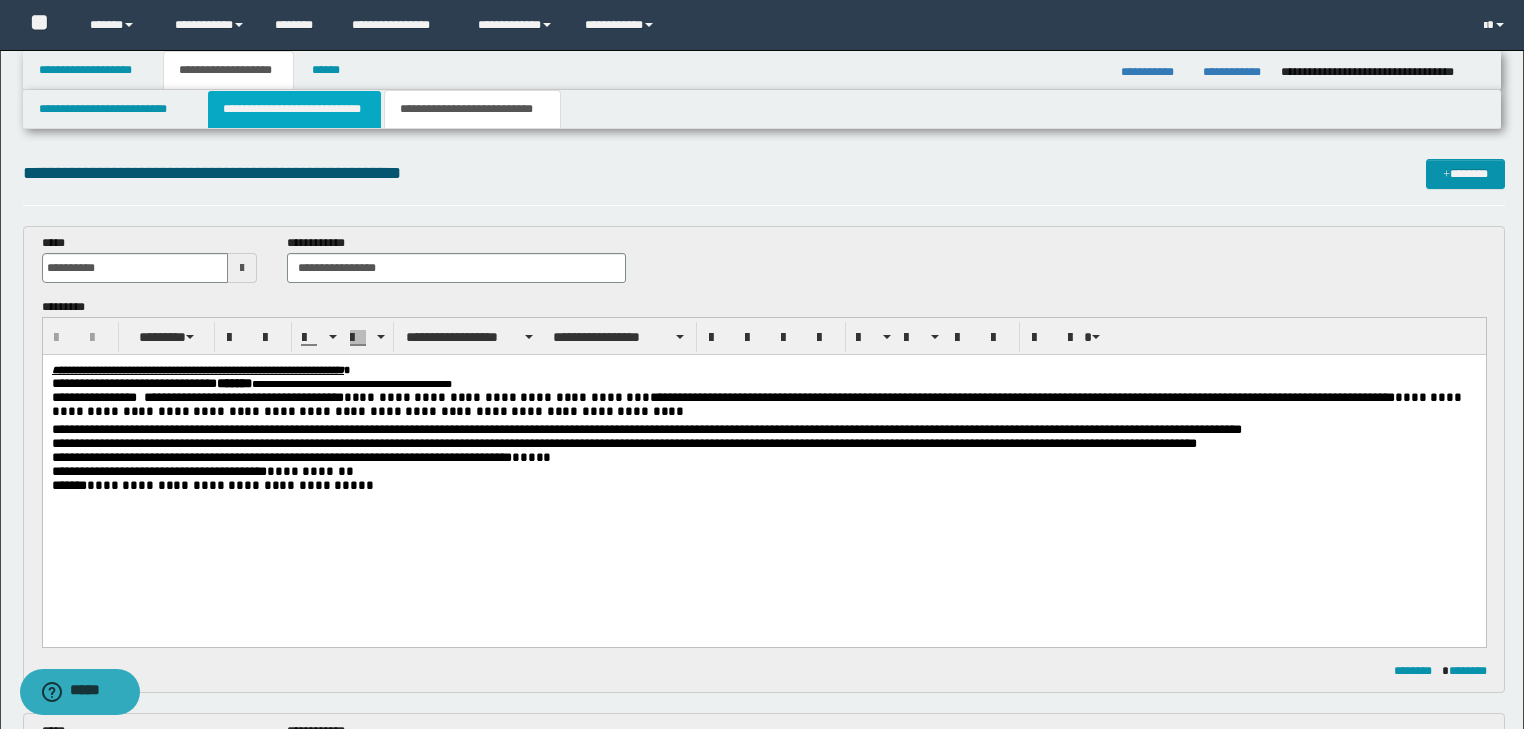 click on "**********" at bounding box center (294, 109) 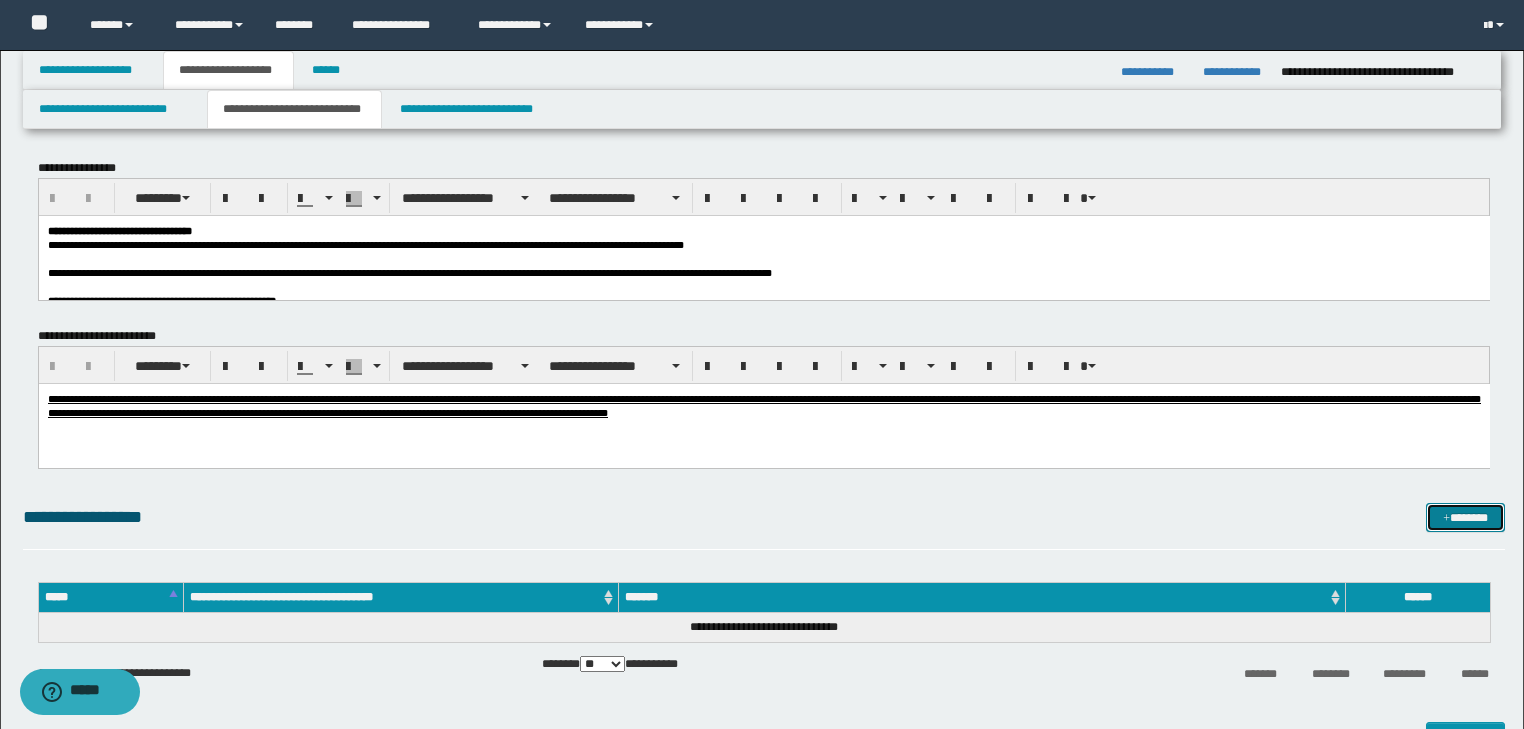 click on "*******" at bounding box center (1465, 518) 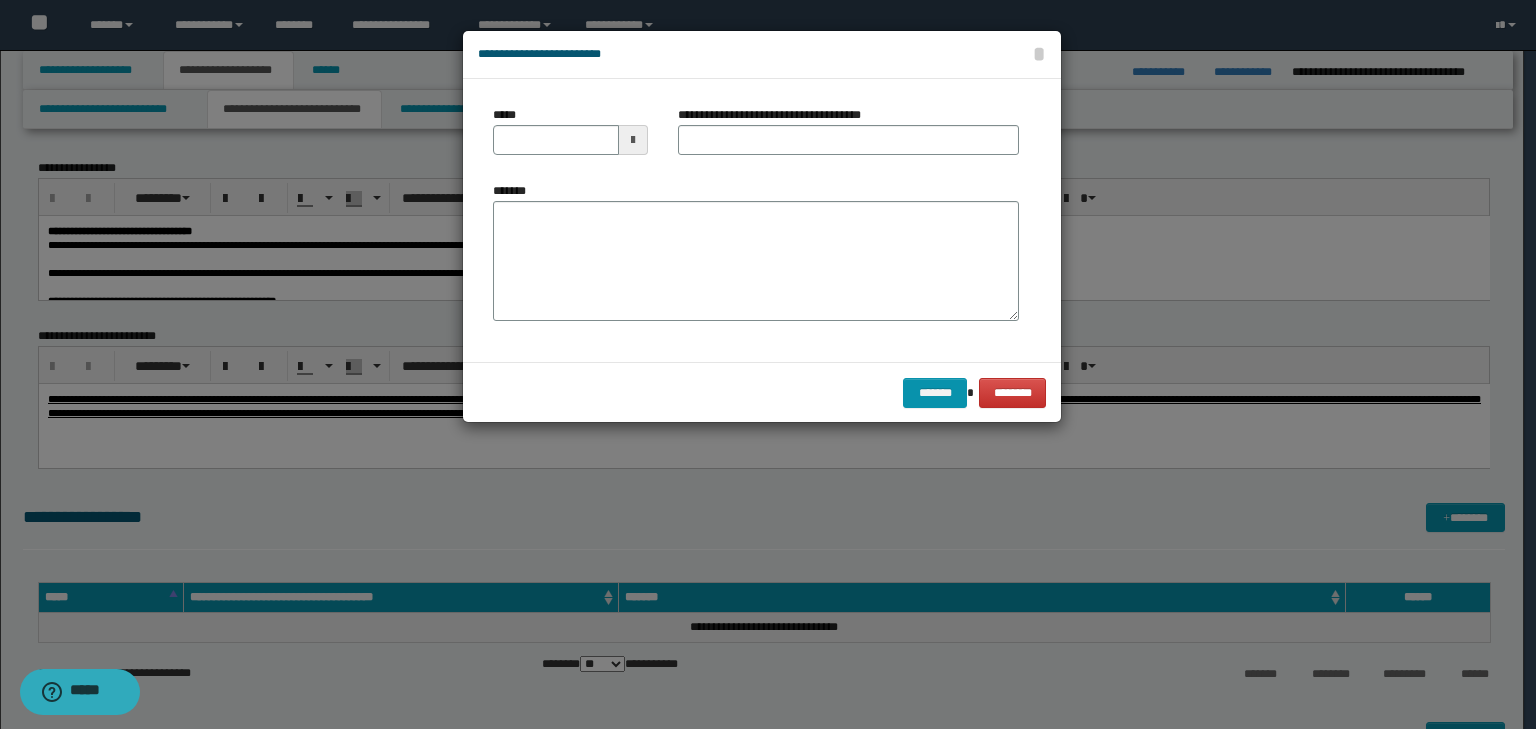 click on "*******" at bounding box center [756, 251] 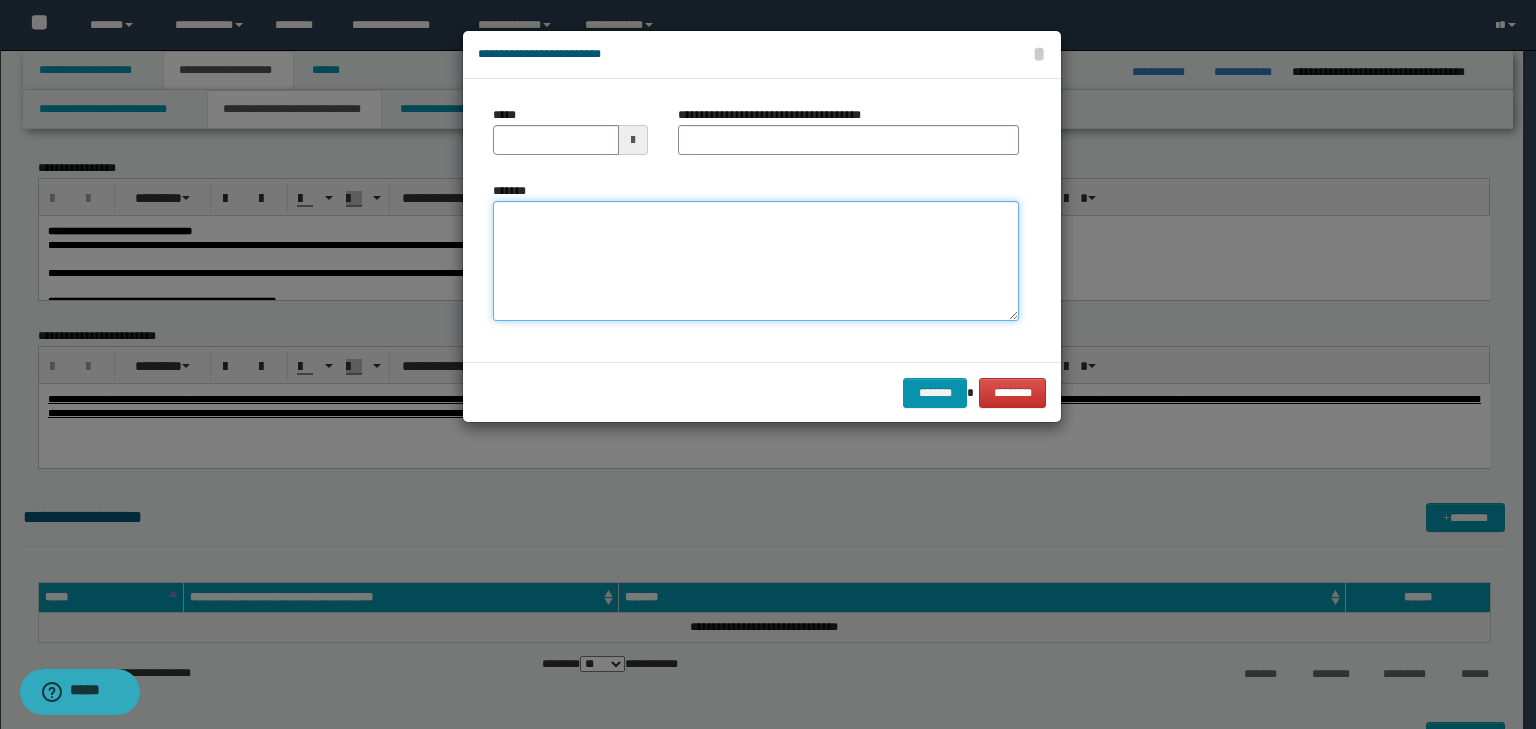 click on "*******" at bounding box center [756, 261] 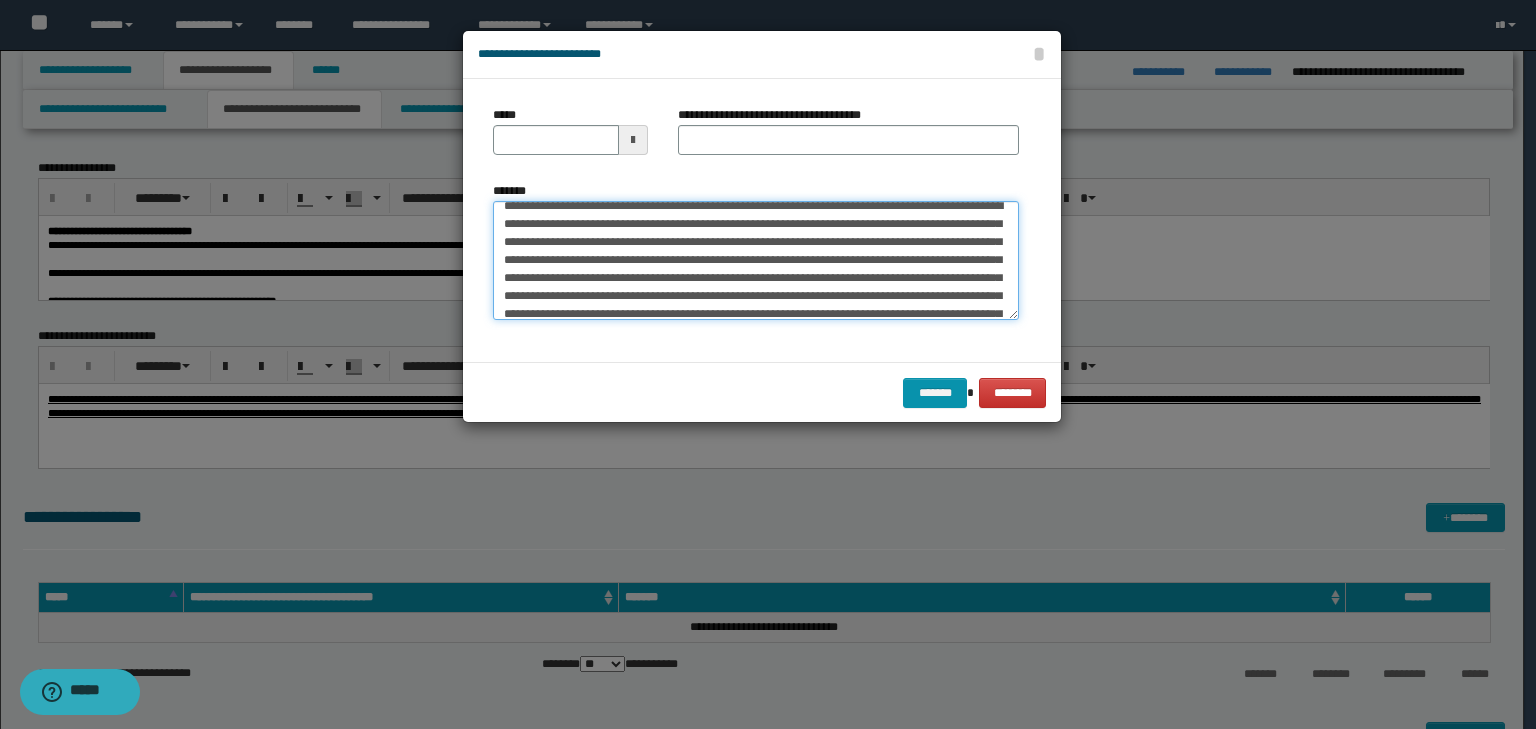 scroll, scrollTop: 0, scrollLeft: 0, axis: both 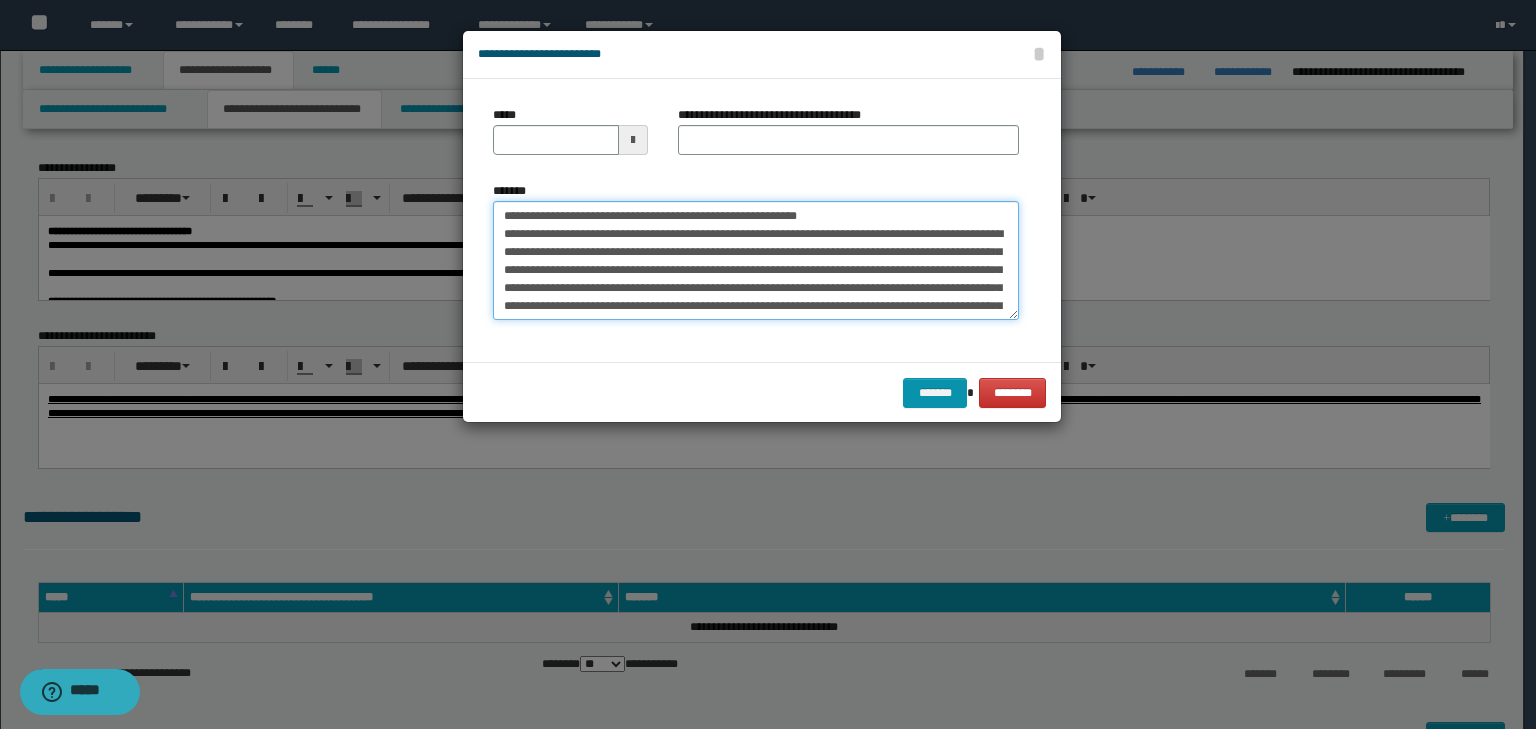 drag, startPoint x: 567, startPoint y: 212, endPoint x: 498, endPoint y: 196, distance: 70.83079 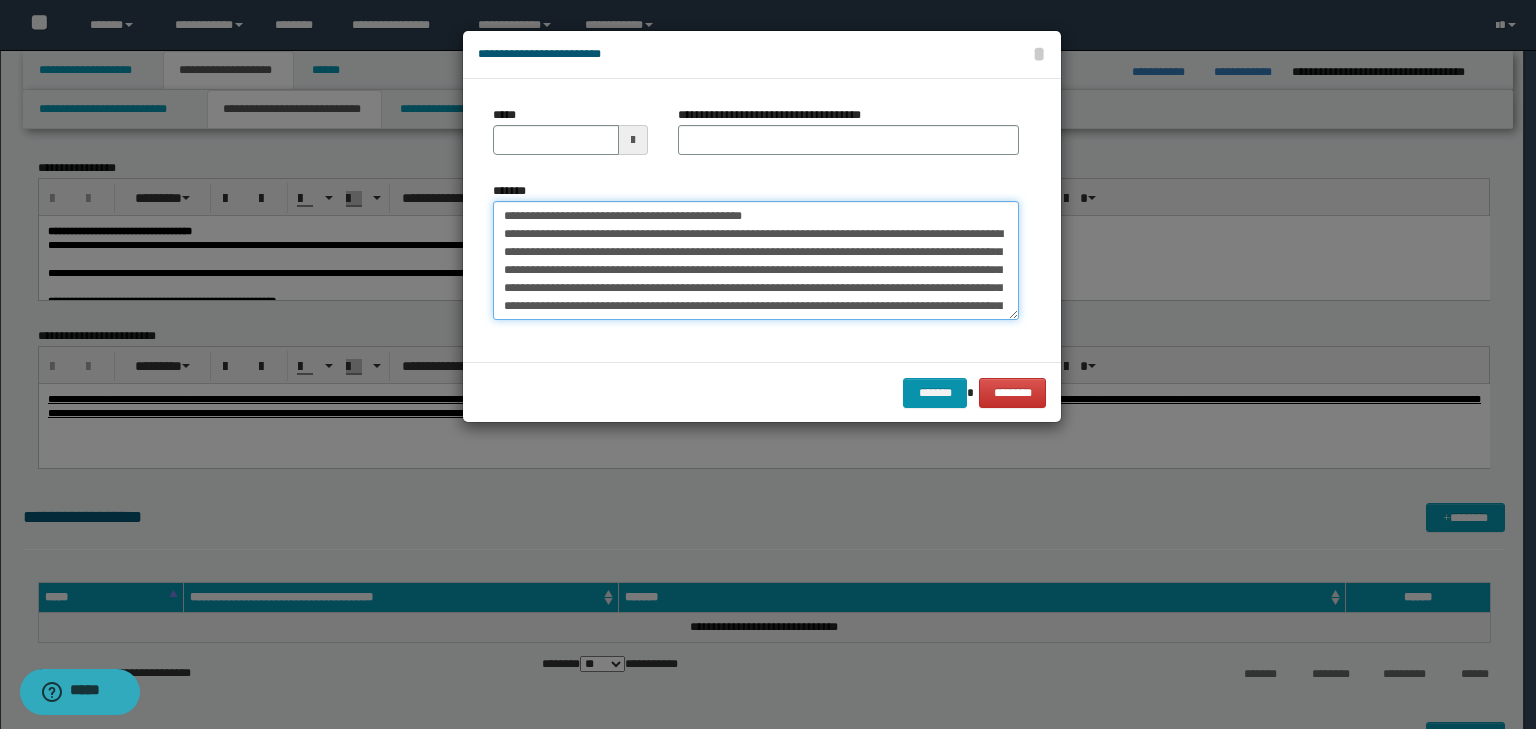 type 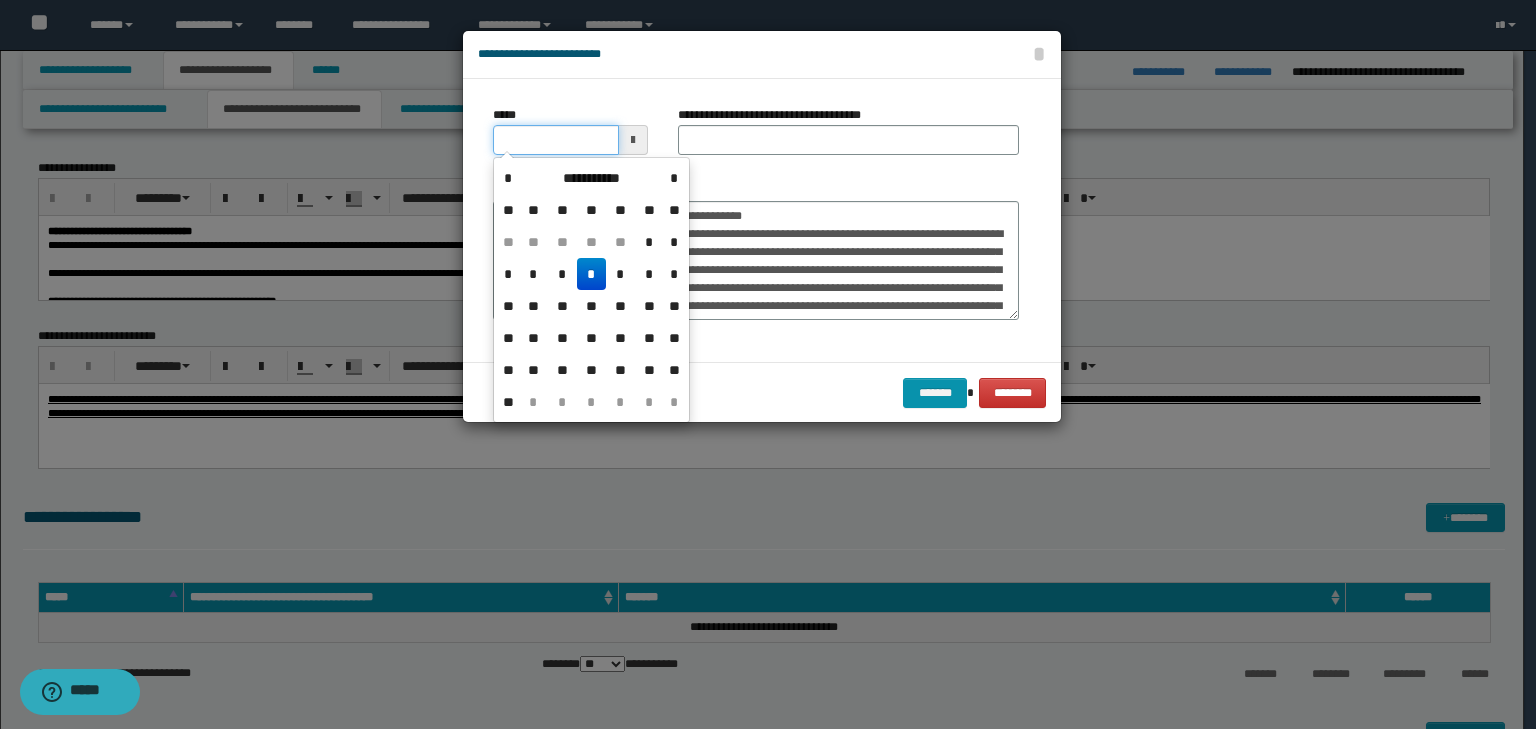 click on "*****" at bounding box center [556, 140] 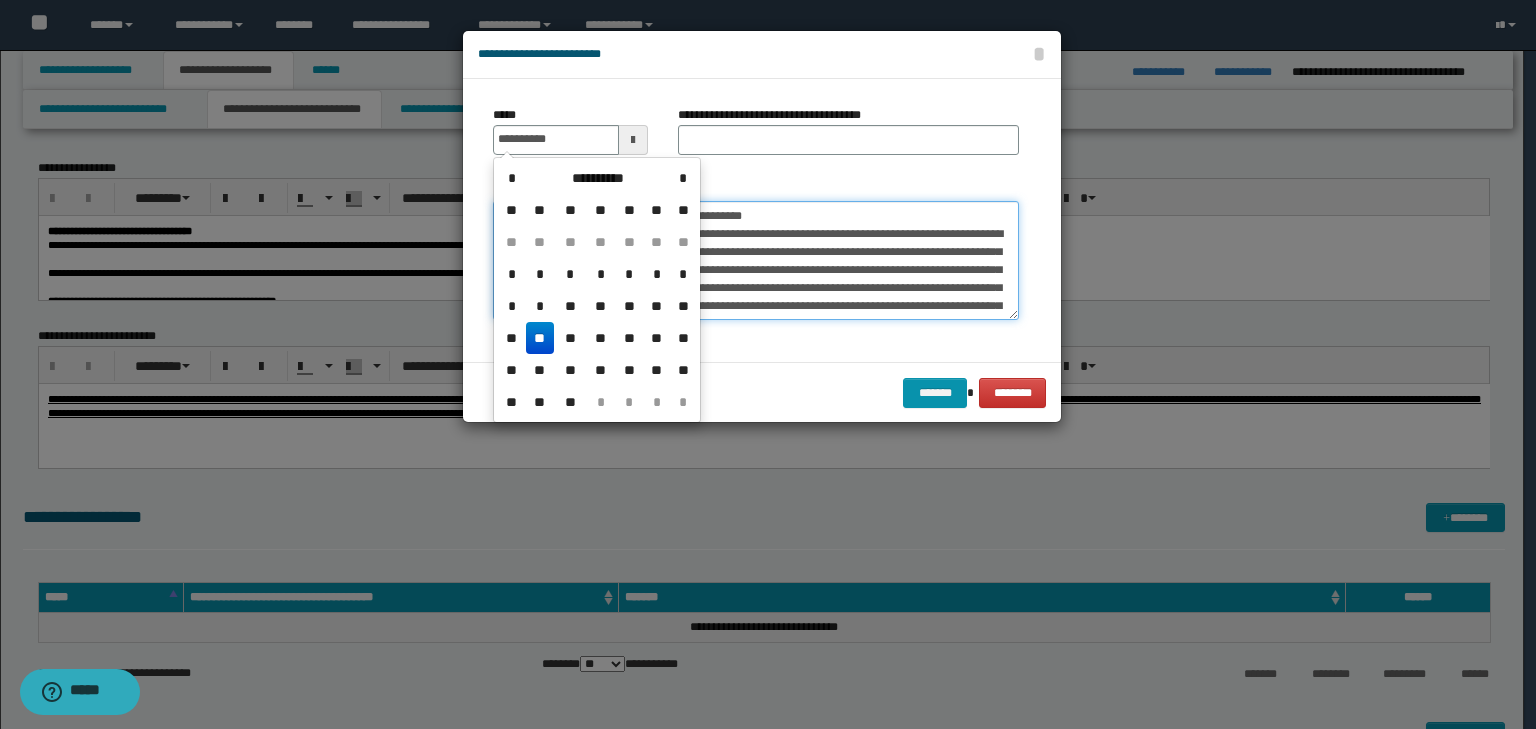 type on "**********" 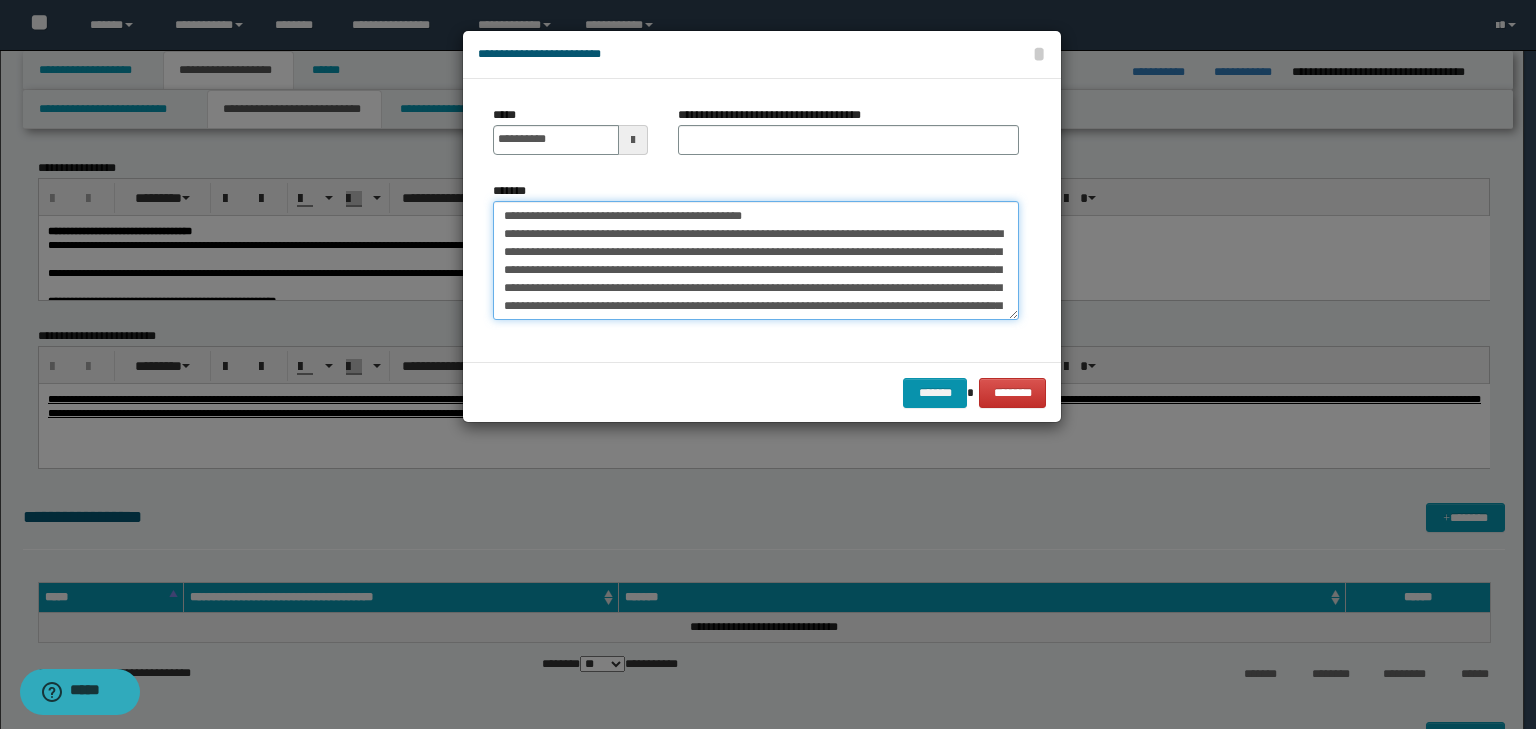 drag, startPoint x: 816, startPoint y: 205, endPoint x: 427, endPoint y: 174, distance: 390.23328 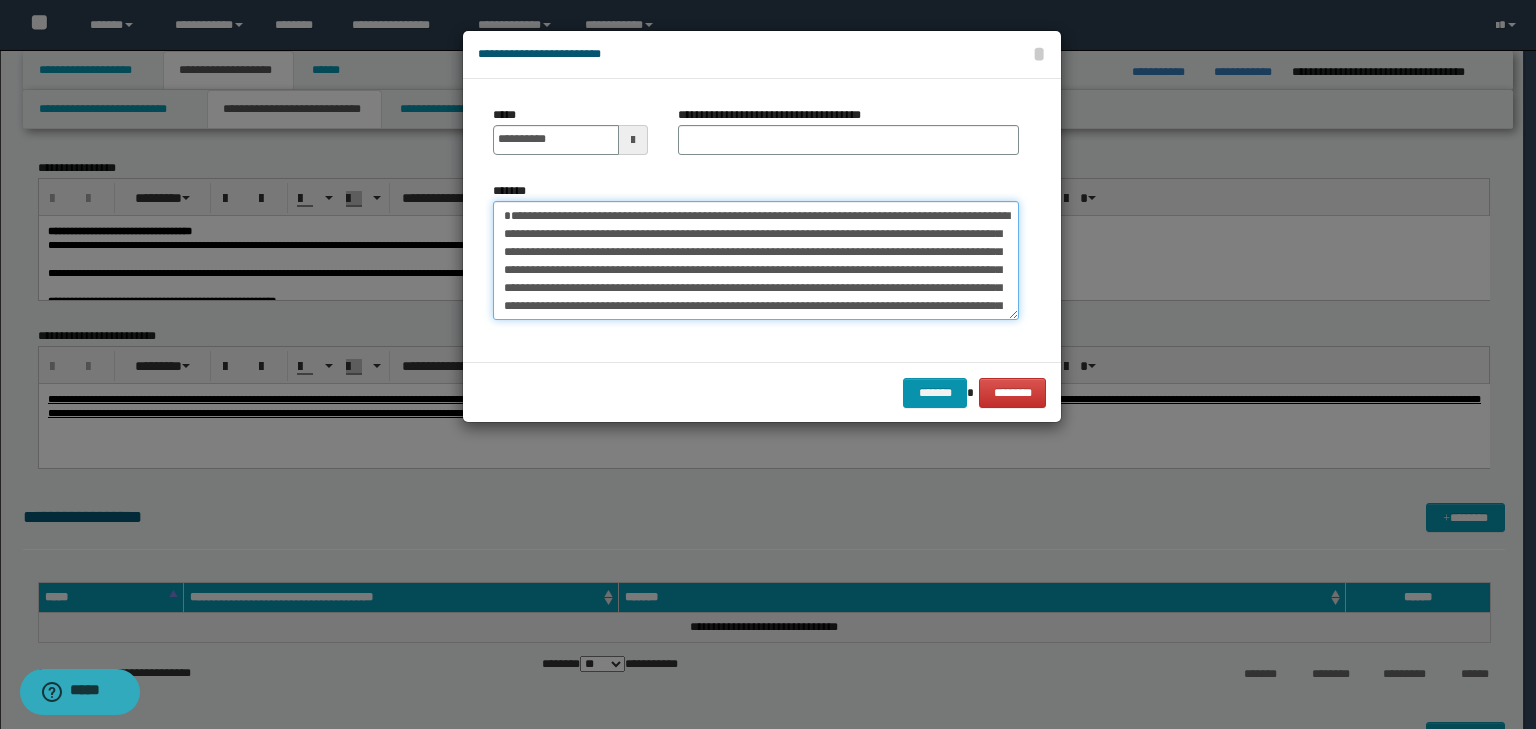 type on "**********" 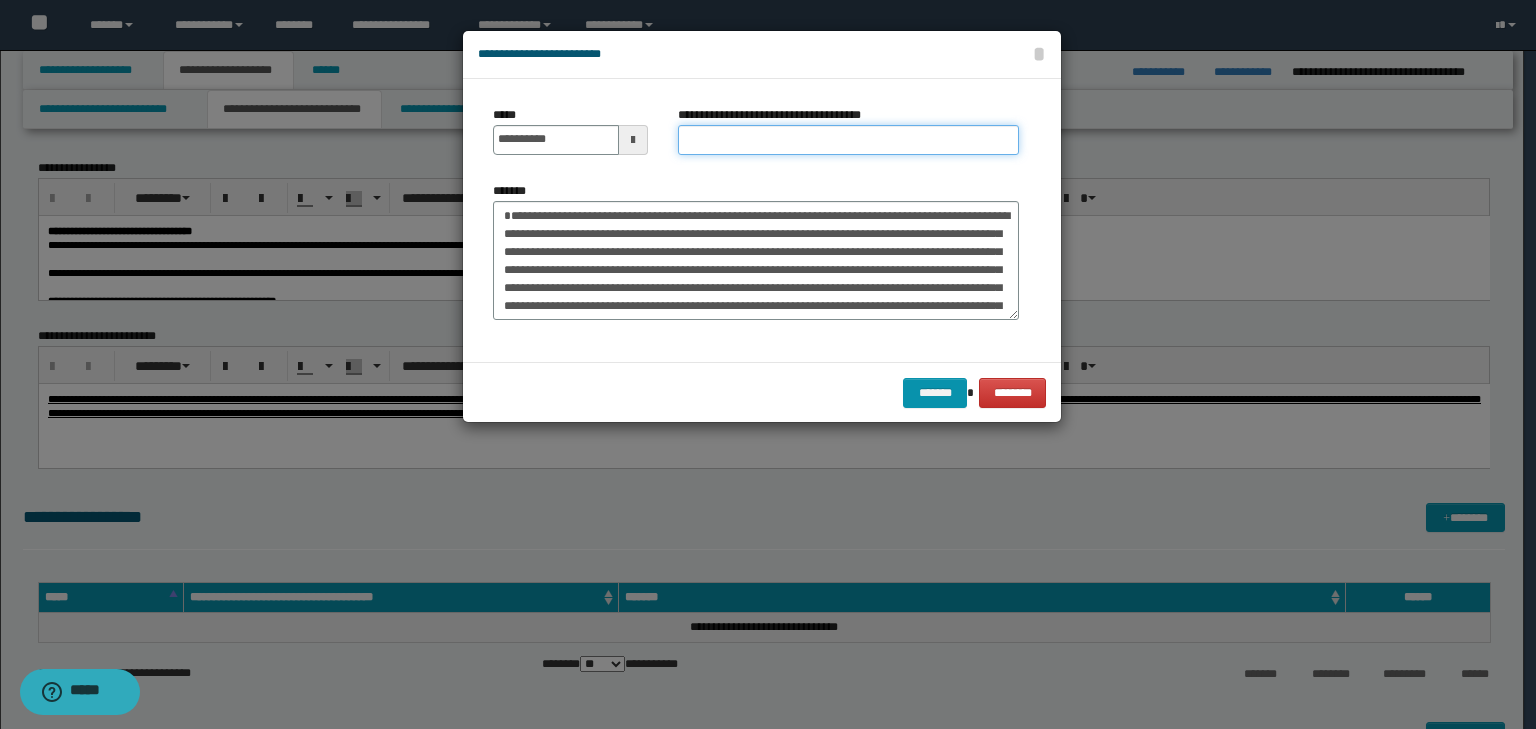 click on "**********" at bounding box center [848, 140] 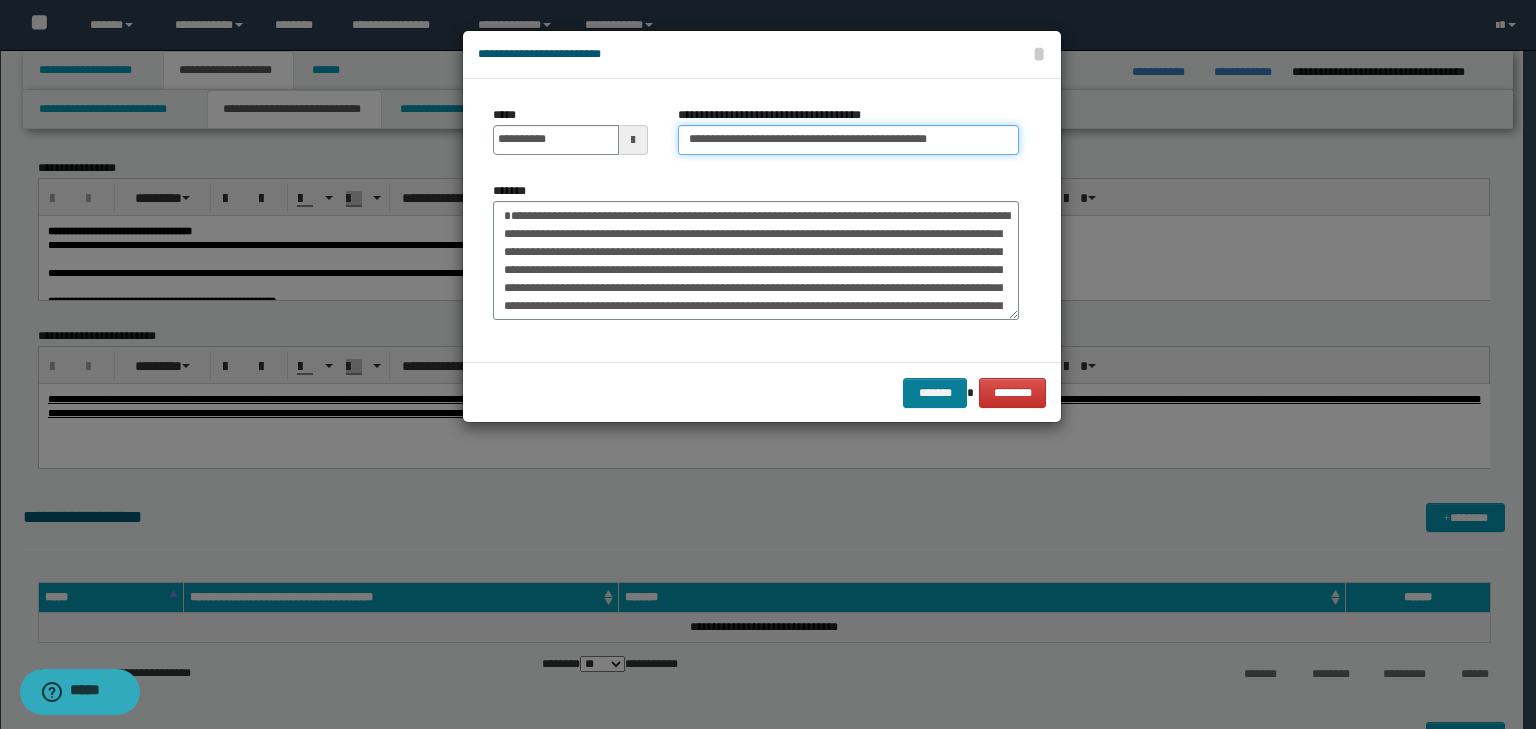 type on "**********" 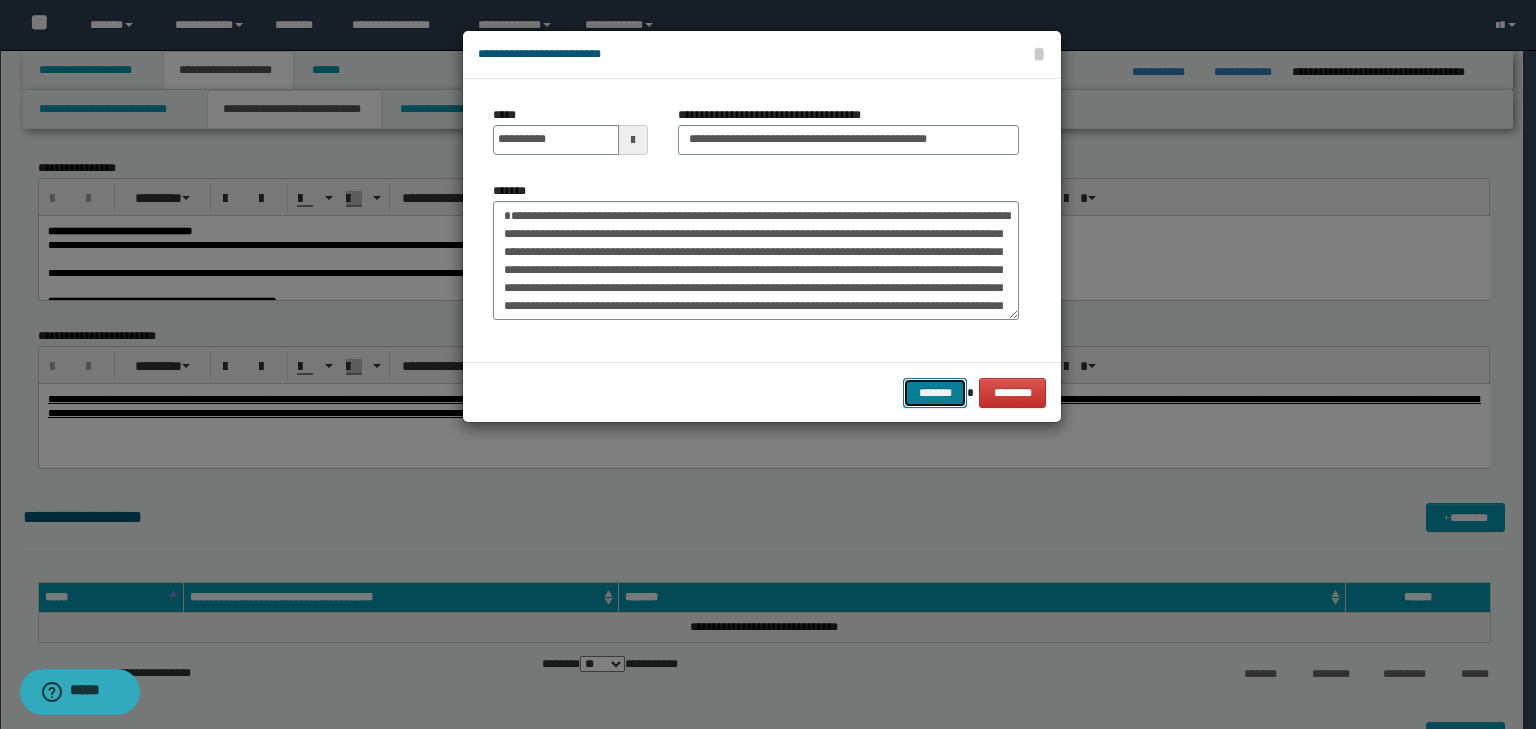 click on "*******" at bounding box center [935, 393] 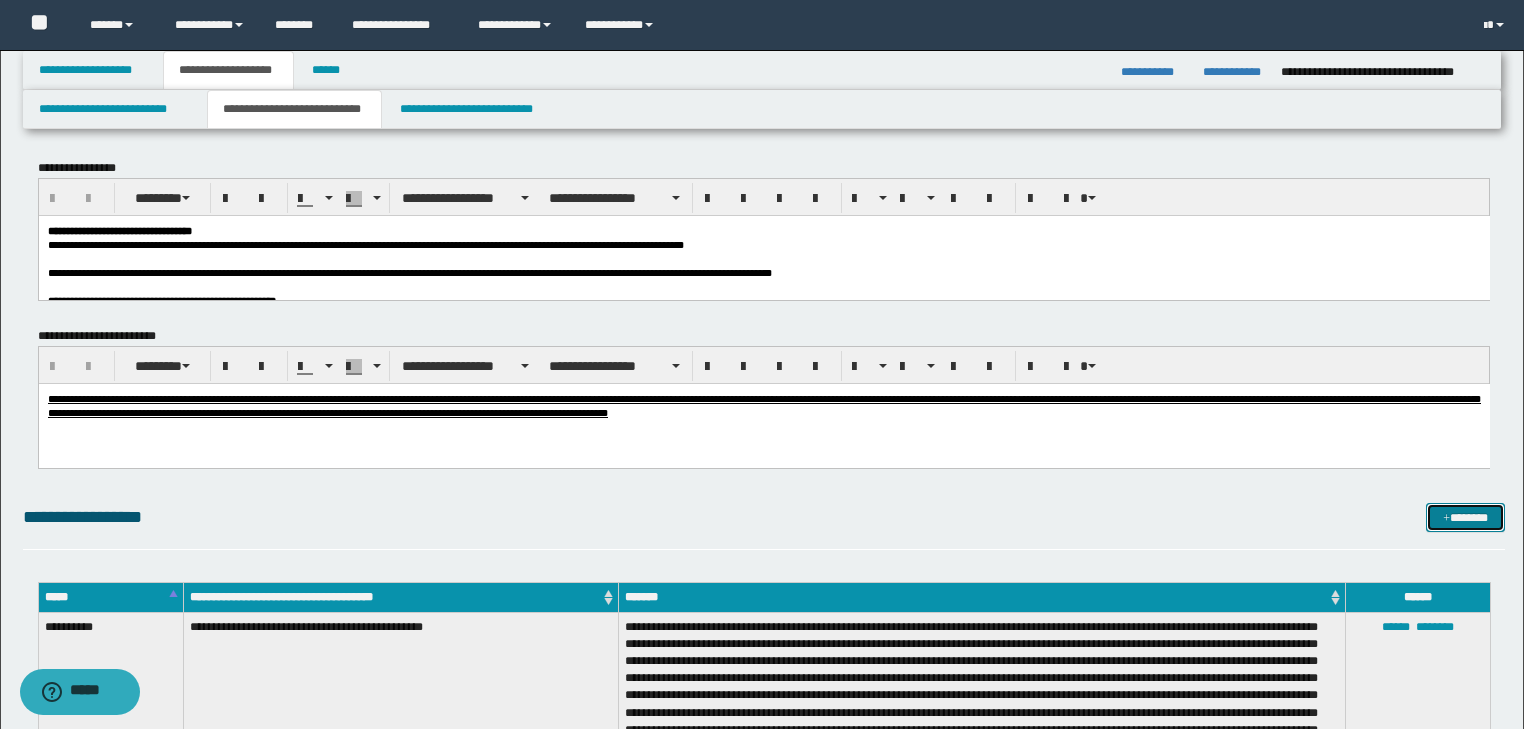 click on "*******" at bounding box center (1465, 518) 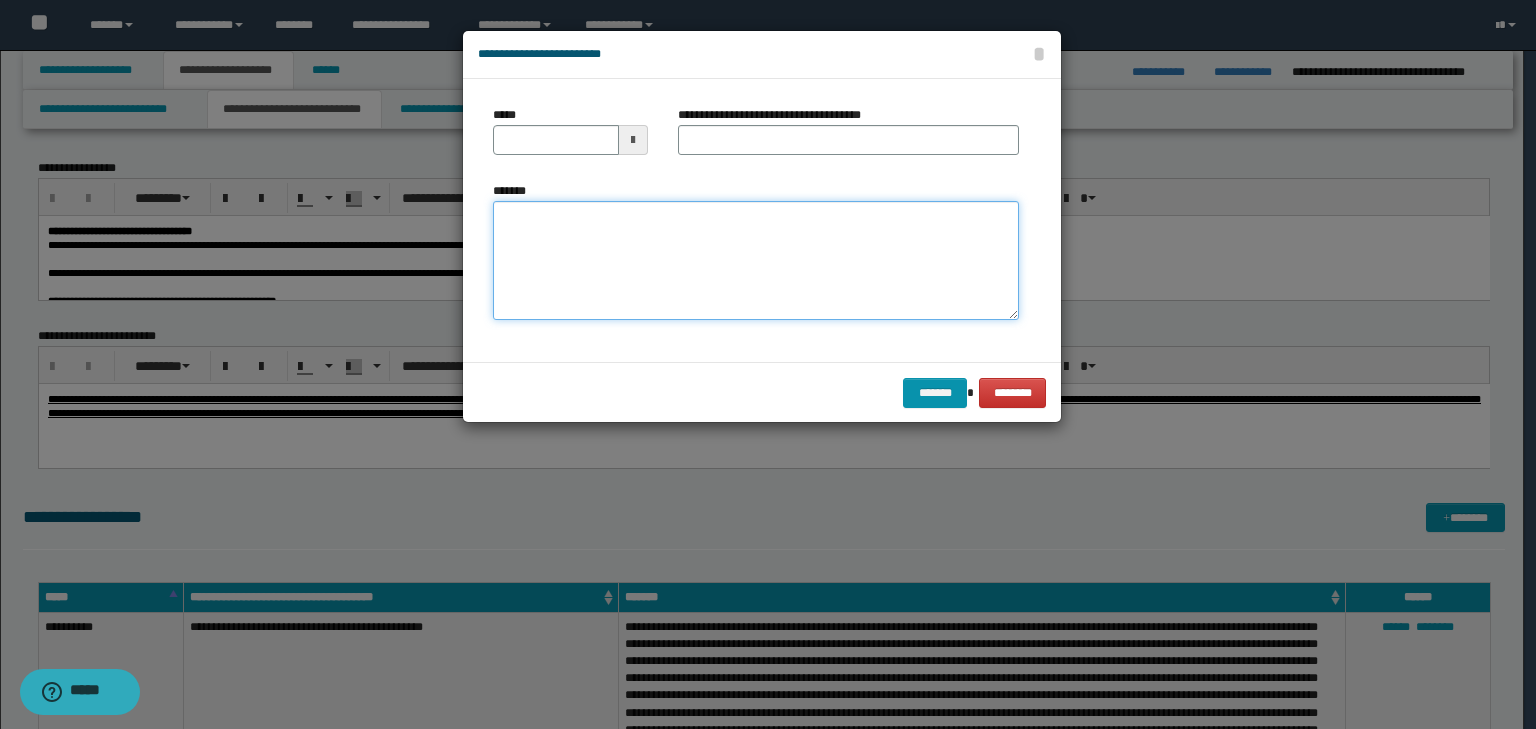 click on "*******" at bounding box center [756, 261] 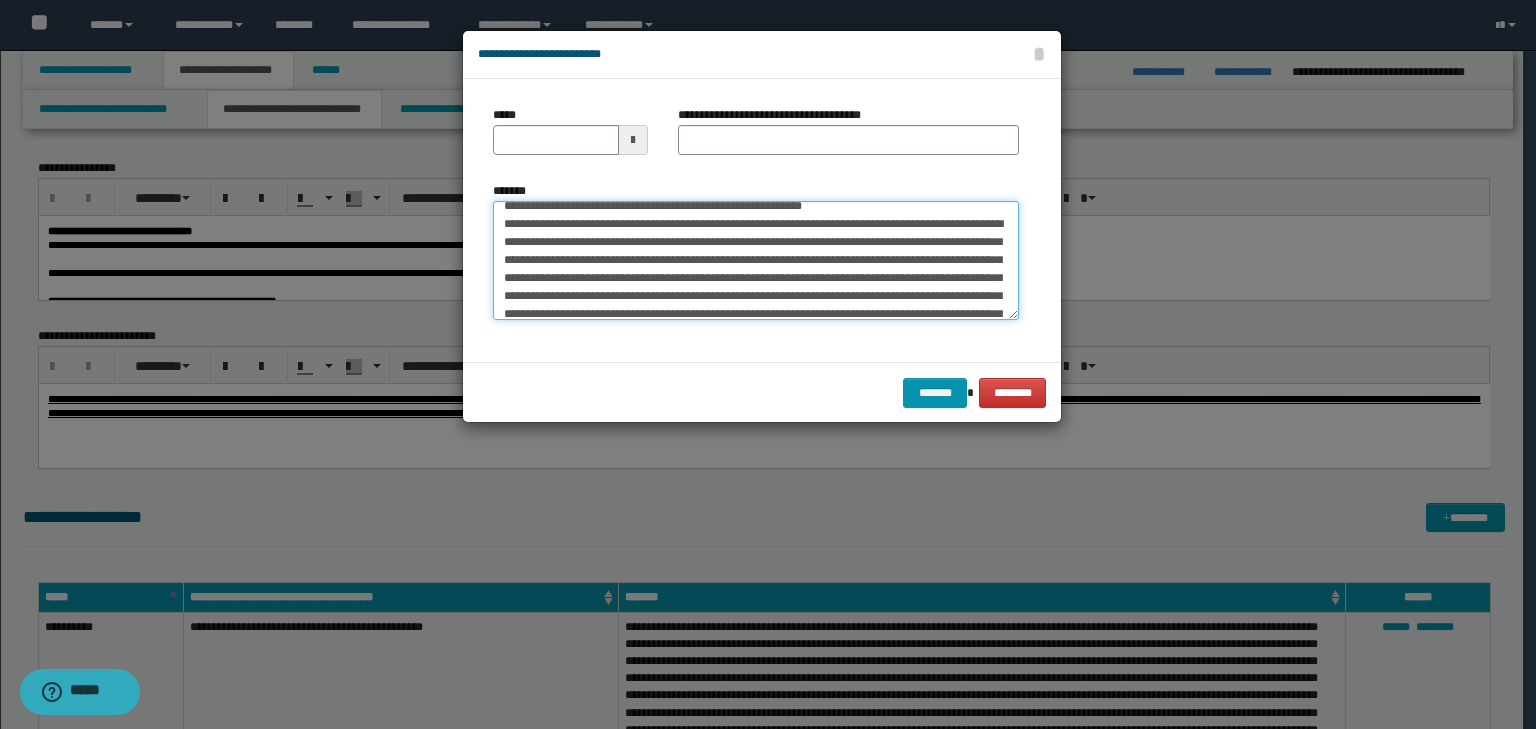 scroll, scrollTop: 0, scrollLeft: 0, axis: both 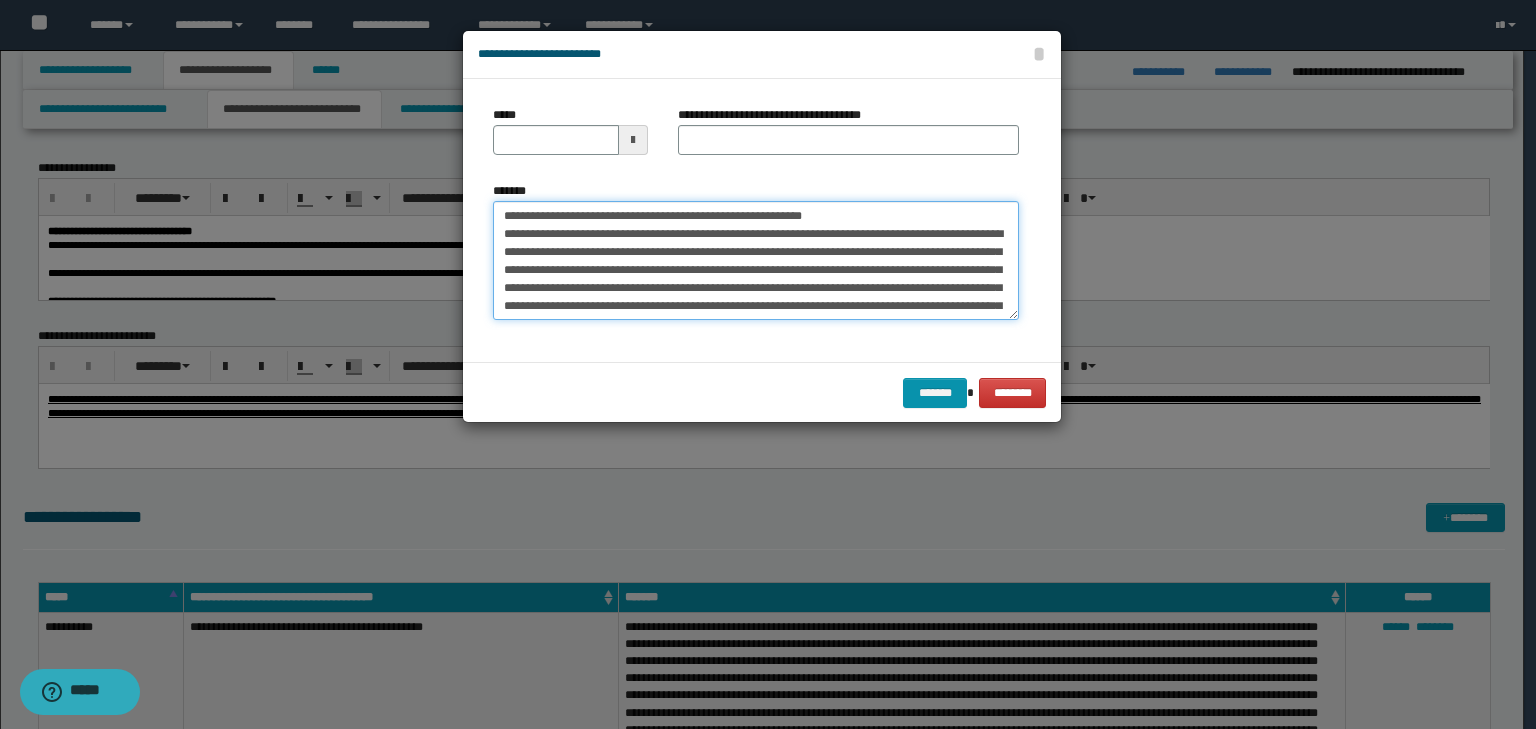 drag, startPoint x: 564, startPoint y: 217, endPoint x: 496, endPoint y: 204, distance: 69.2315 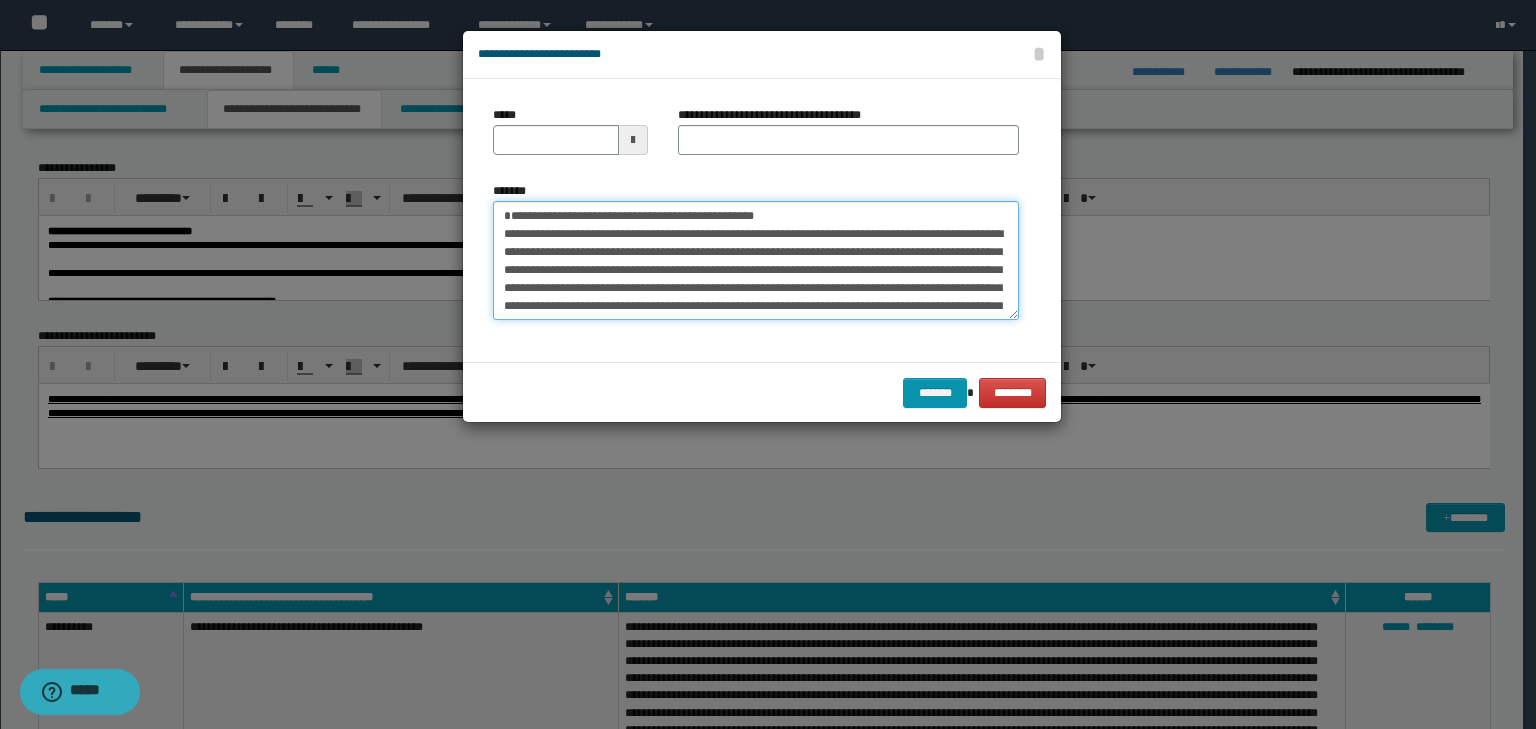 type on "**********" 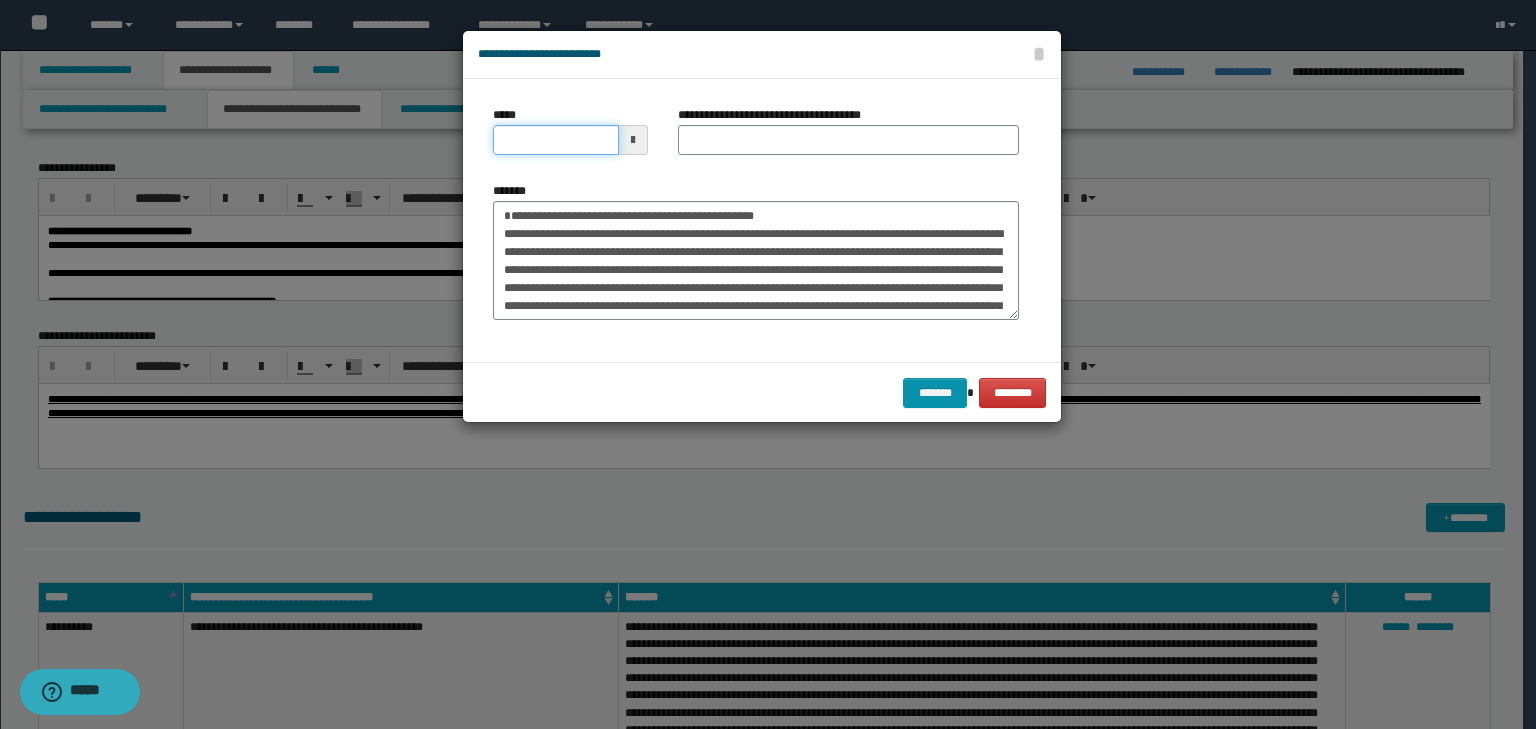 click on "*****" at bounding box center [556, 140] 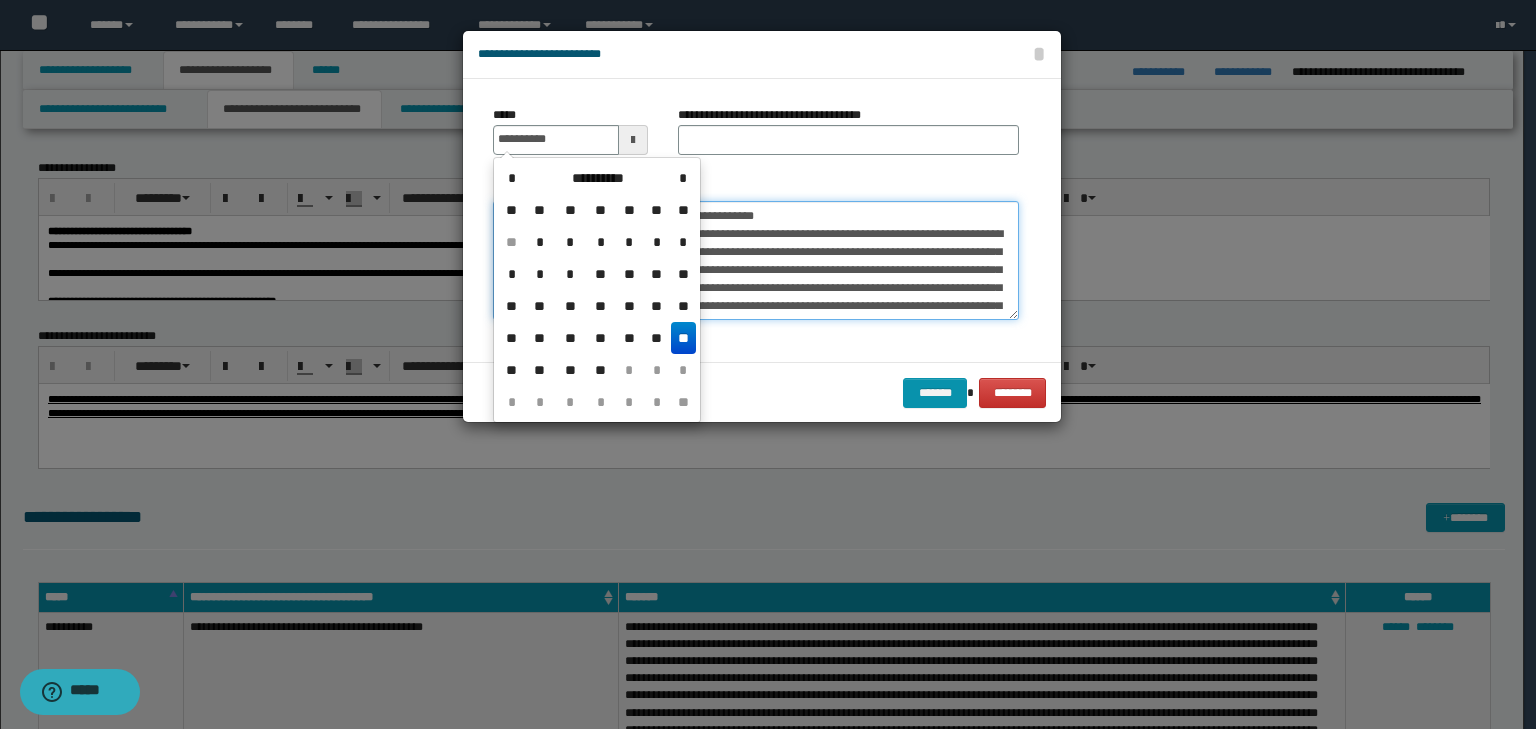 type on "**********" 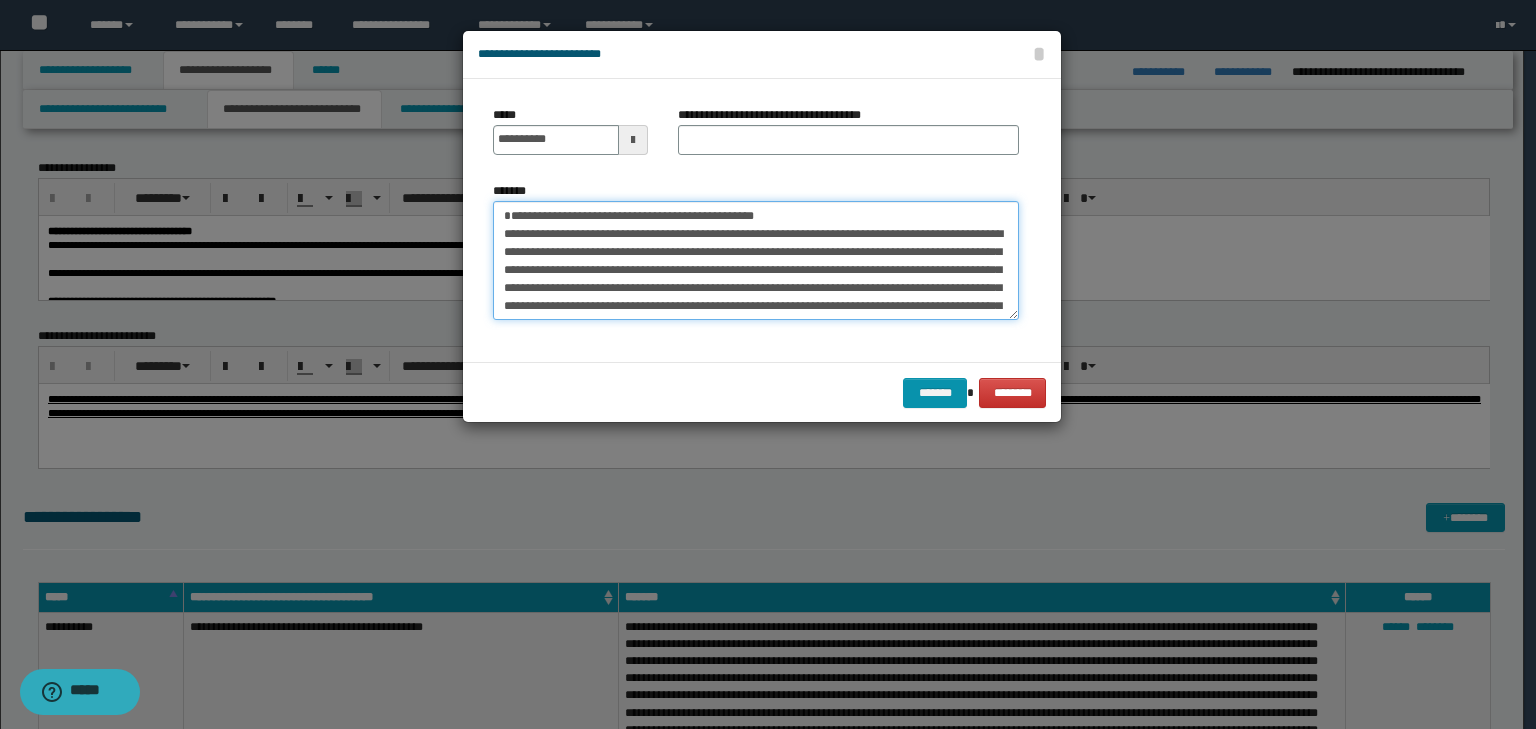 drag, startPoint x: 824, startPoint y: 212, endPoint x: 293, endPoint y: 169, distance: 532.7382 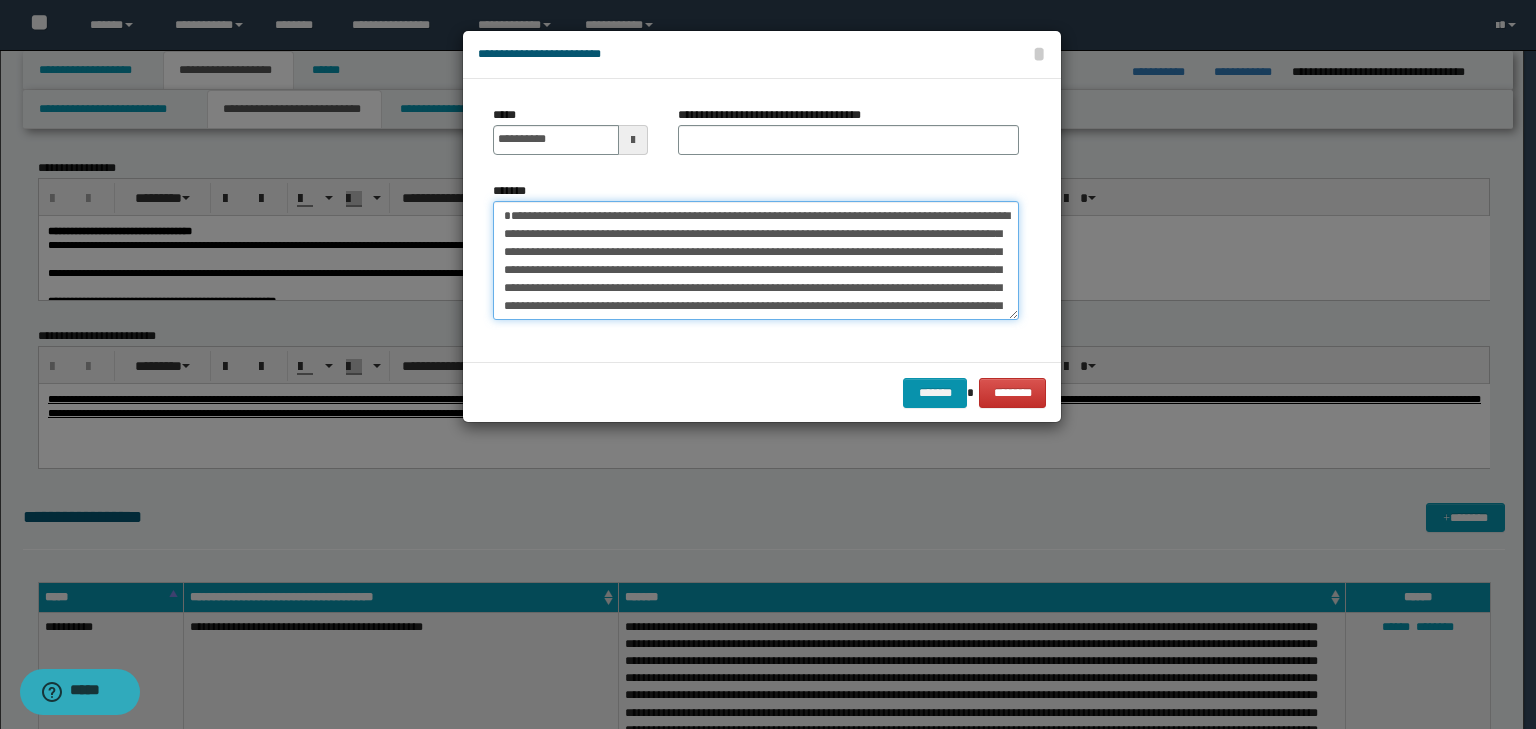 type on "**********" 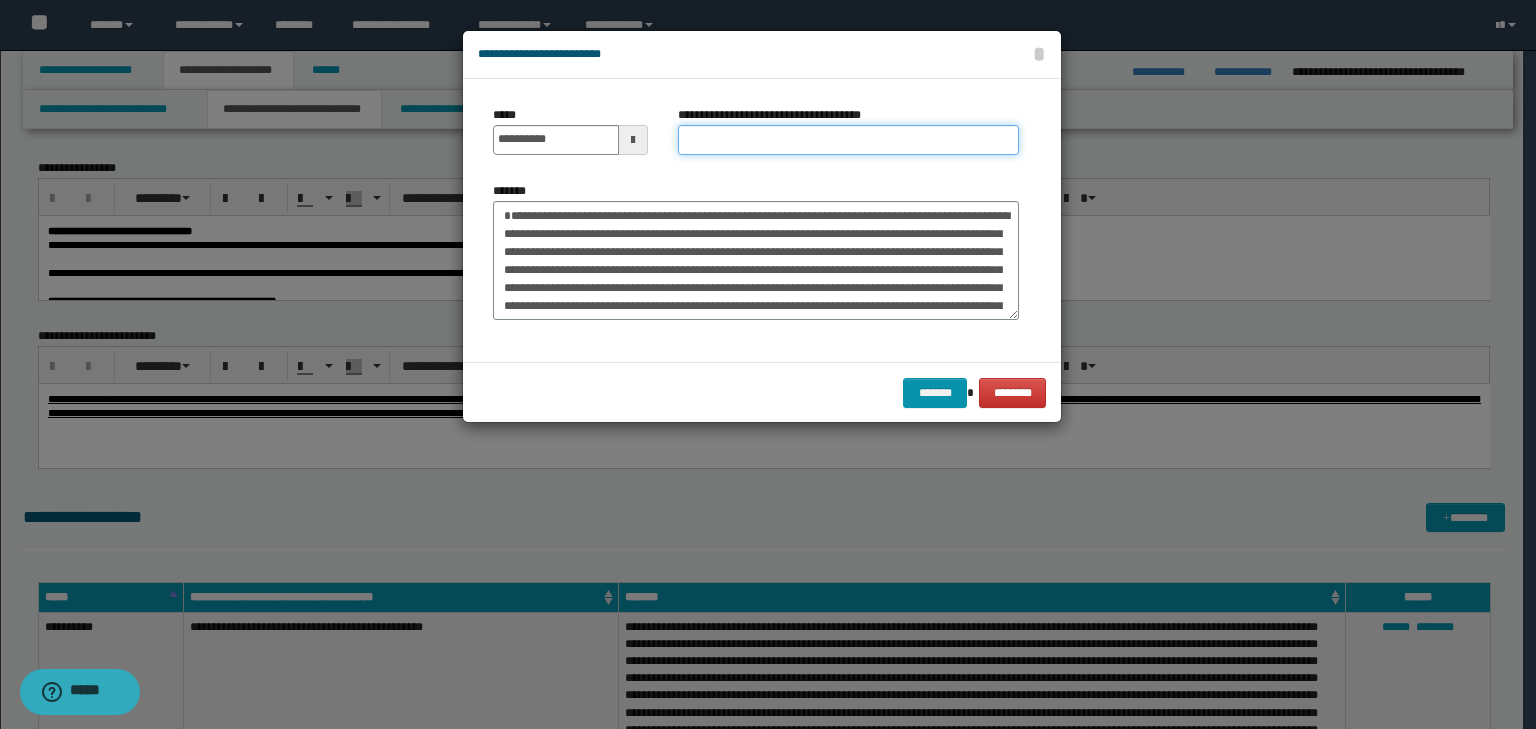 click on "**********" at bounding box center (848, 140) 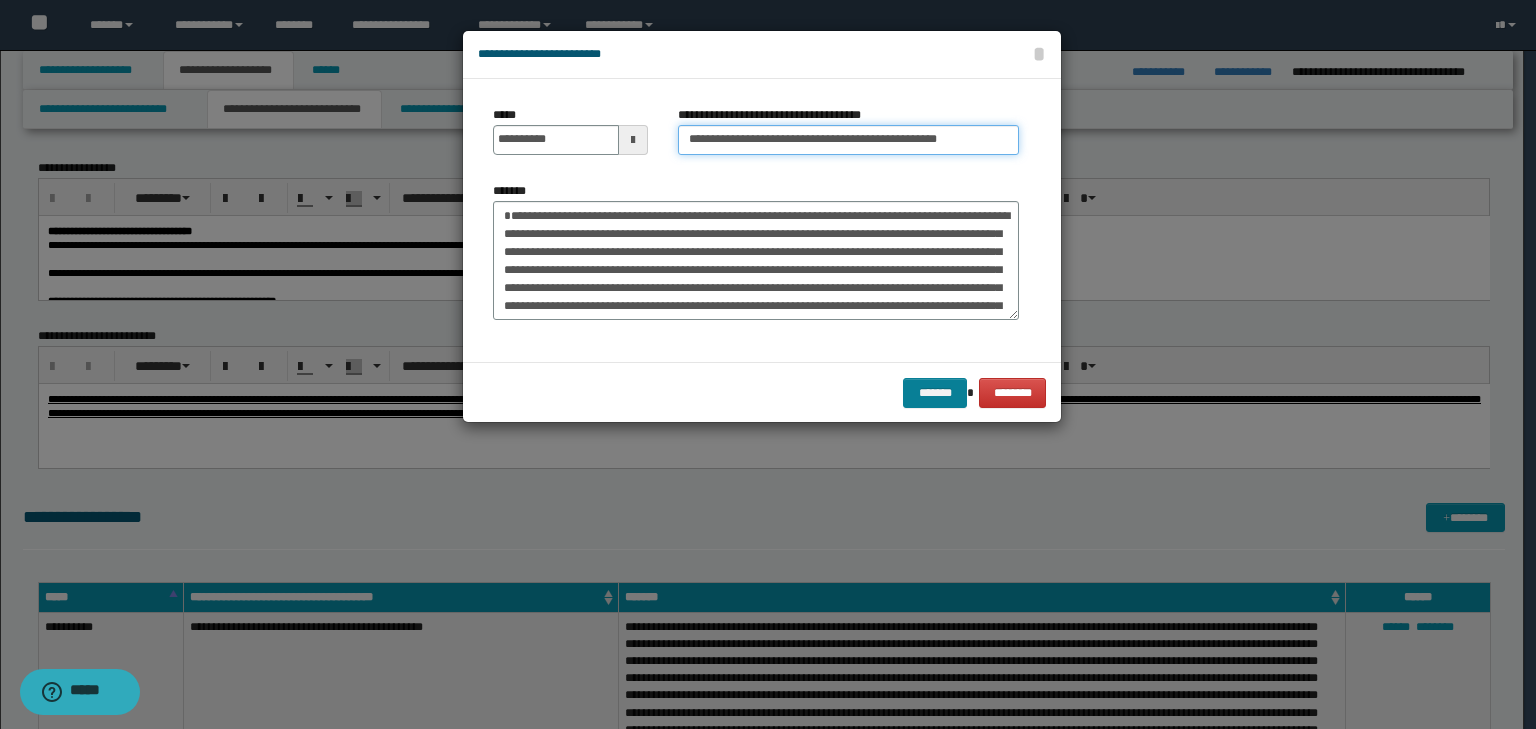 type on "**********" 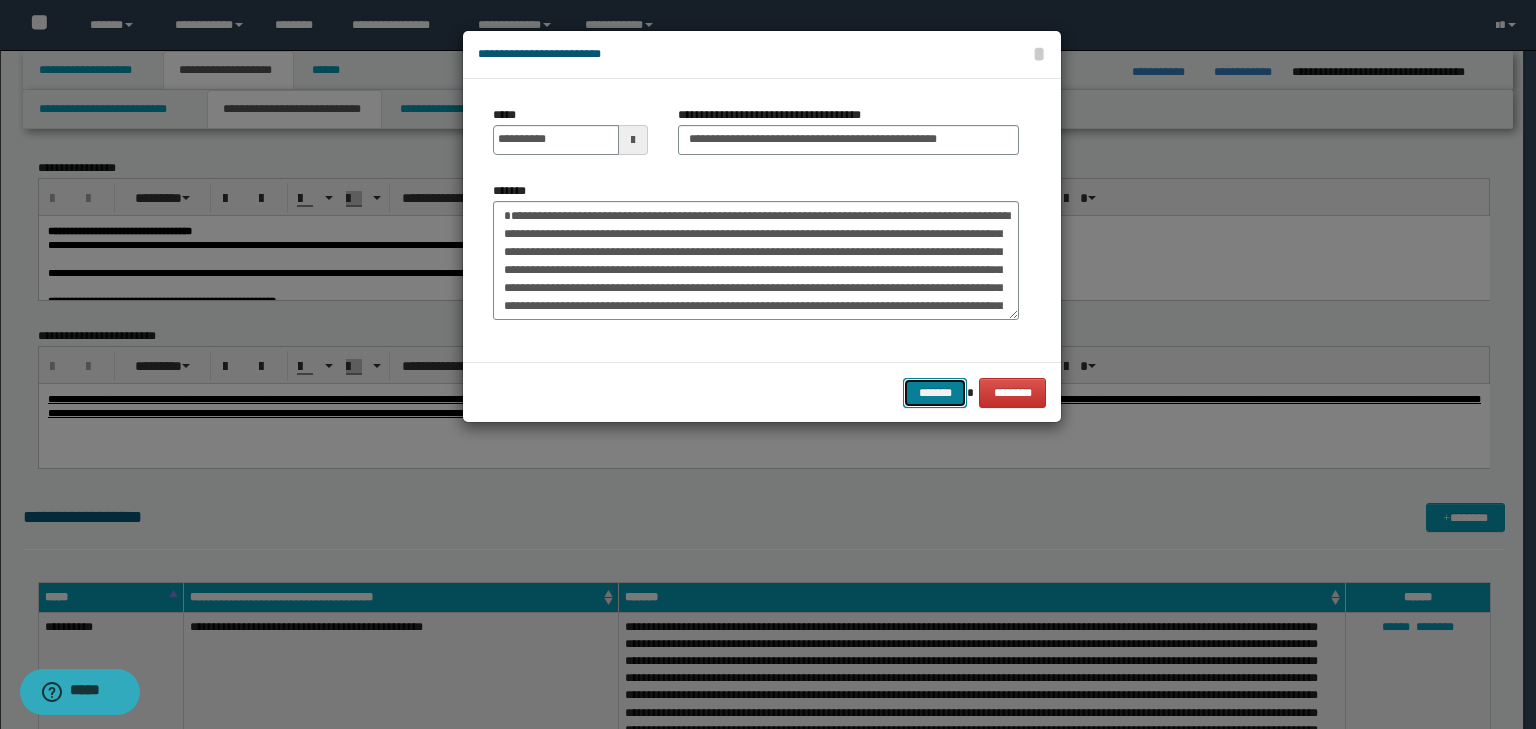 click on "*******" at bounding box center [935, 393] 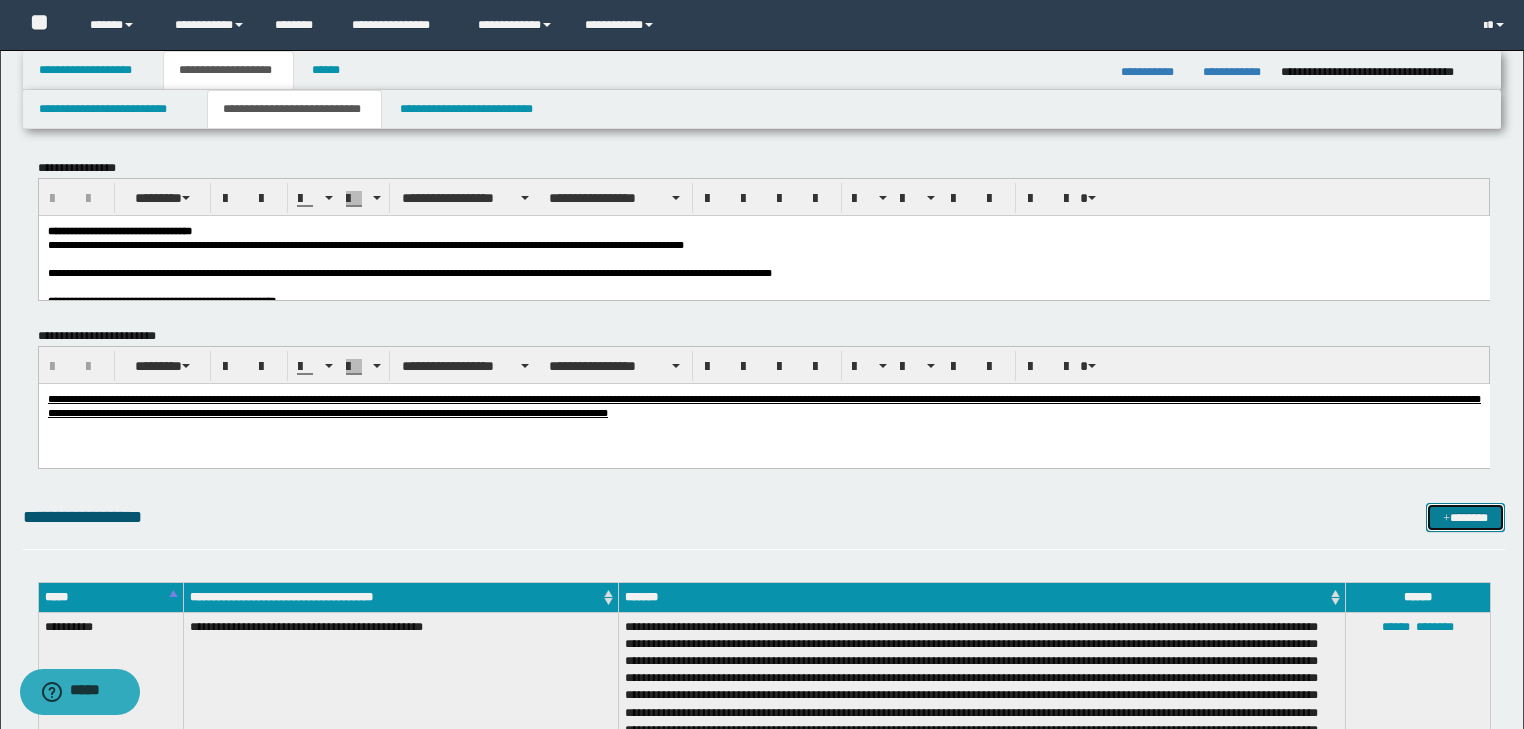 click on "*******" at bounding box center [1465, 518] 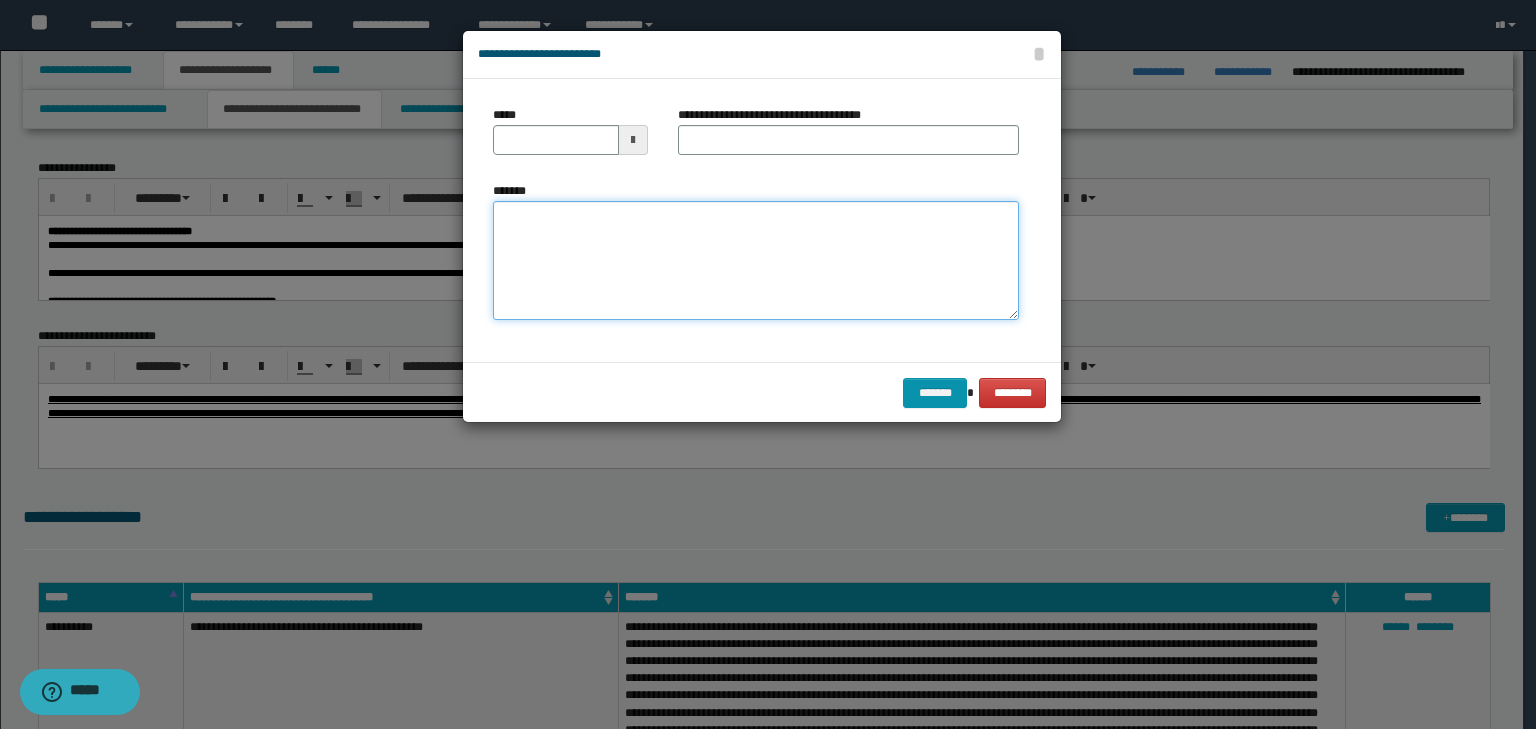 click on "*******" at bounding box center (756, 261) 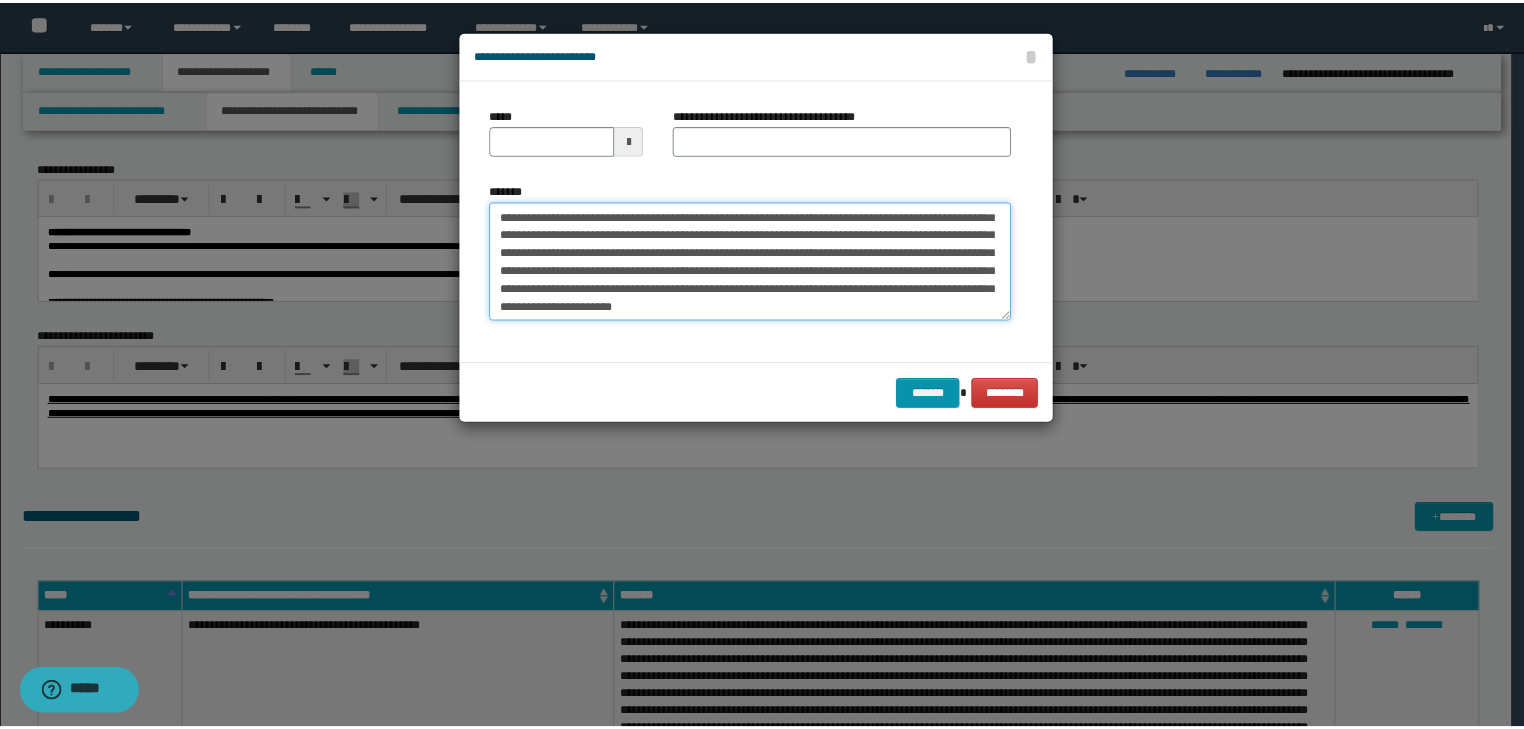 scroll, scrollTop: 0, scrollLeft: 0, axis: both 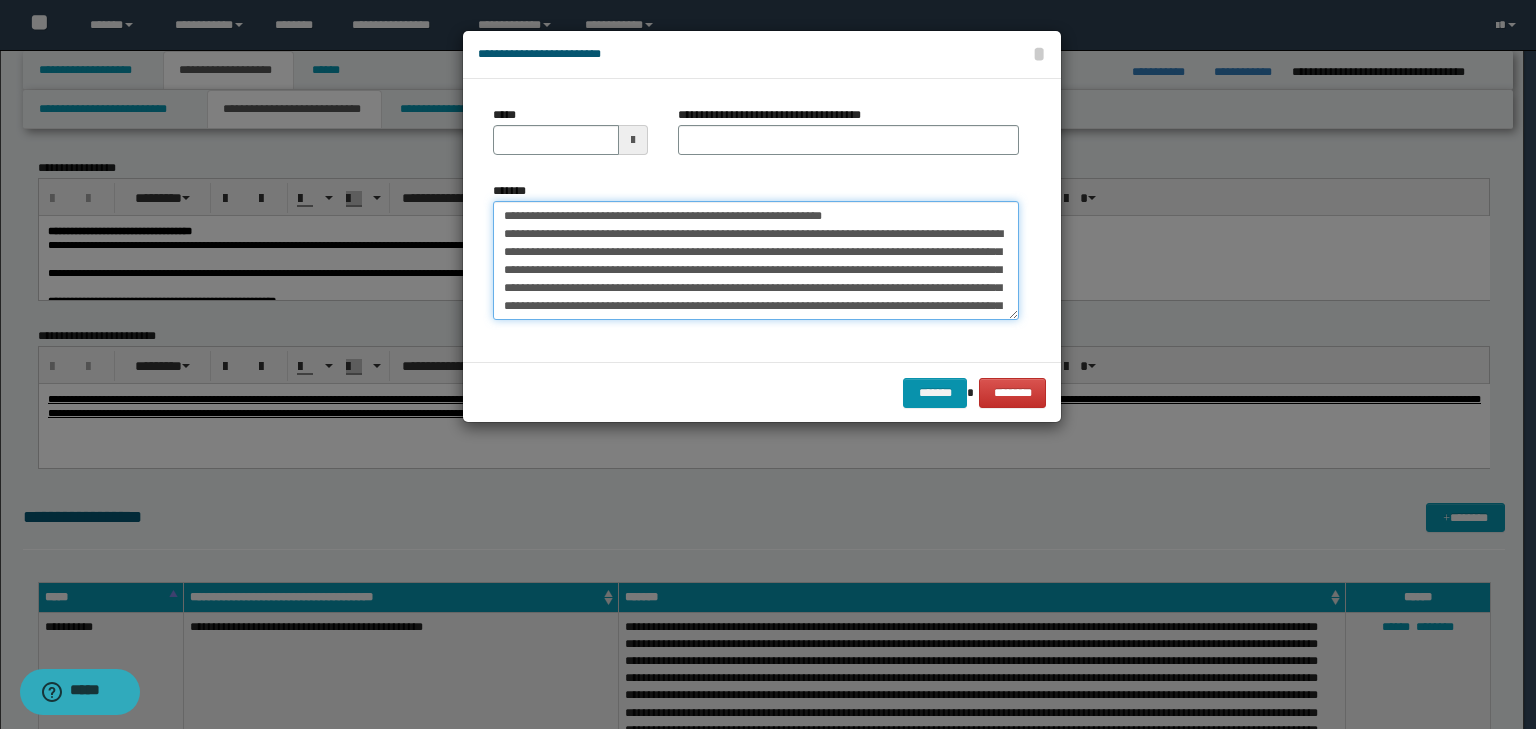 drag, startPoint x: 566, startPoint y: 216, endPoint x: 458, endPoint y: 190, distance: 111.085556 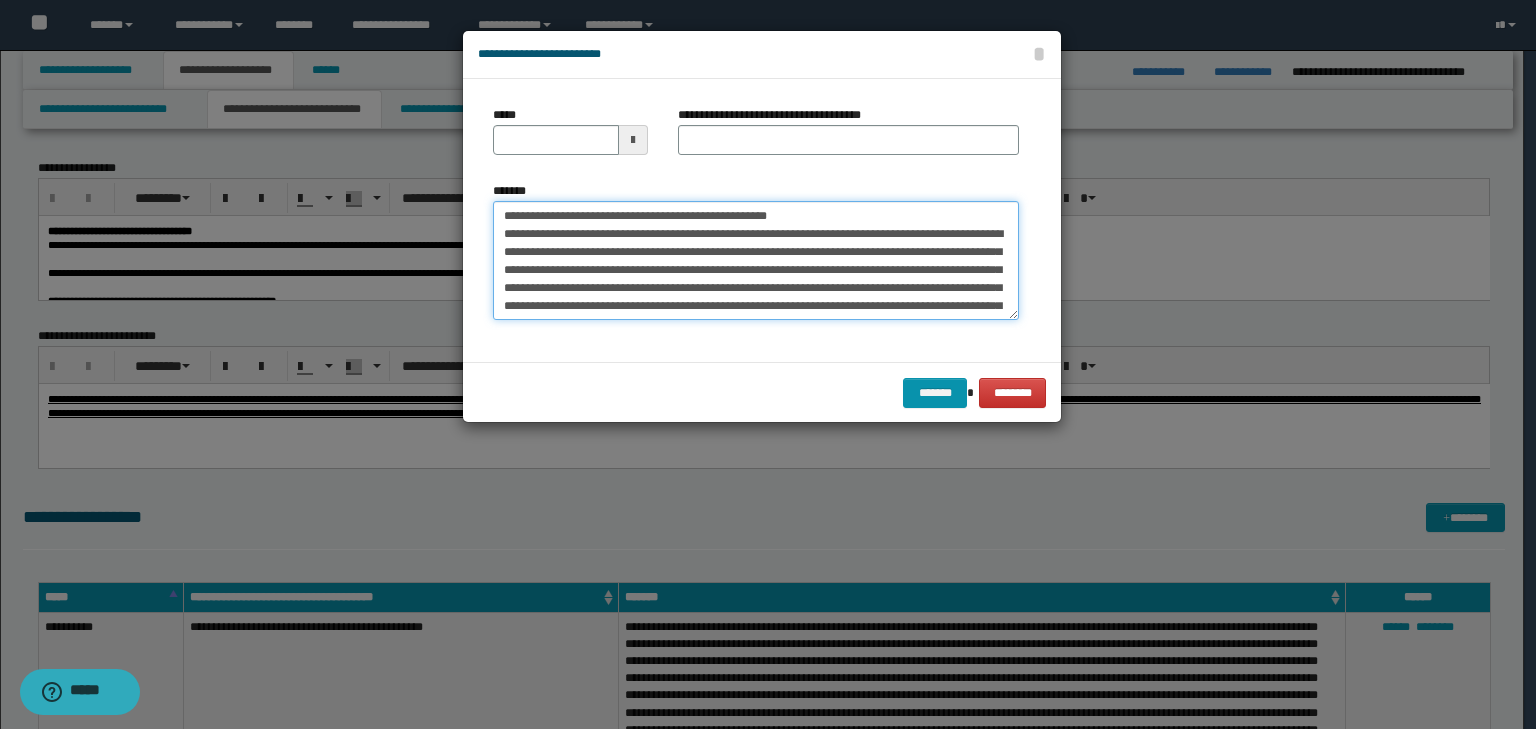 type 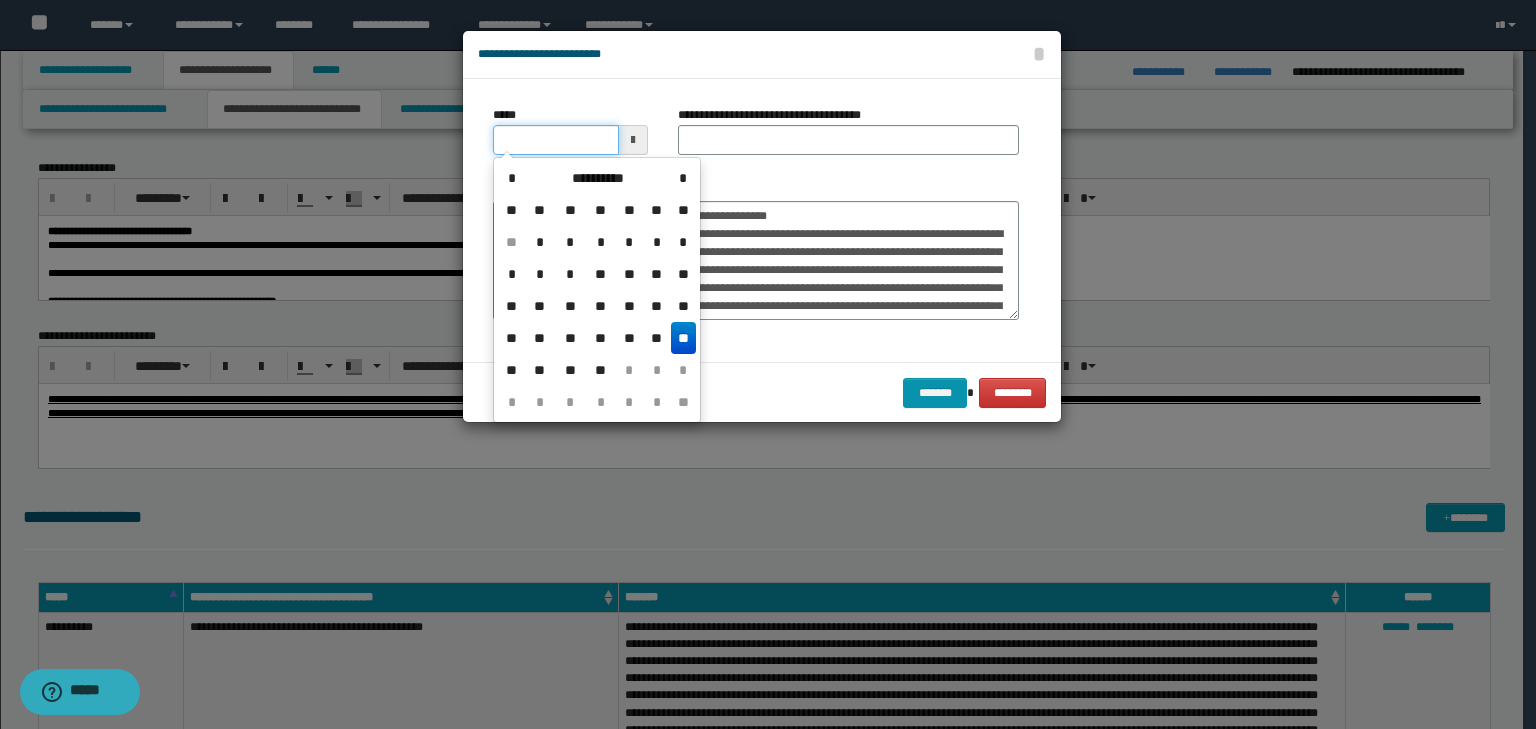 click on "*****" at bounding box center (556, 140) 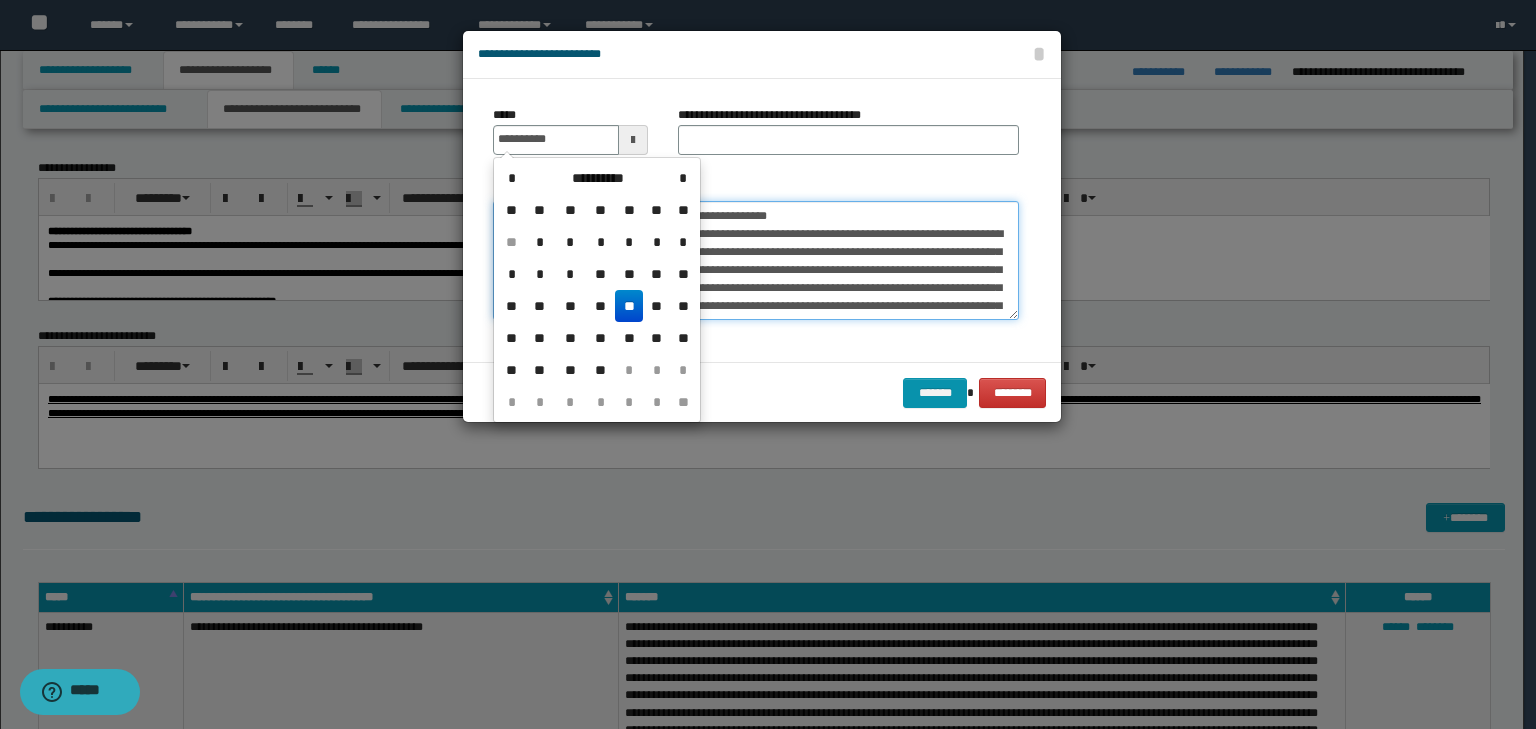 type on "**********" 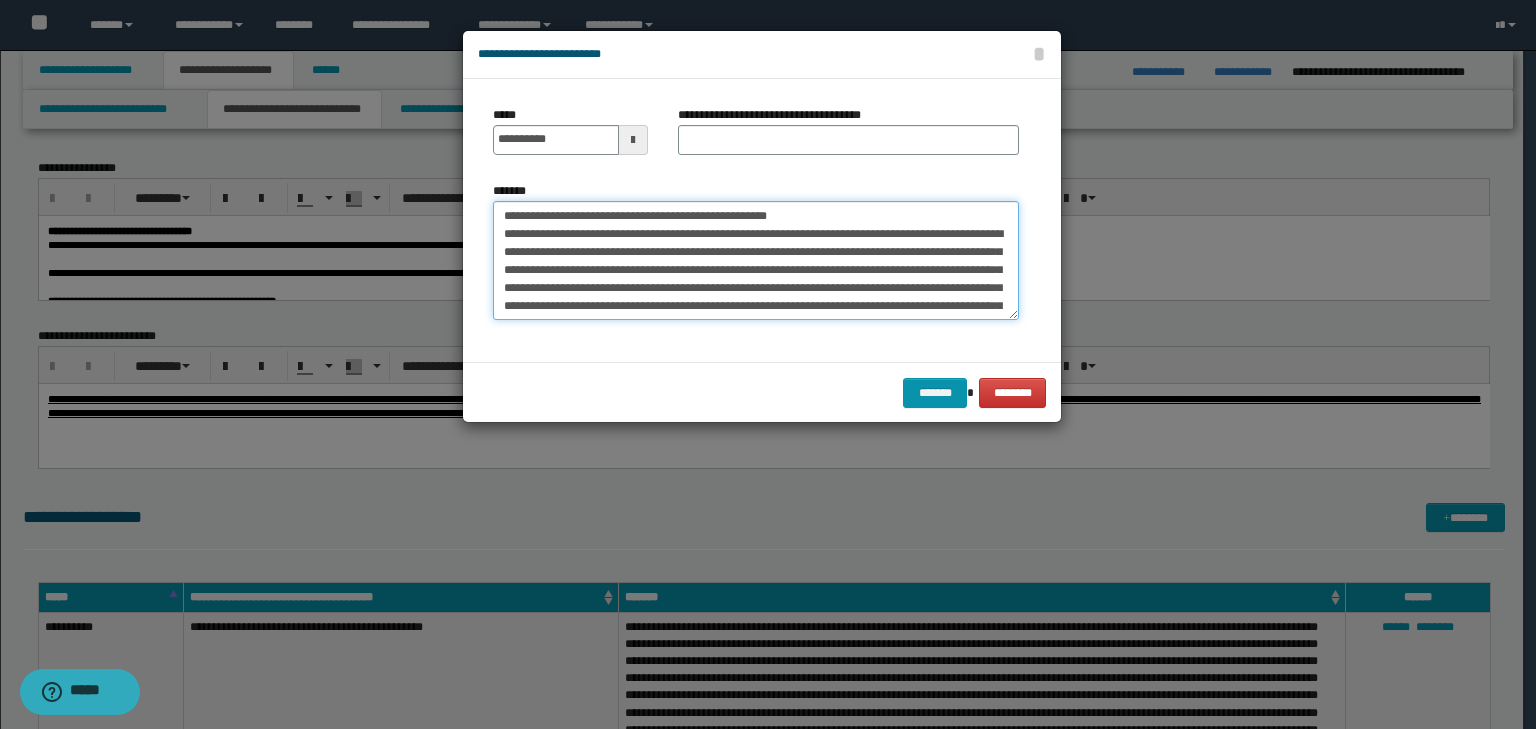 drag, startPoint x: 840, startPoint y: 216, endPoint x: 319, endPoint y: 208, distance: 521.0614 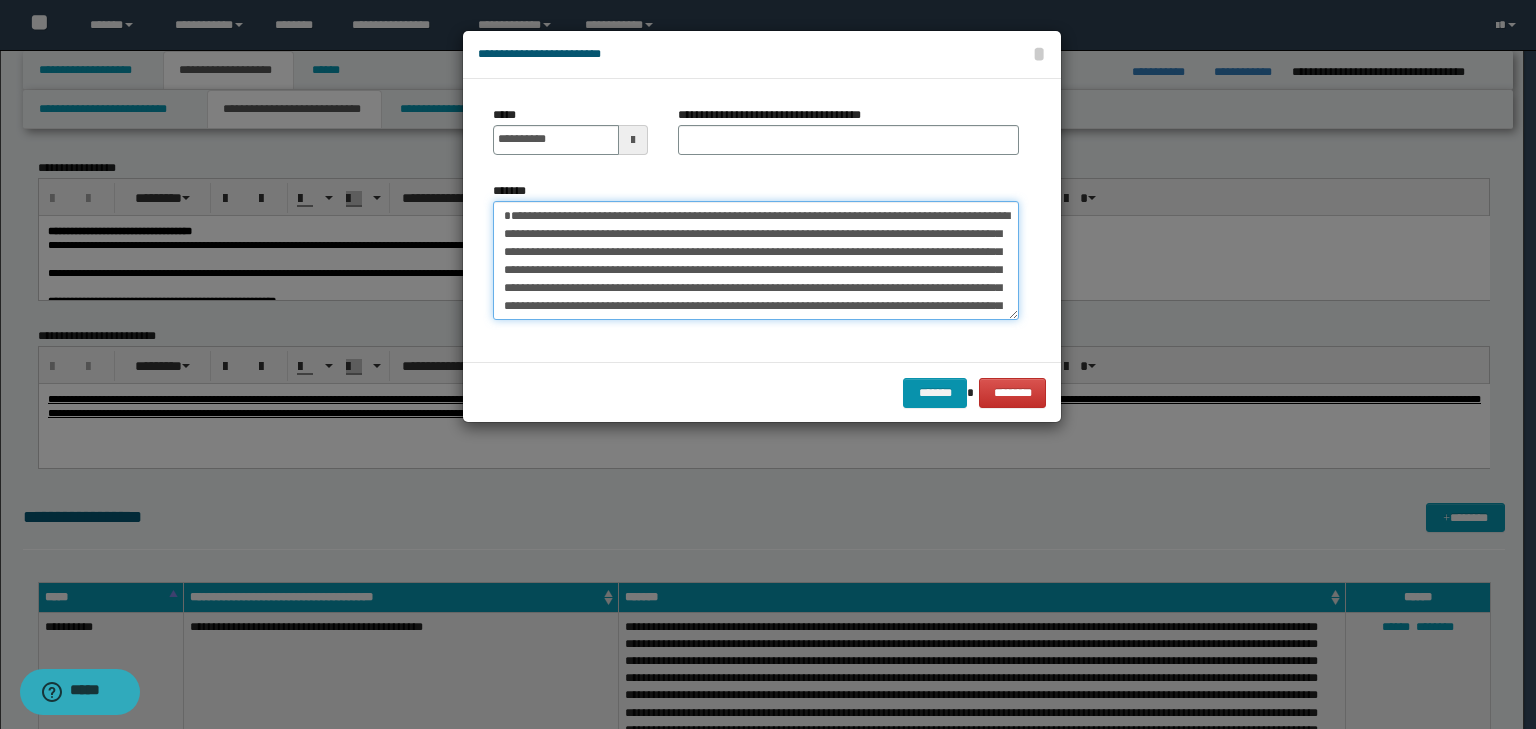 type on "**********" 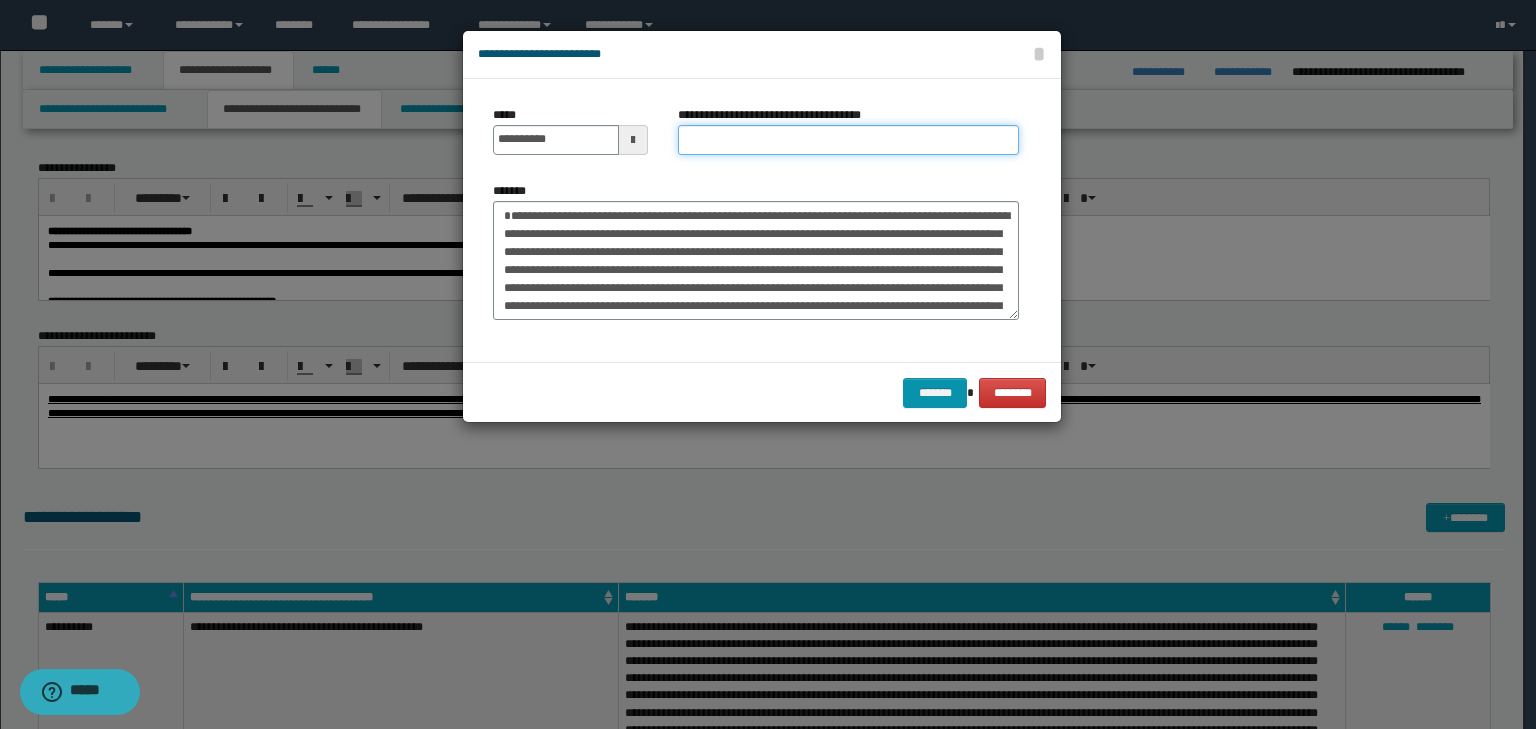 click on "**********" at bounding box center (848, 140) 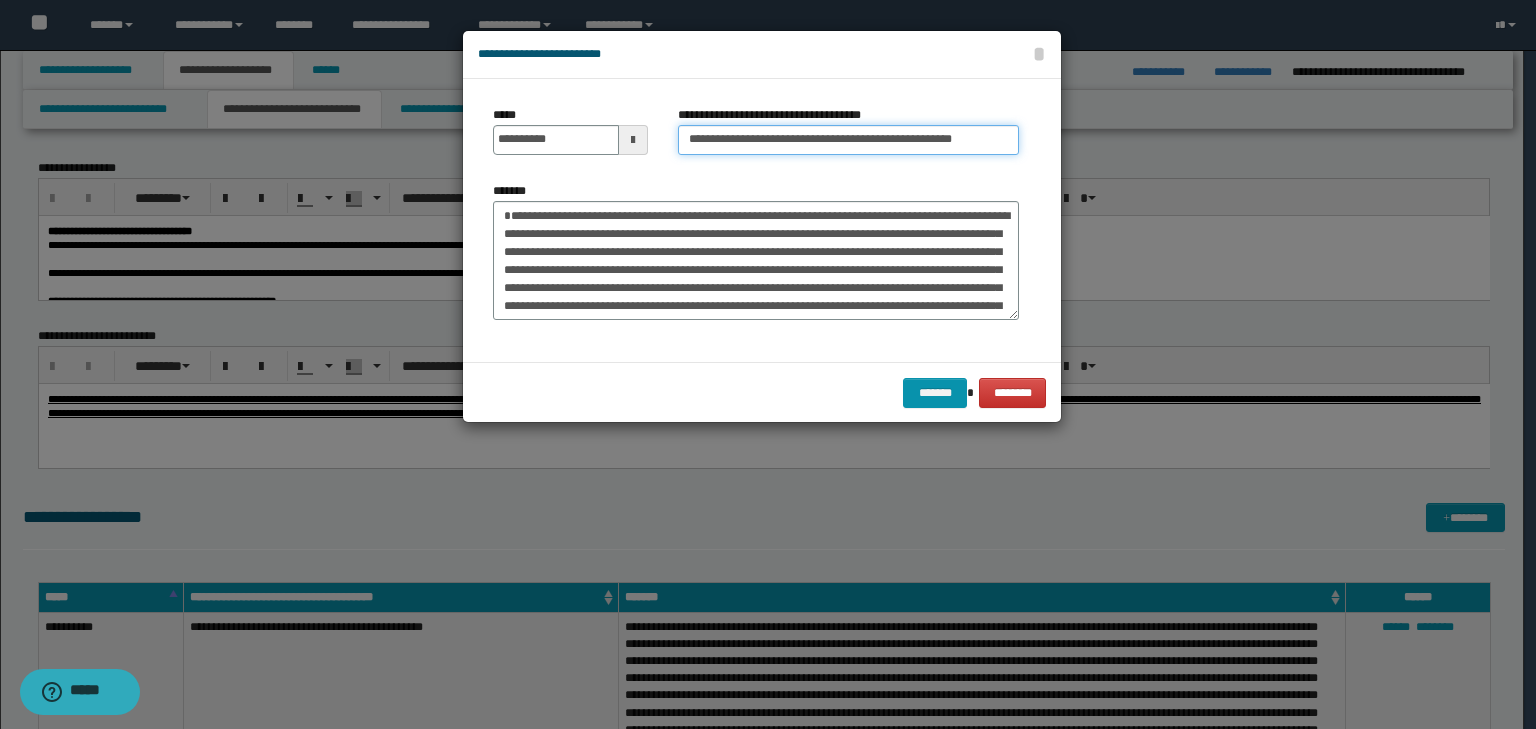 type on "**********" 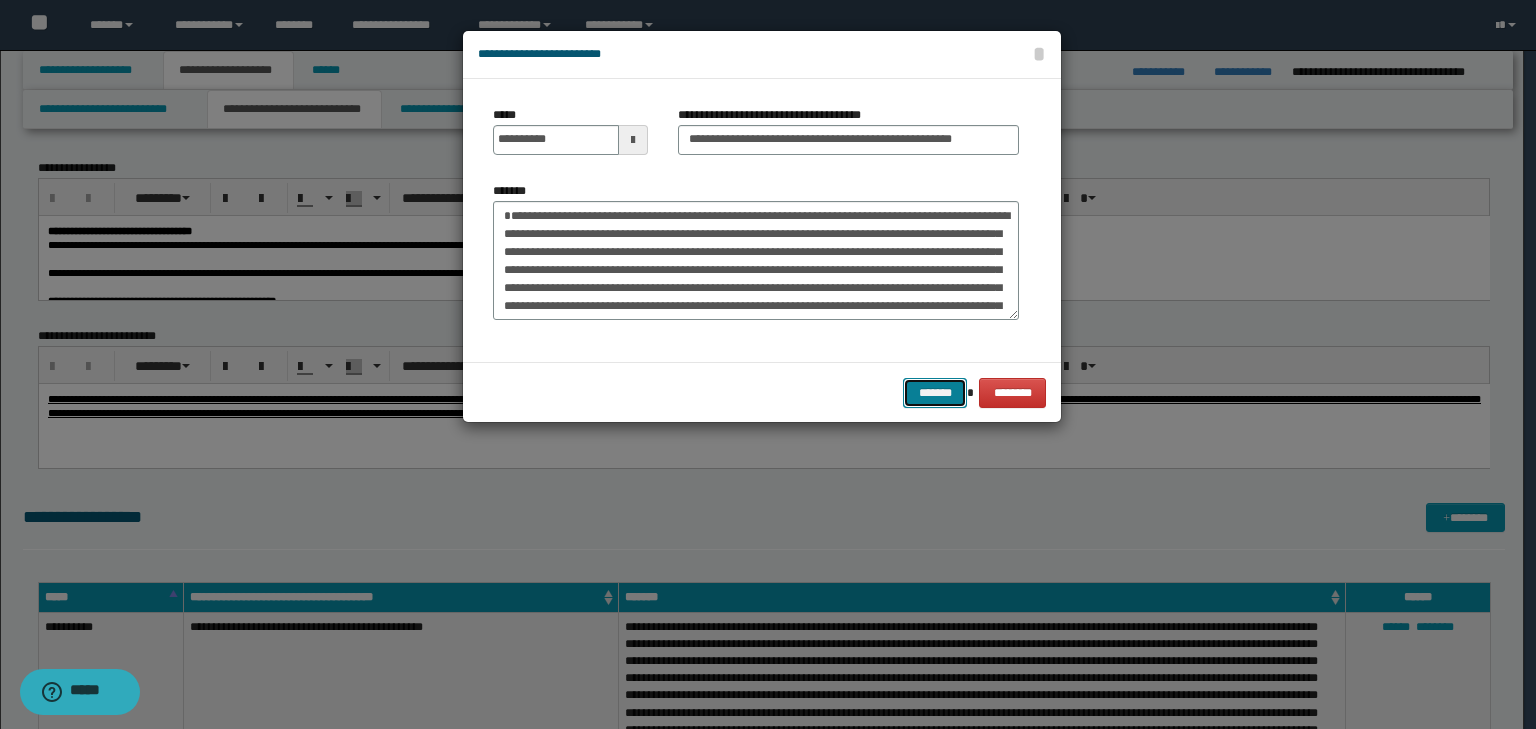 click on "*******" at bounding box center [935, 393] 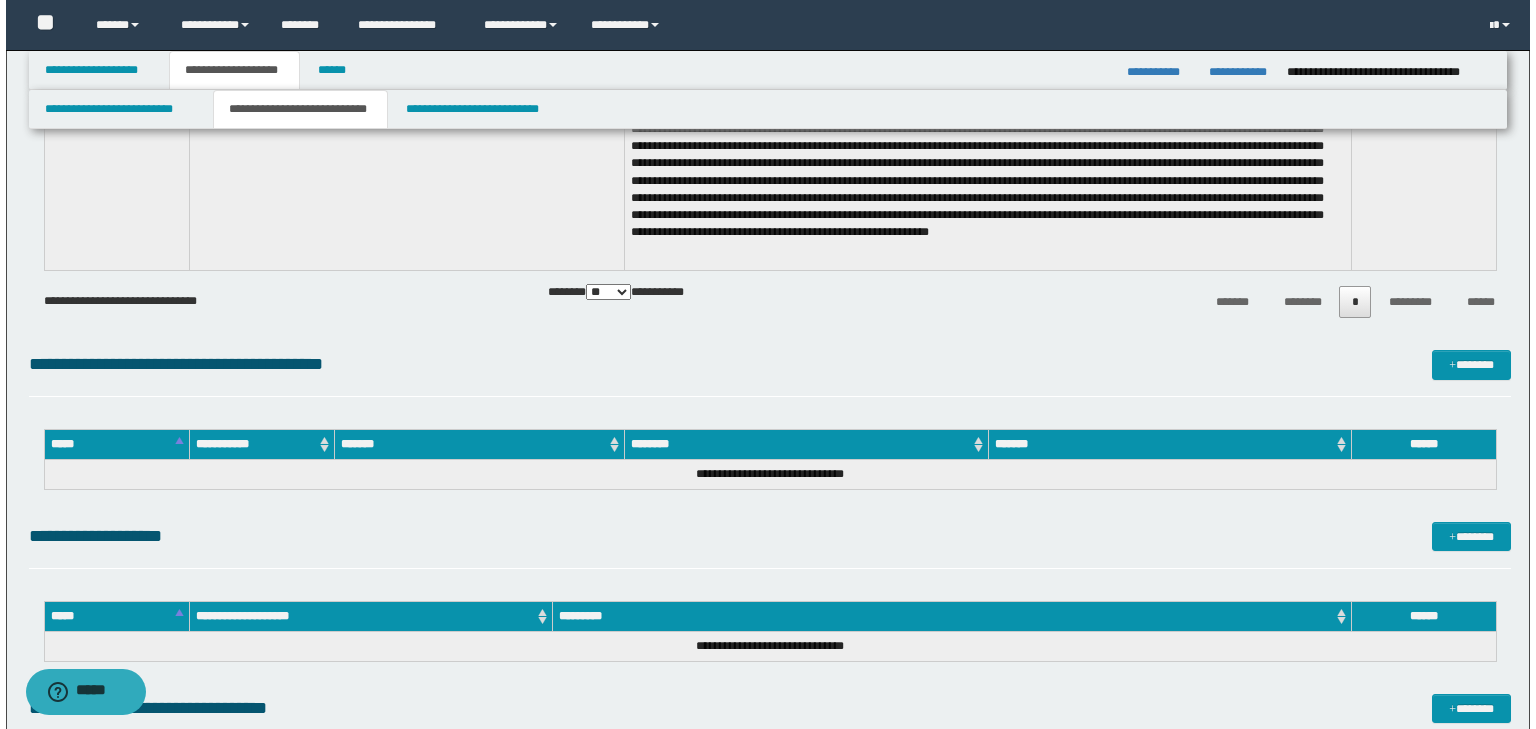 scroll, scrollTop: 1280, scrollLeft: 0, axis: vertical 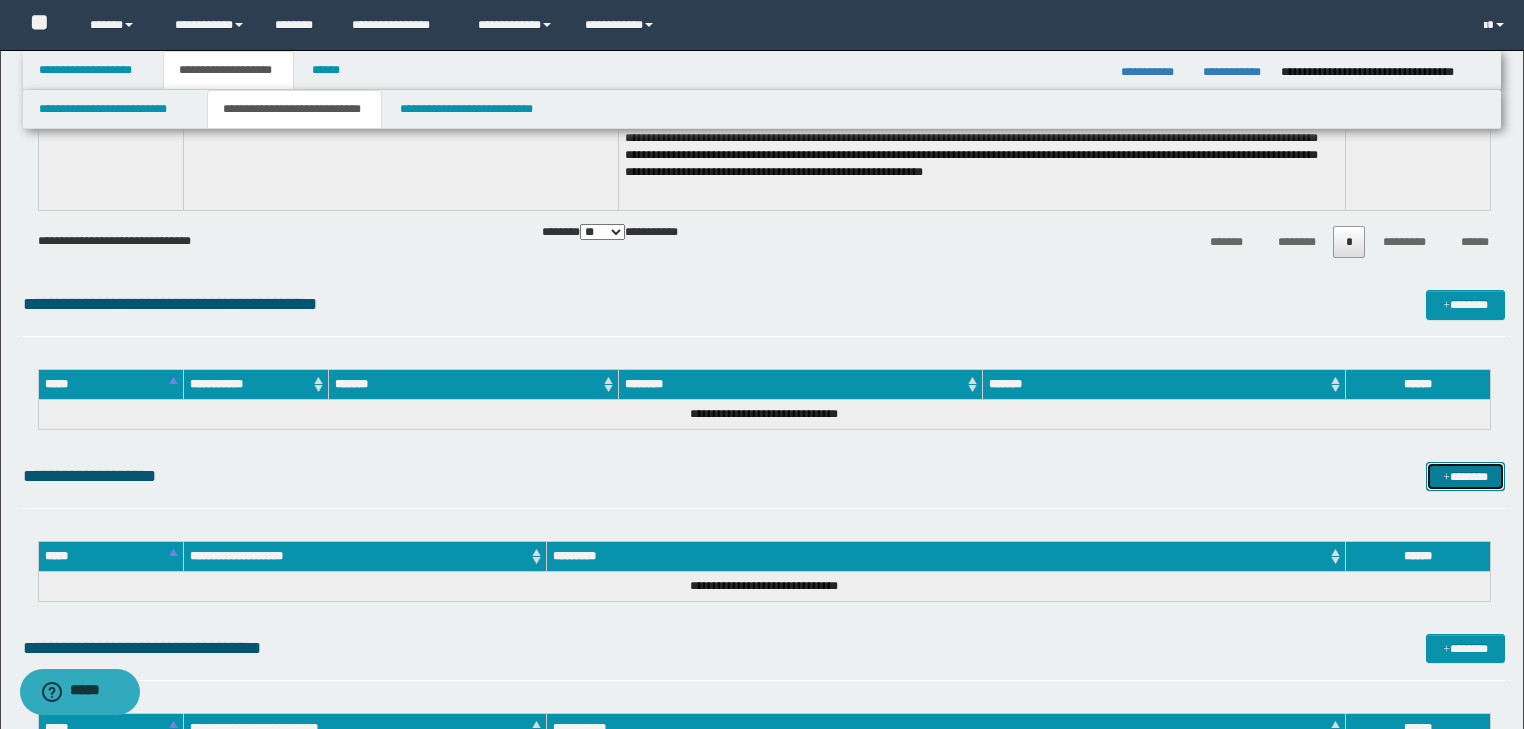 click on "*******" at bounding box center [1465, 477] 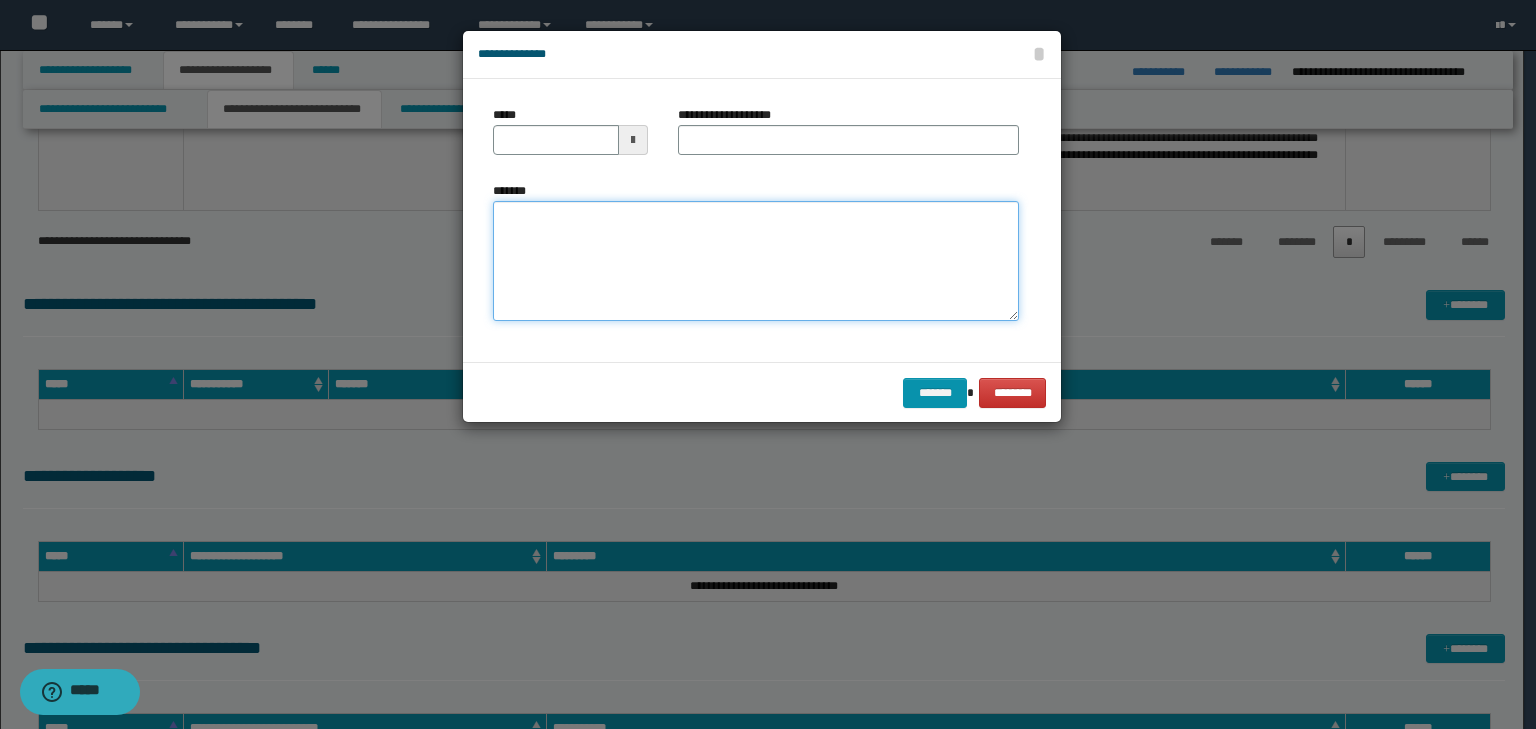 click on "*******" at bounding box center [756, 261] 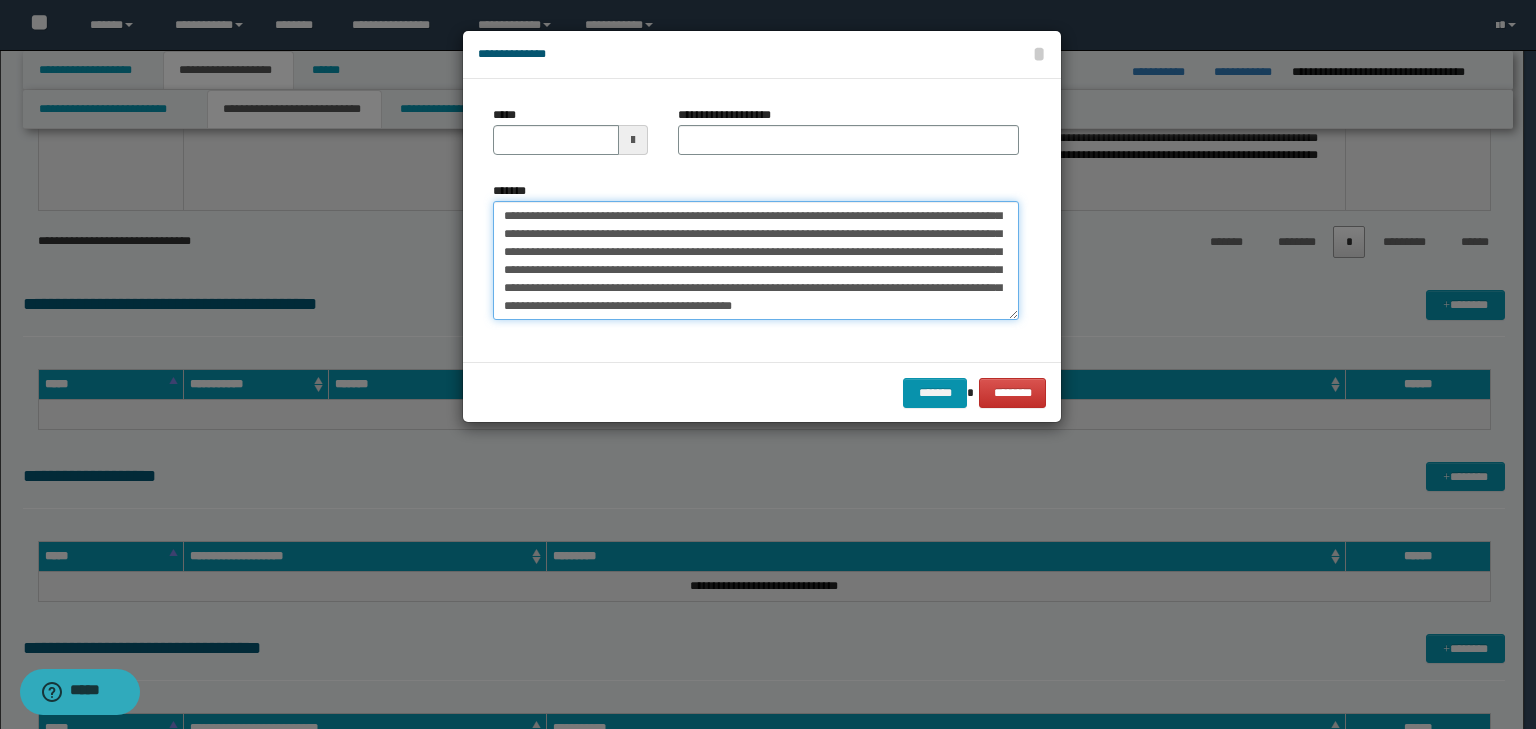 scroll, scrollTop: 0, scrollLeft: 0, axis: both 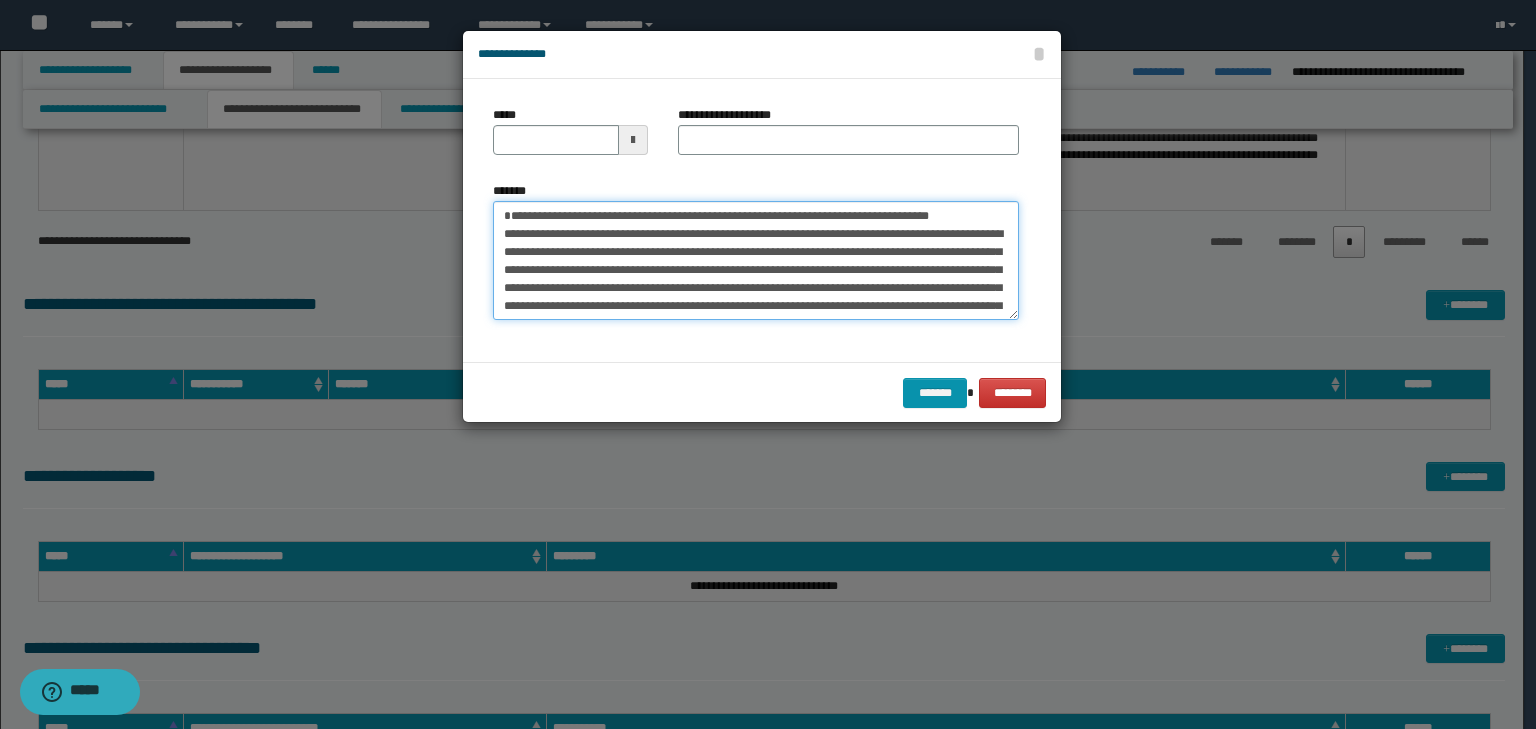 drag, startPoint x: 564, startPoint y: 232, endPoint x: 498, endPoint y: 226, distance: 66.27216 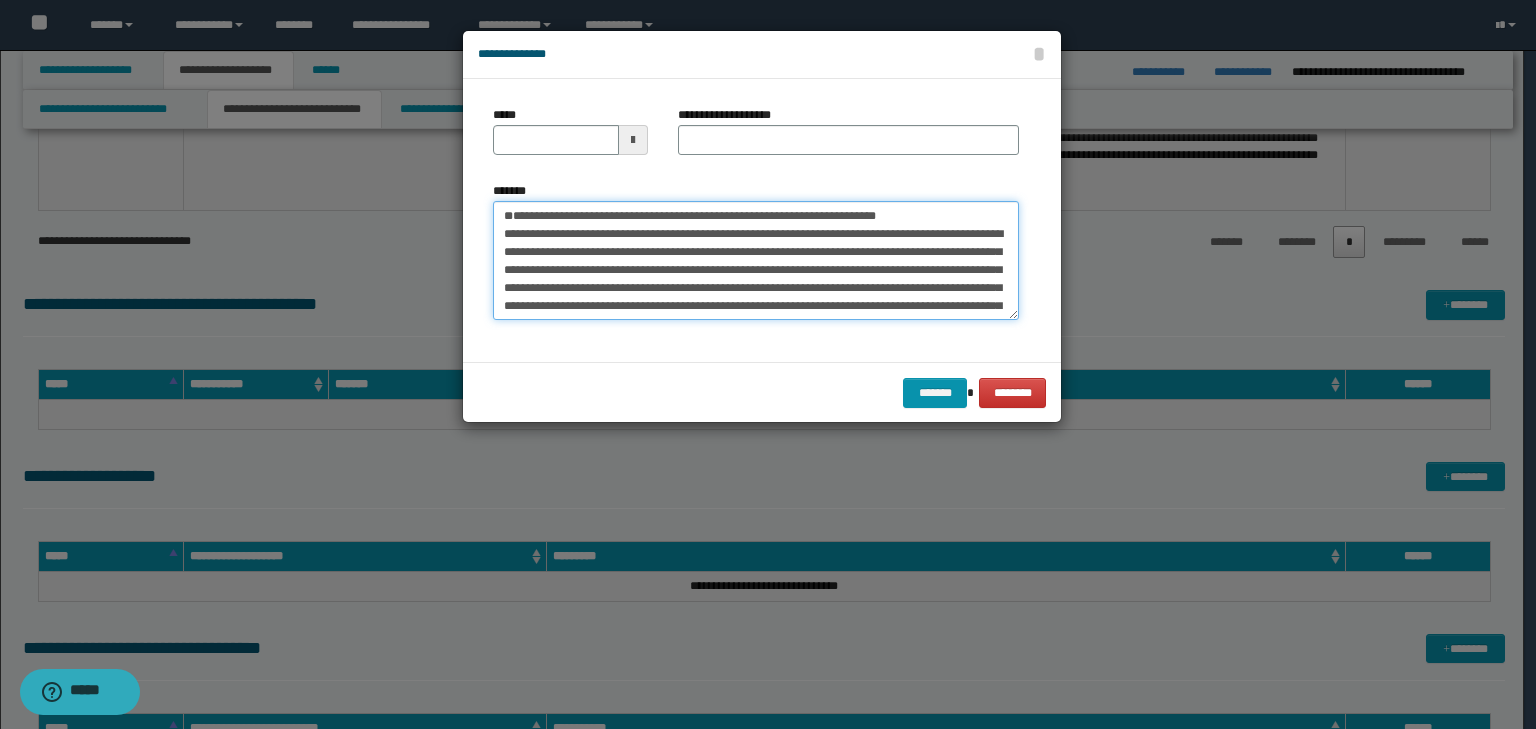 type 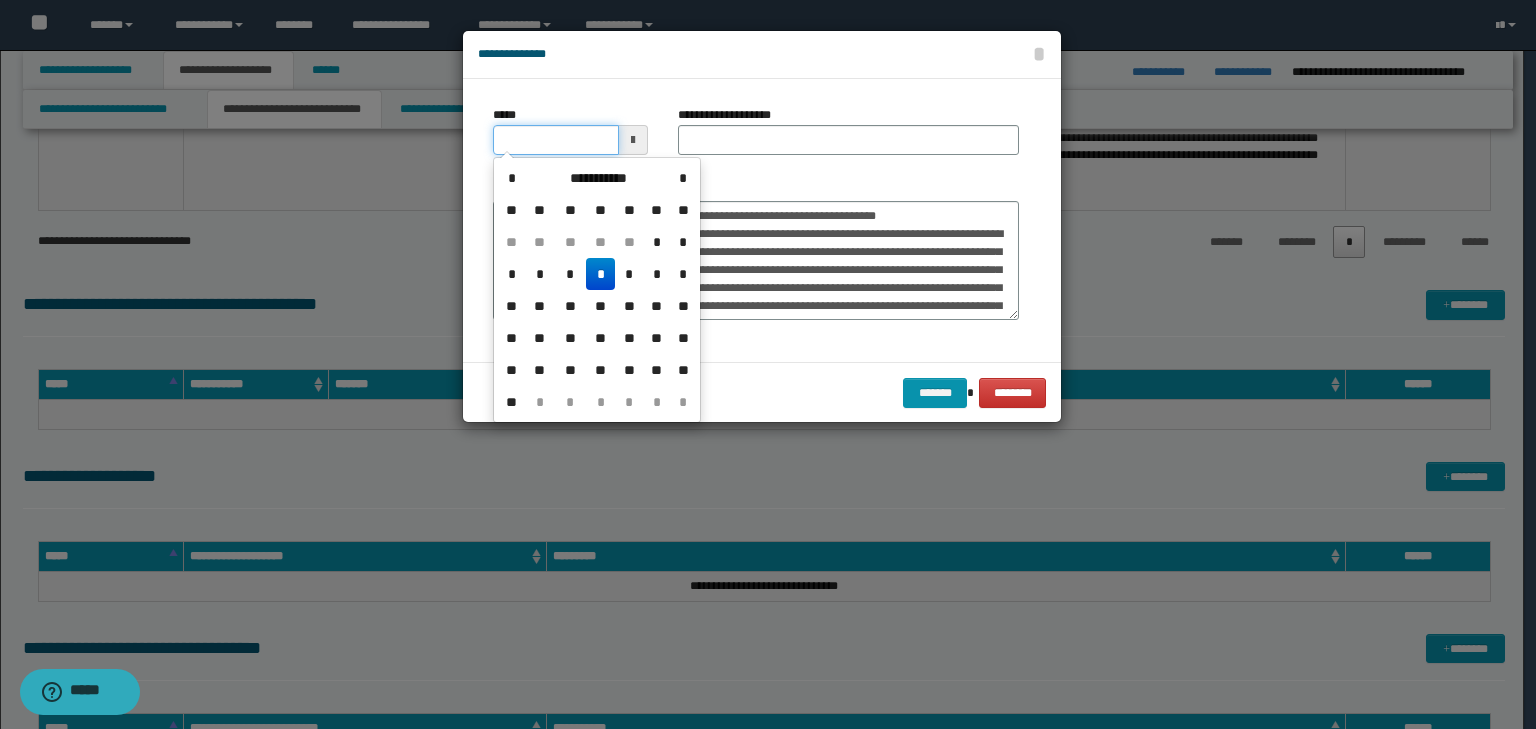 click on "*****" at bounding box center [556, 140] 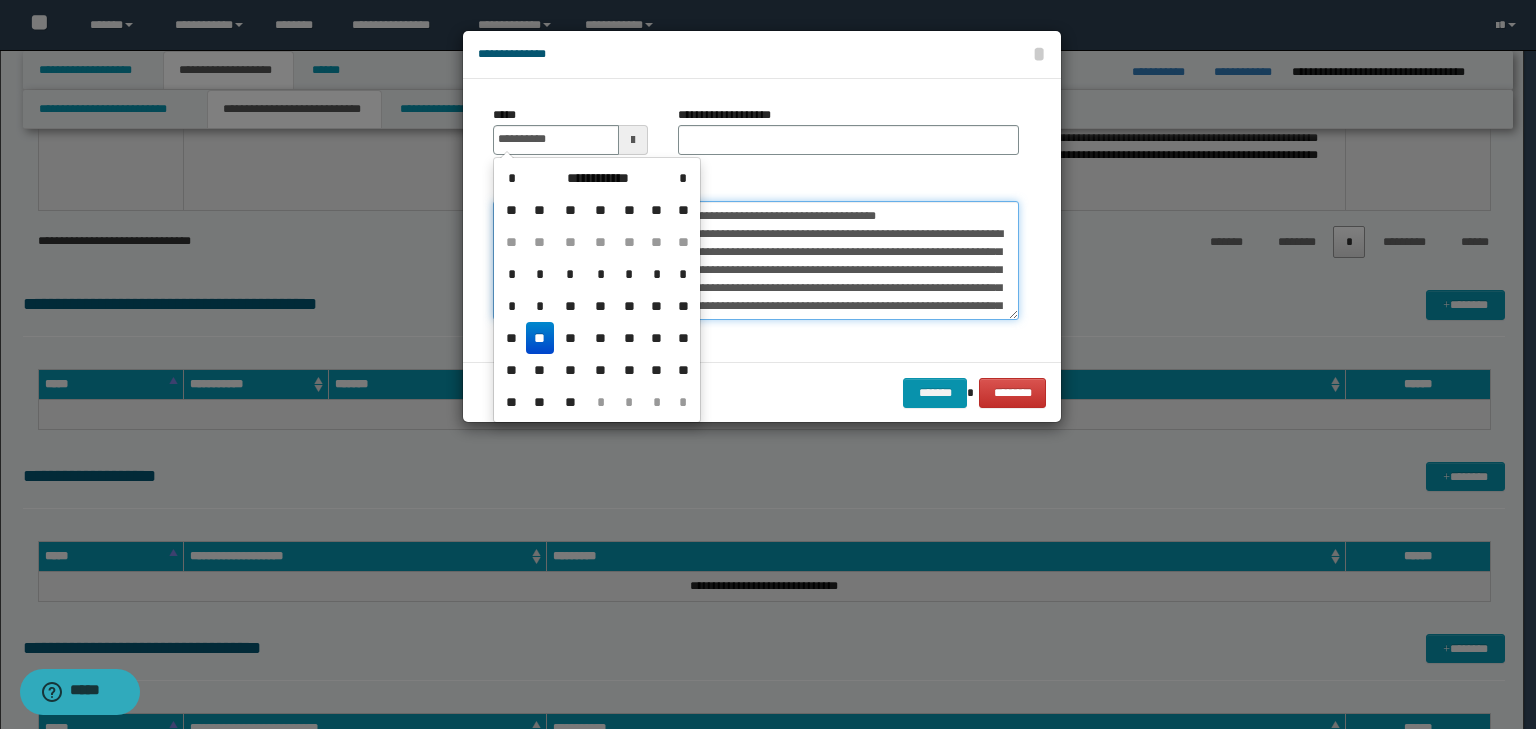 type on "**********" 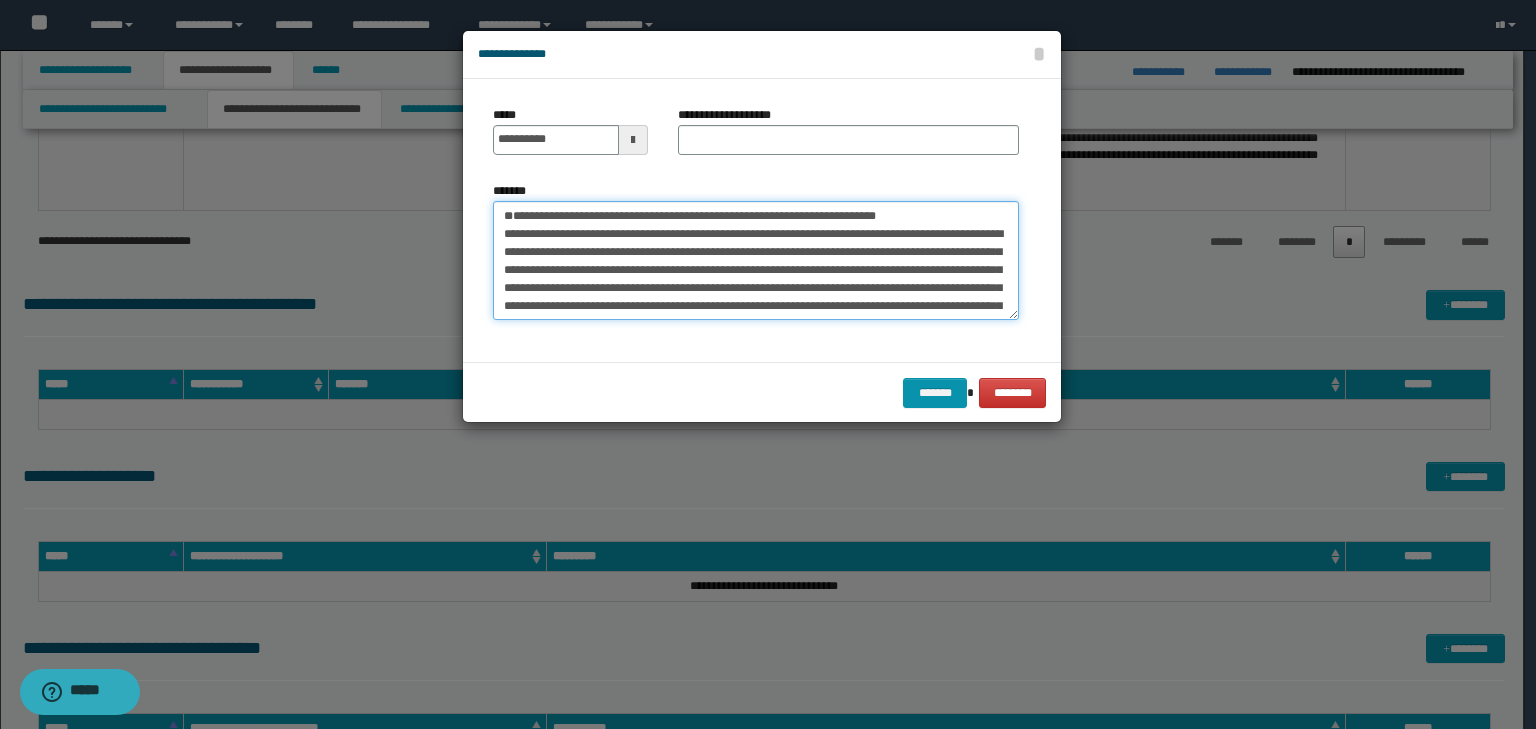 drag, startPoint x: 763, startPoint y: 251, endPoint x: 259, endPoint y: 152, distance: 513.63116 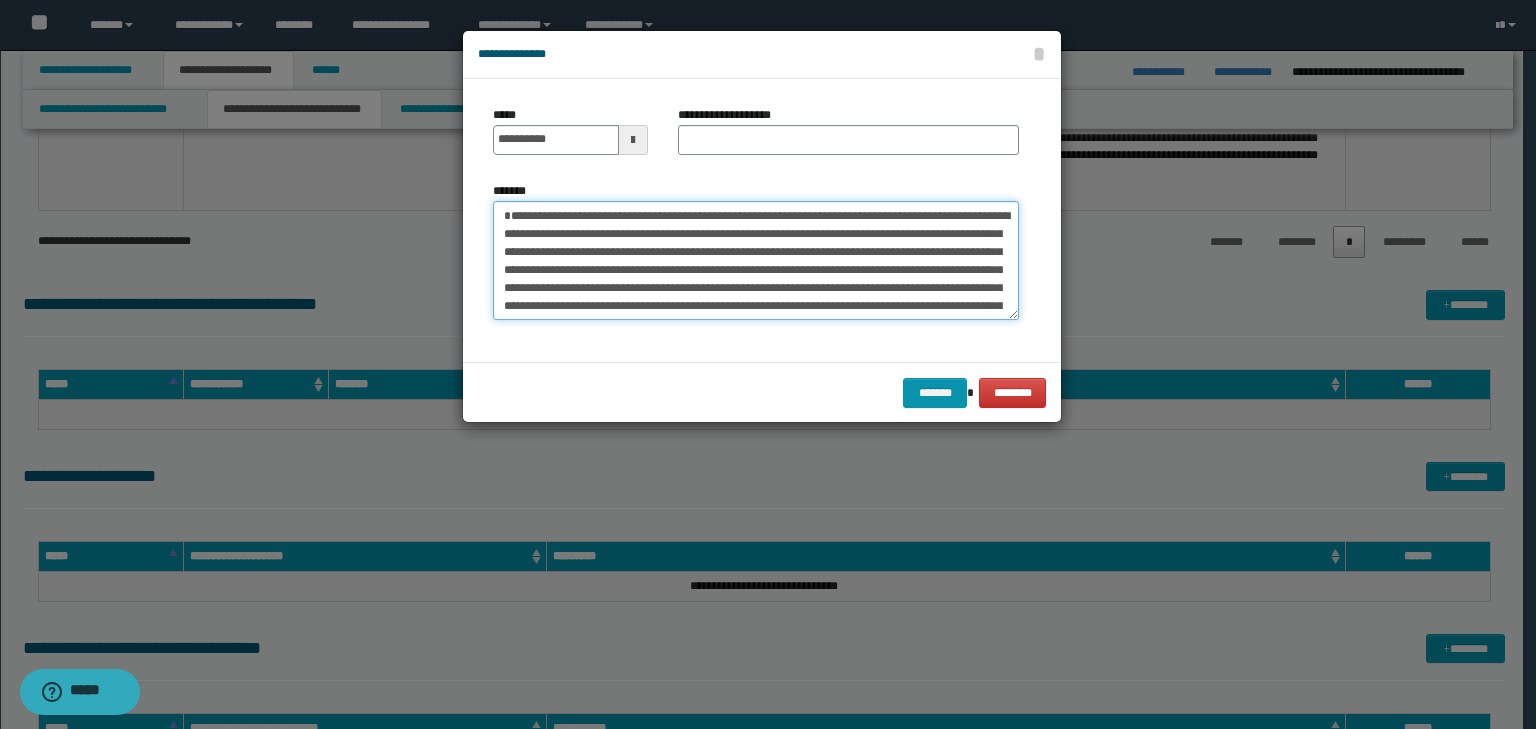 type on "**********" 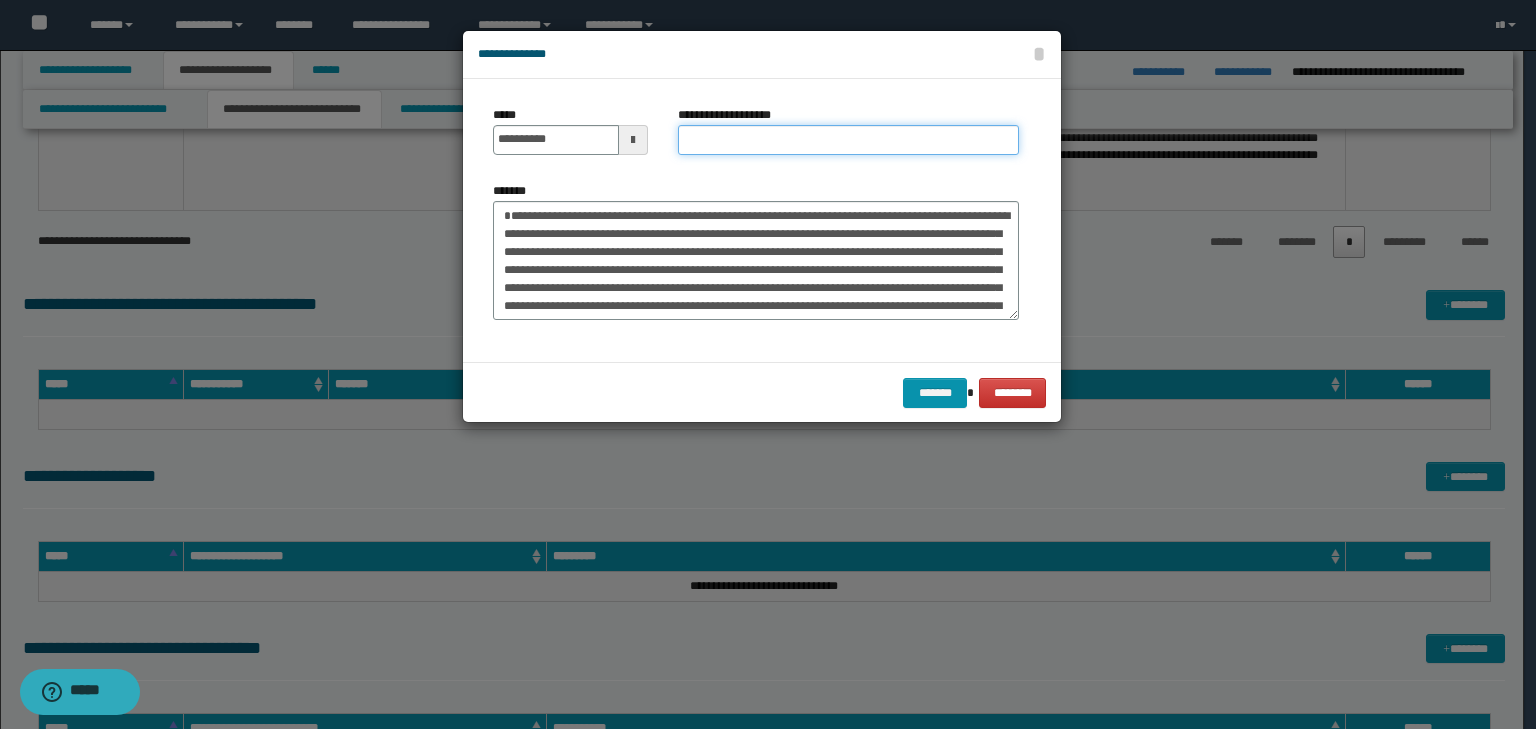 click on "**********" at bounding box center [848, 140] 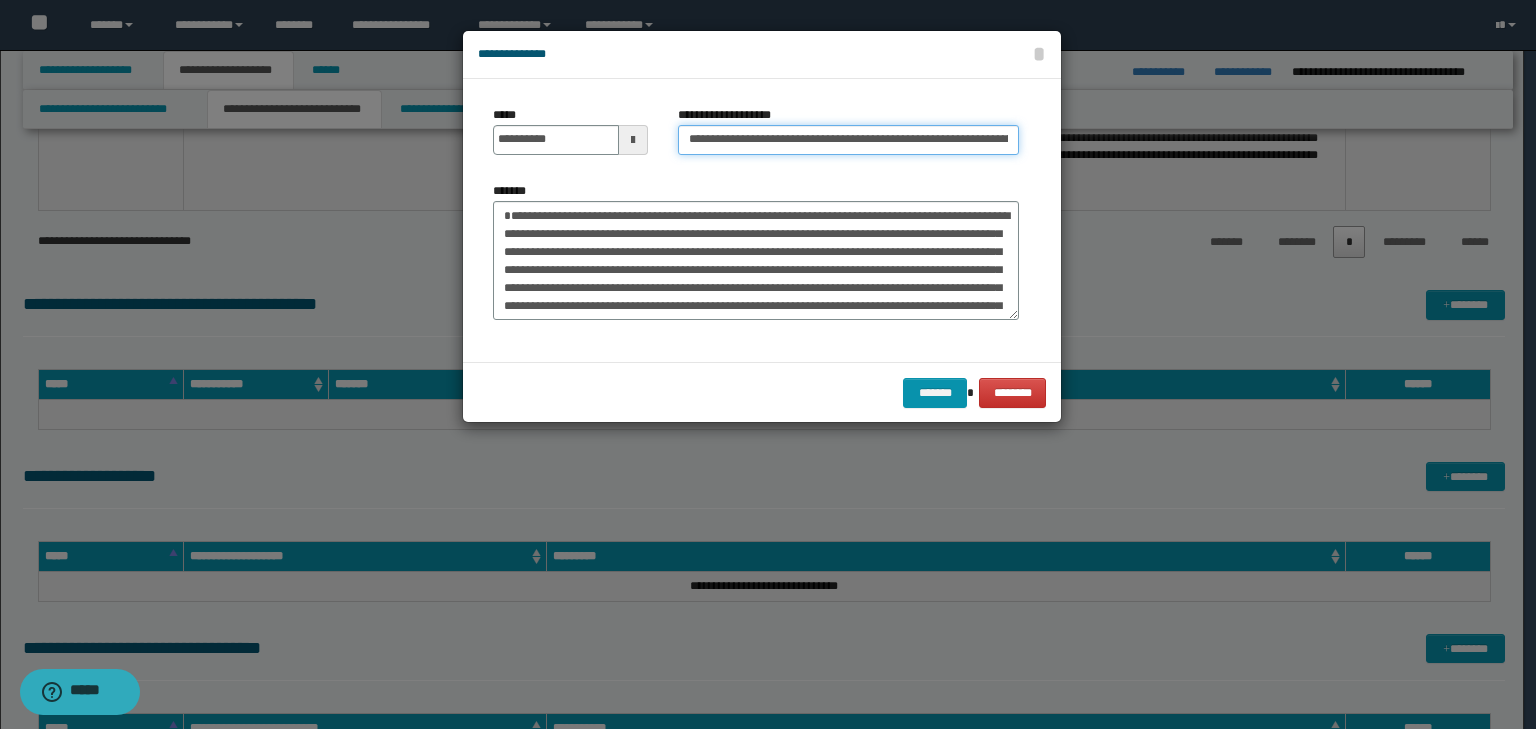 scroll, scrollTop: 0, scrollLeft: 180, axis: horizontal 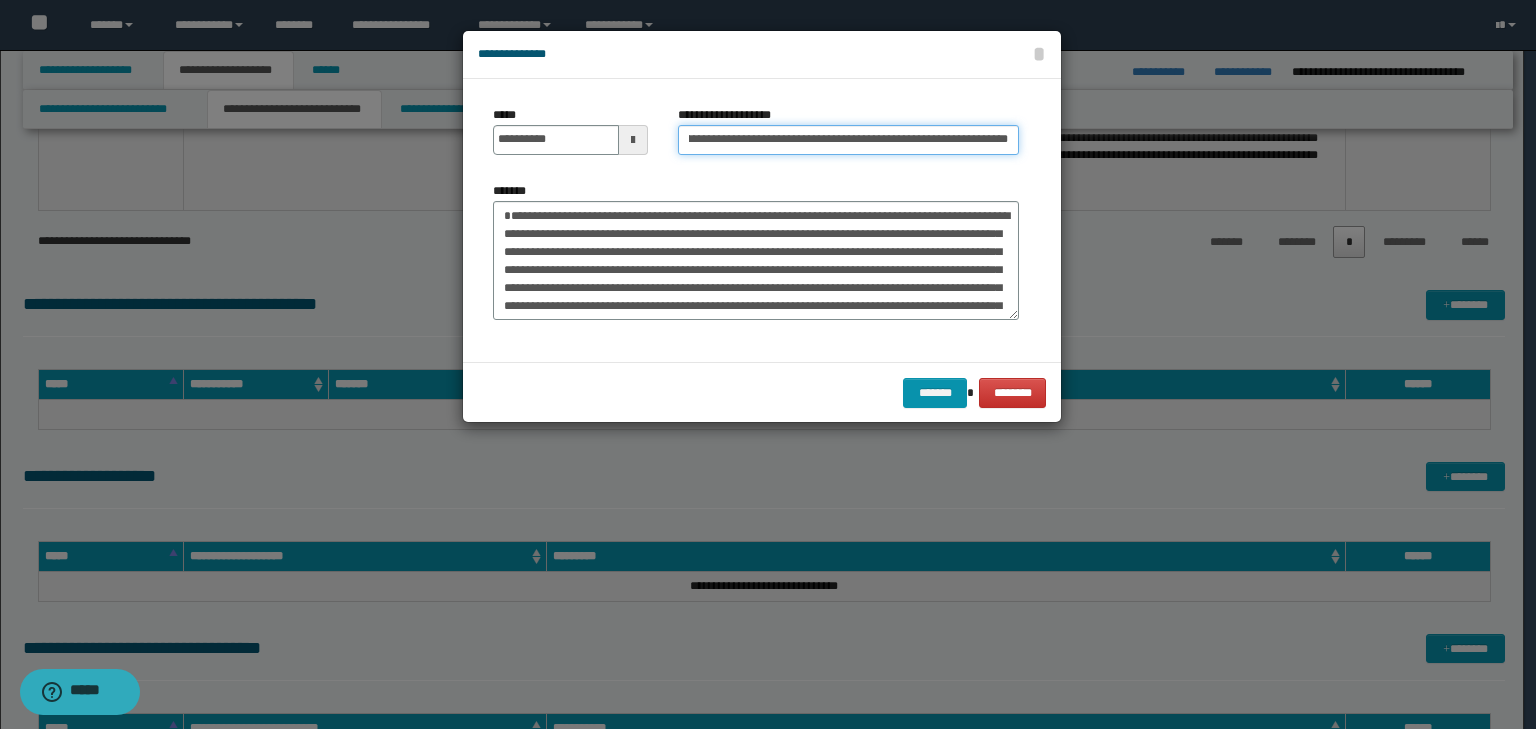 type on "**********" 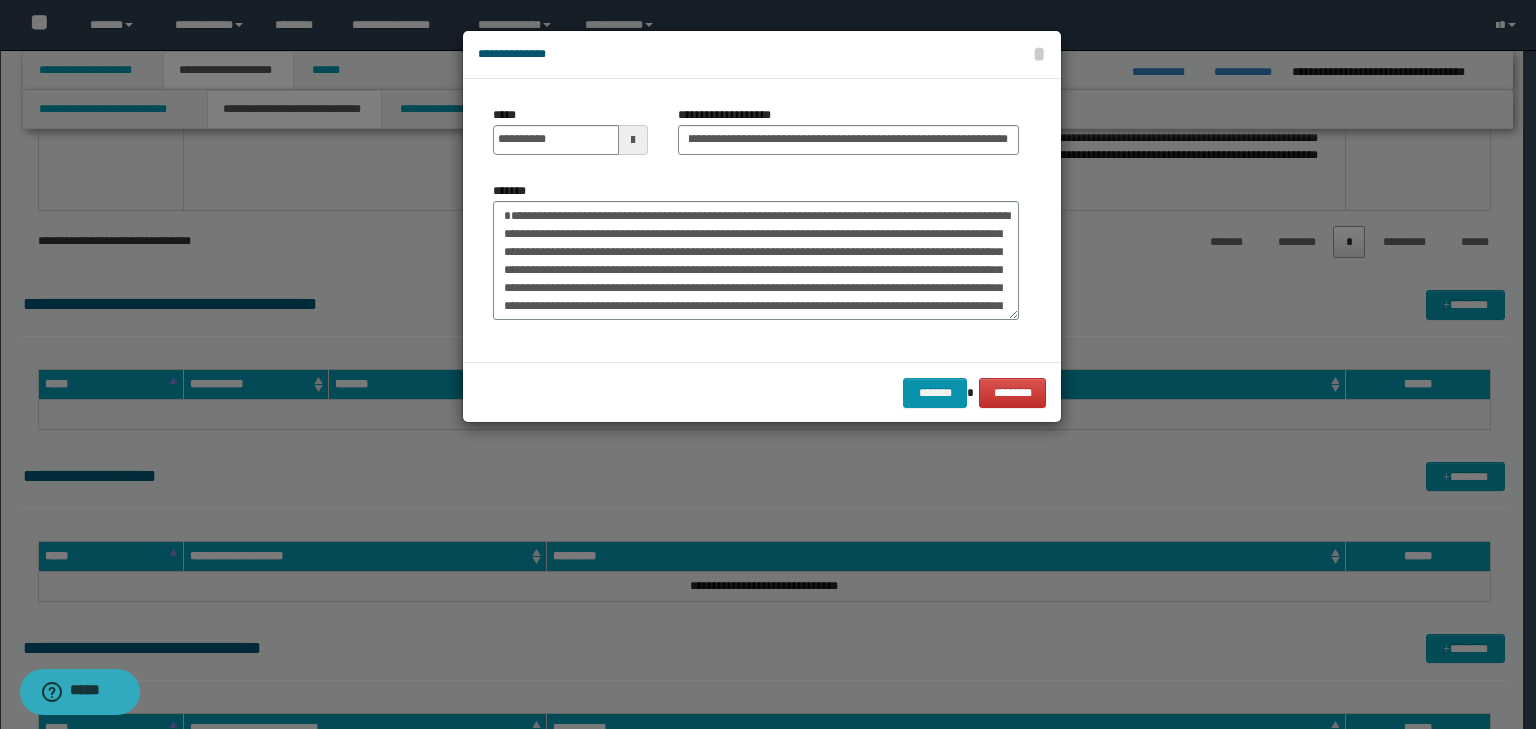 click on "*******
********" at bounding box center (762, 392) 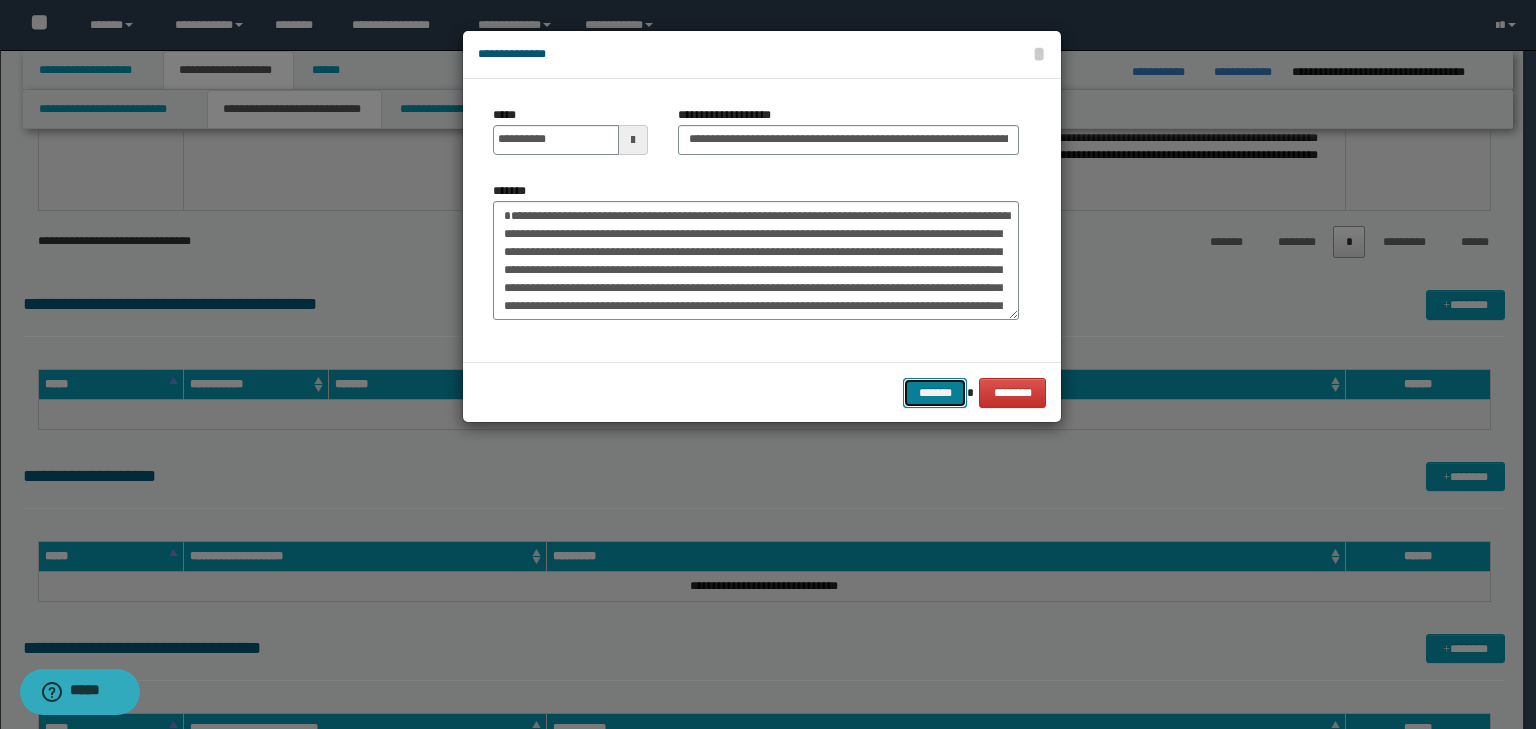 click on "*******" at bounding box center (935, 393) 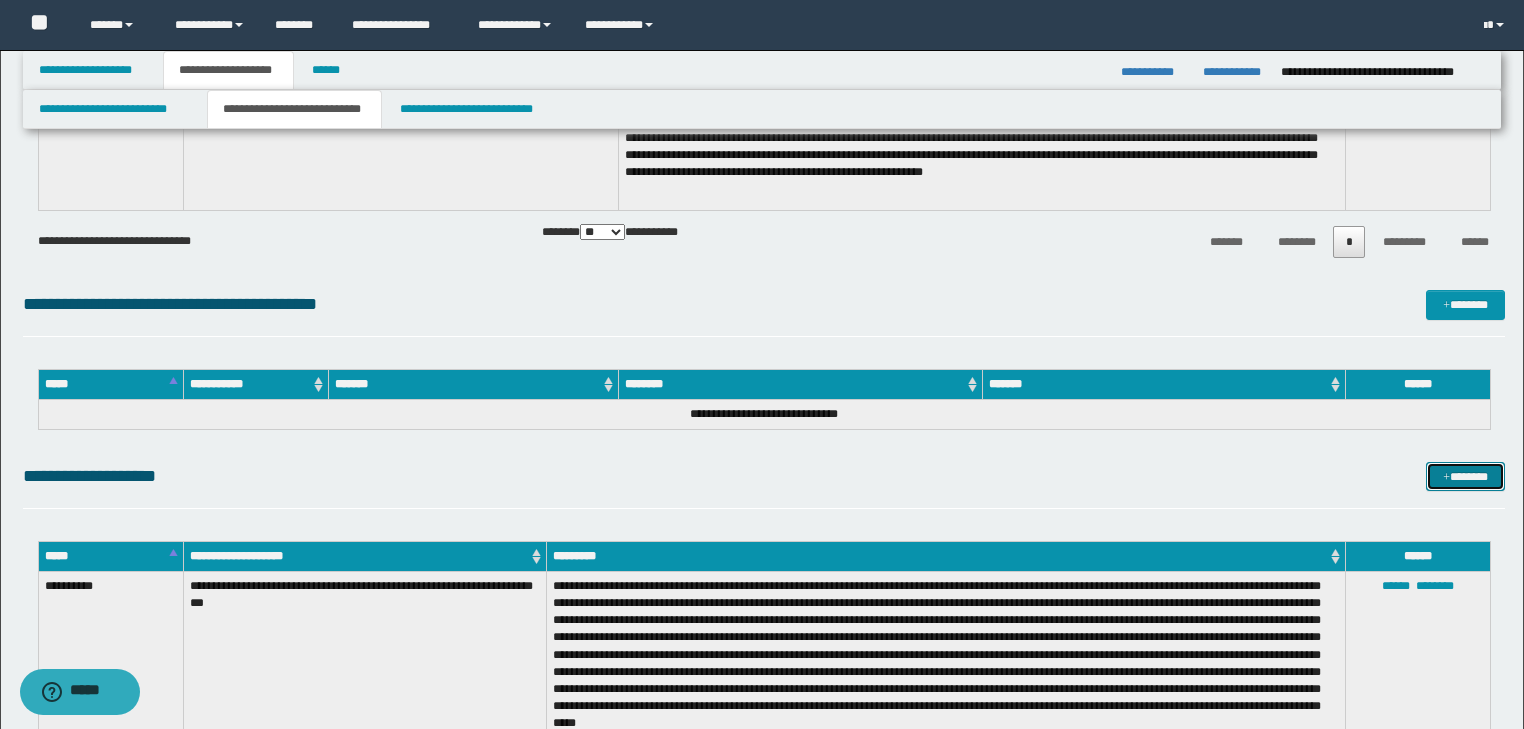 click at bounding box center (1446, 478) 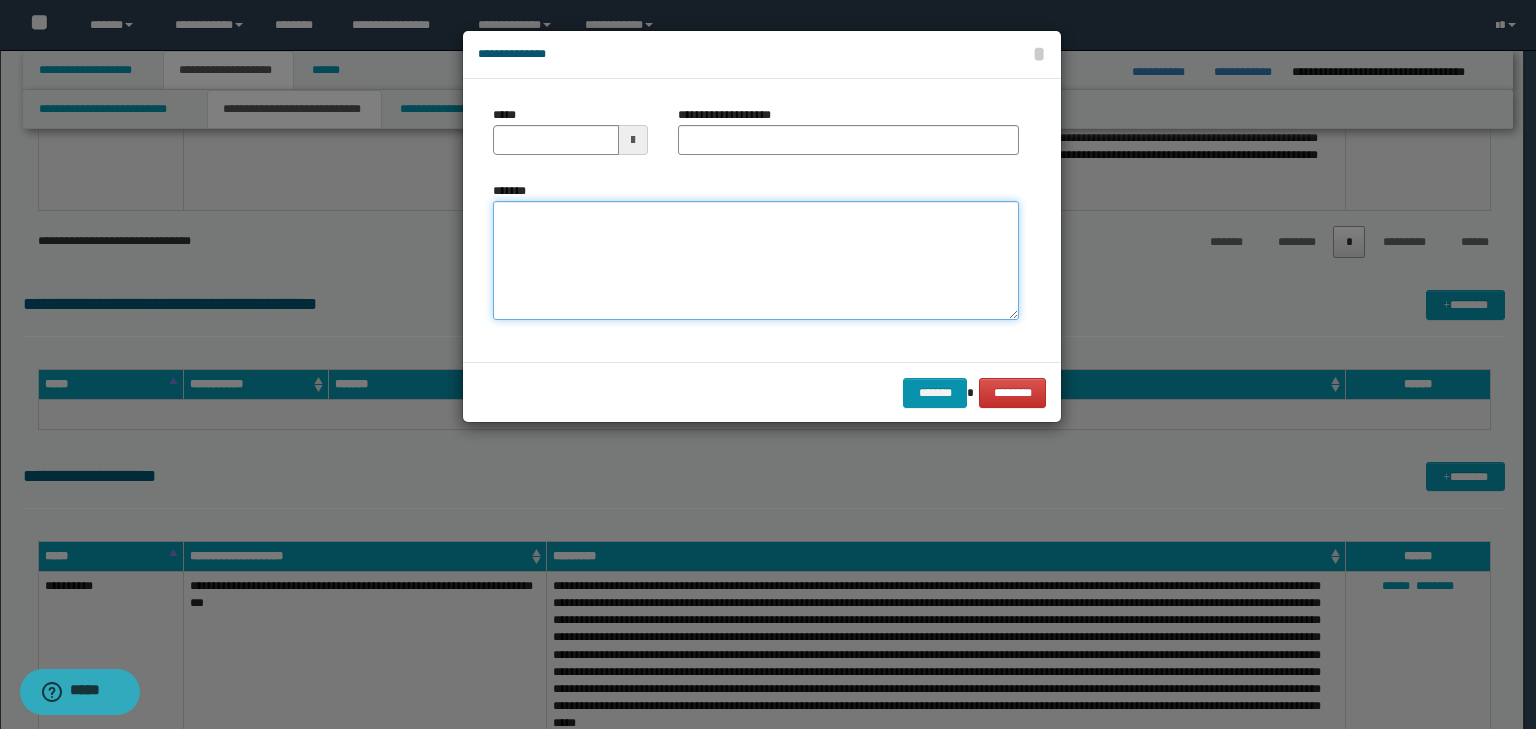 click on "*******" at bounding box center [756, 261] 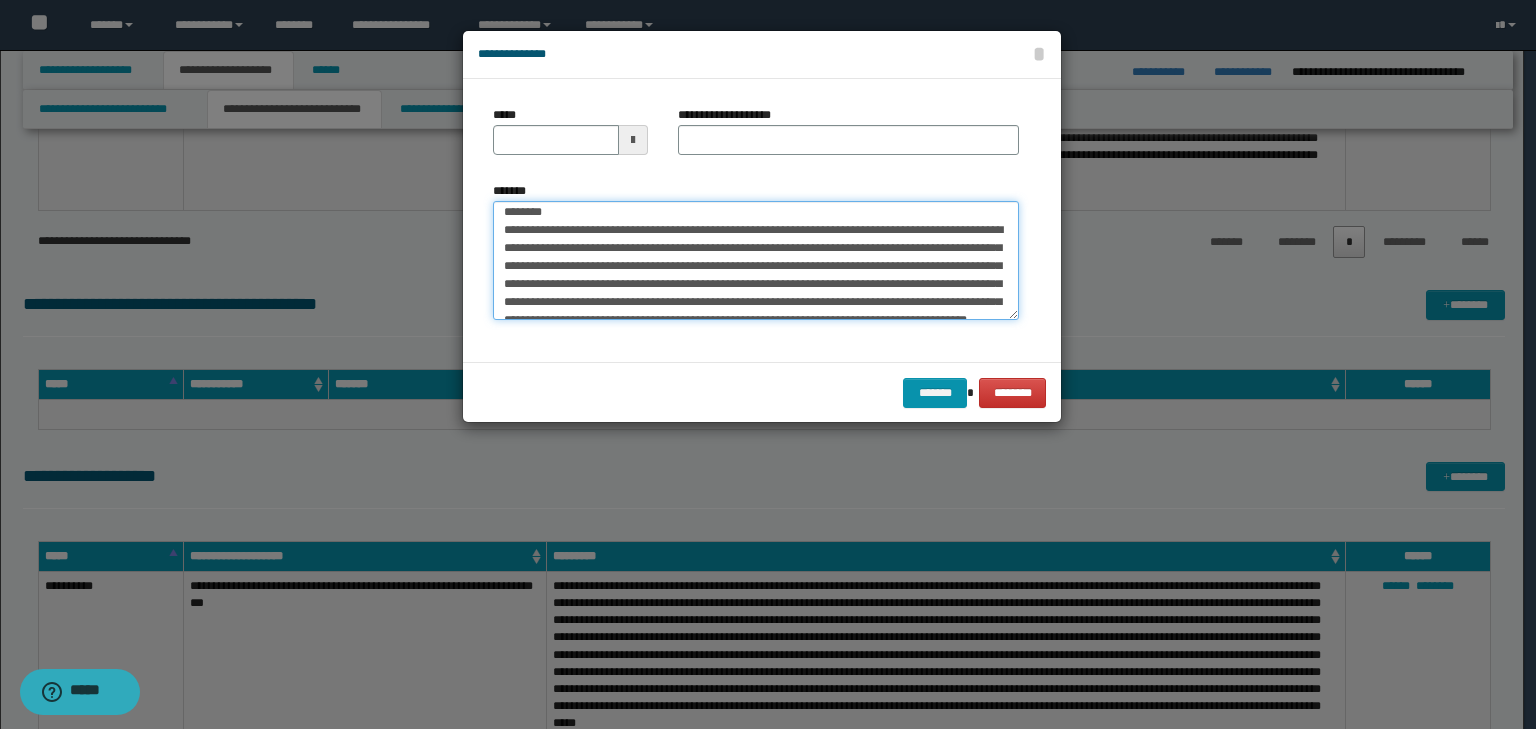 scroll, scrollTop: 0, scrollLeft: 0, axis: both 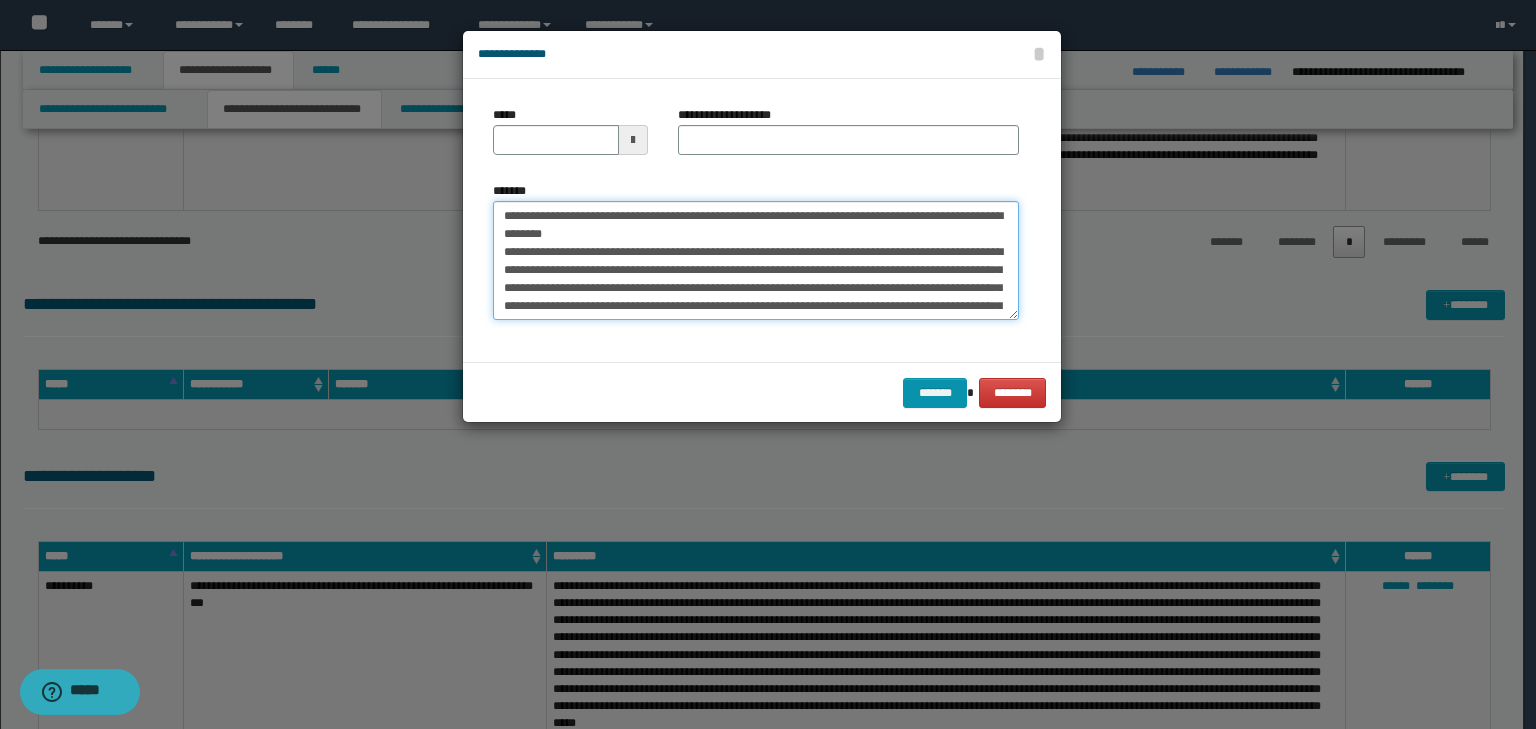 drag, startPoint x: 566, startPoint y: 216, endPoint x: 424, endPoint y: 192, distance: 144.01389 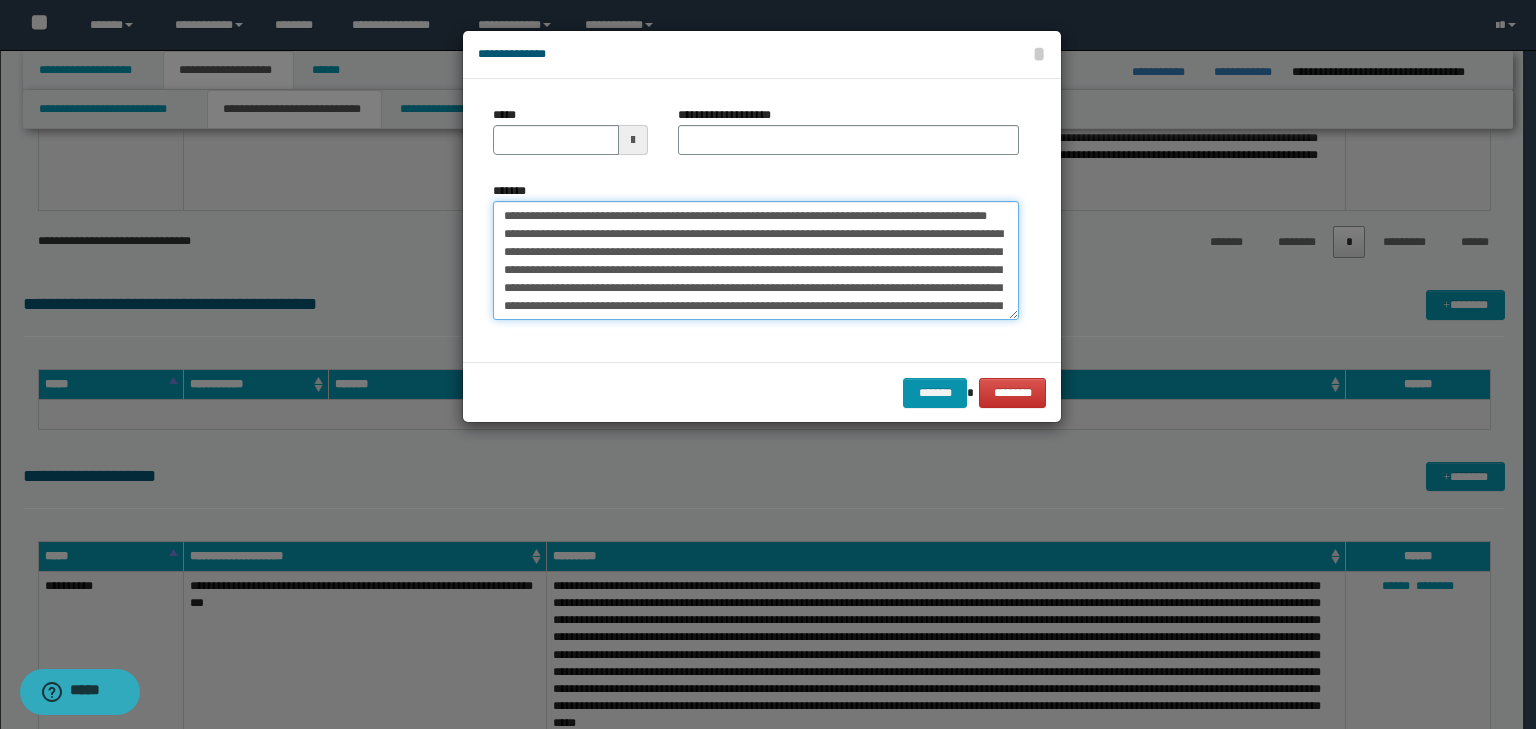 type 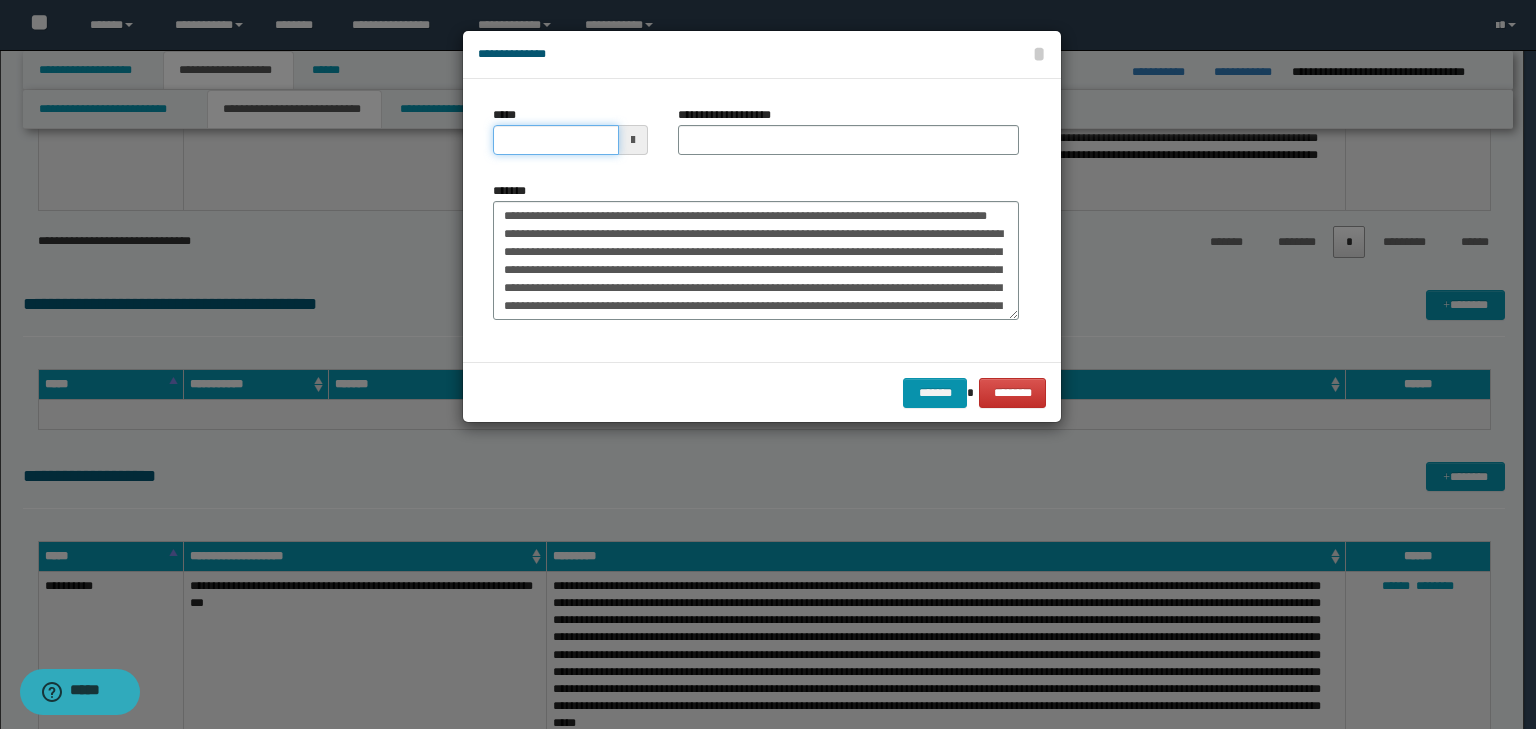 click on "*****" at bounding box center (556, 140) 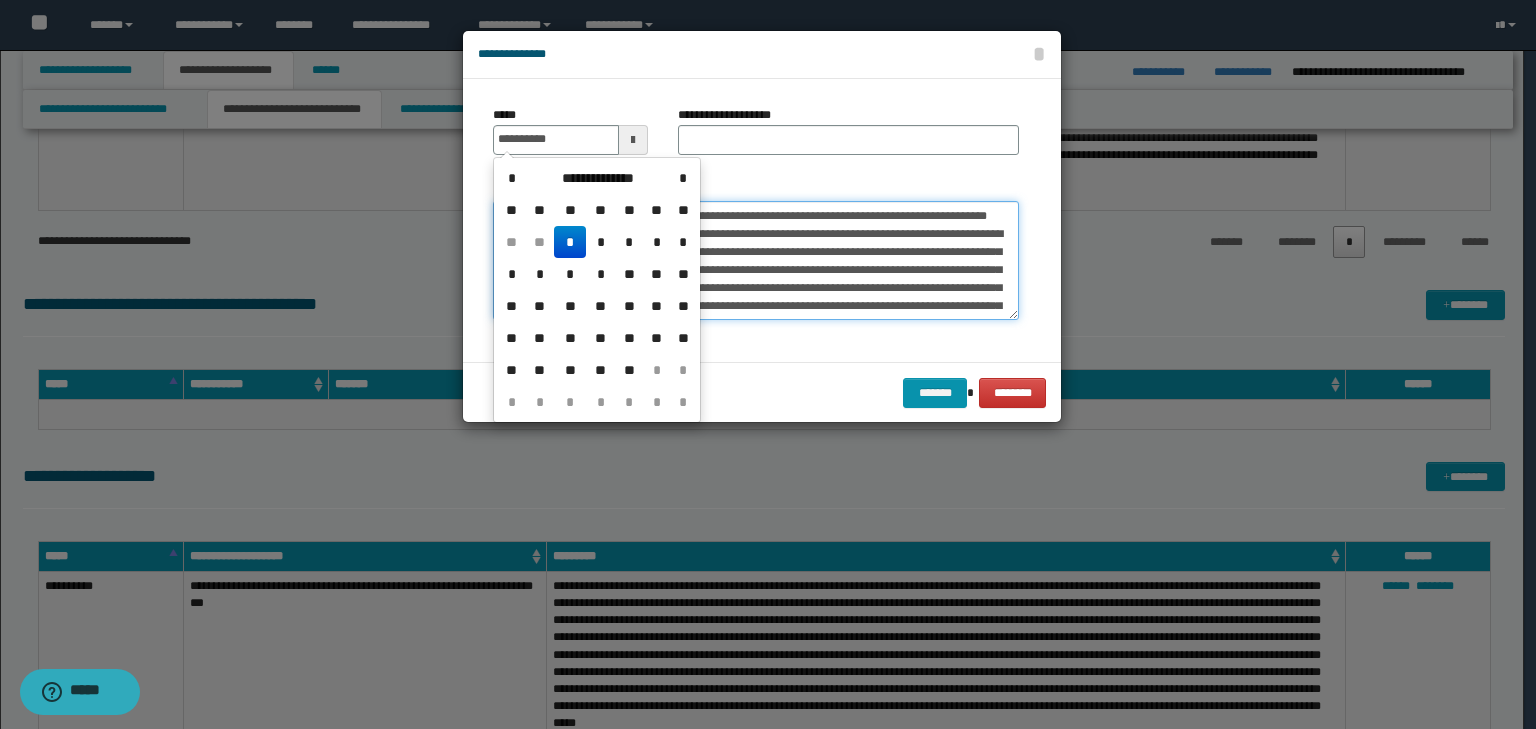 type on "**********" 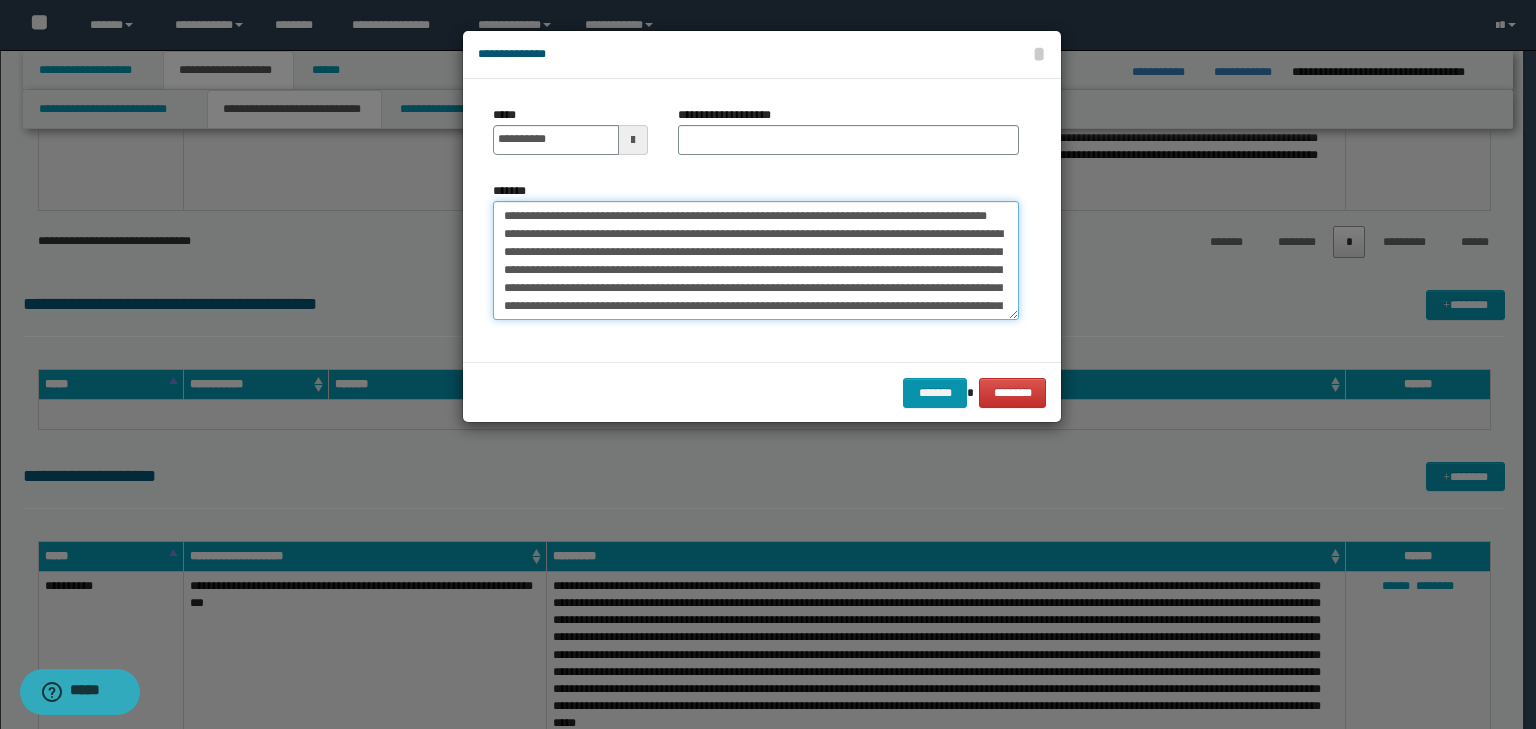 drag, startPoint x: 769, startPoint y: 232, endPoint x: 352, endPoint y: 137, distance: 427.68445 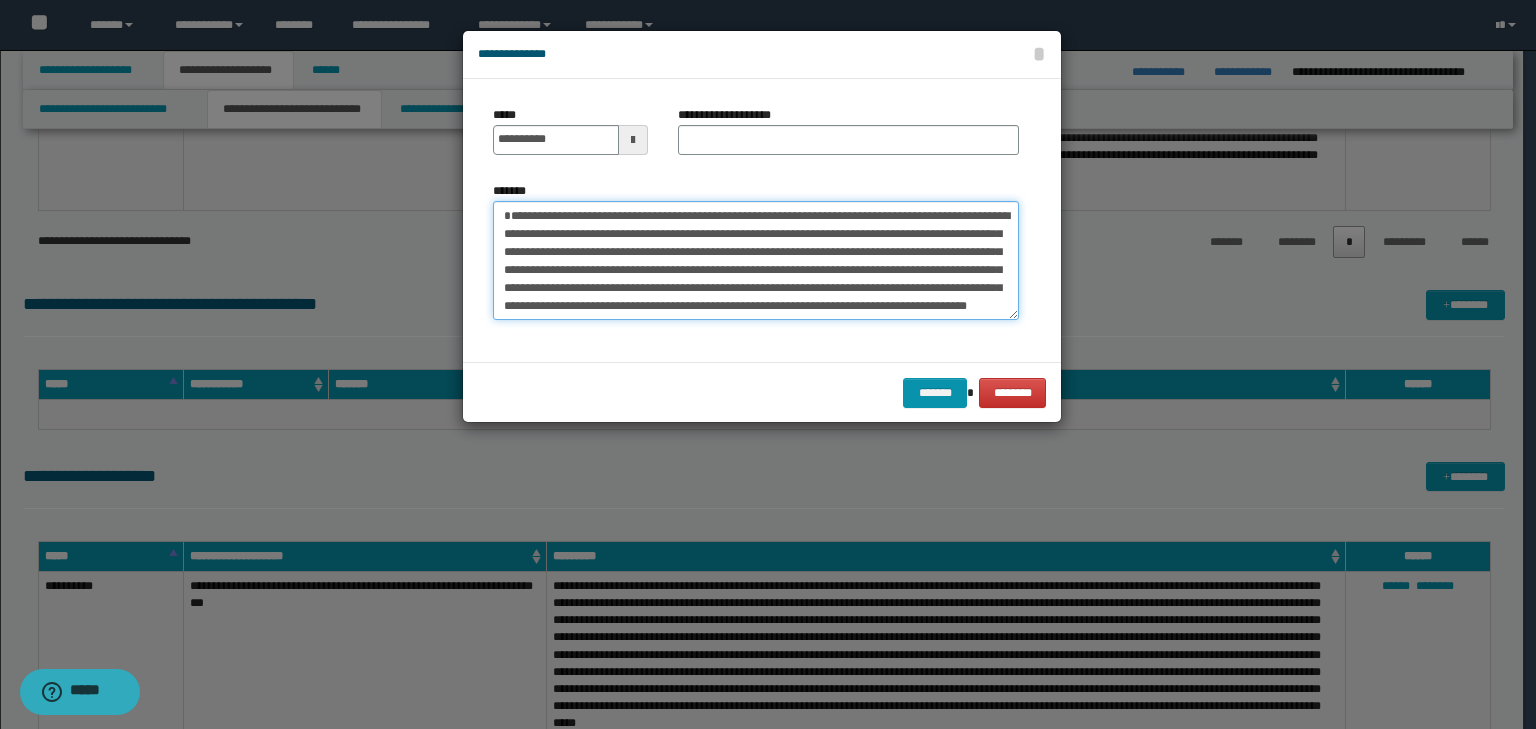 type on "**********" 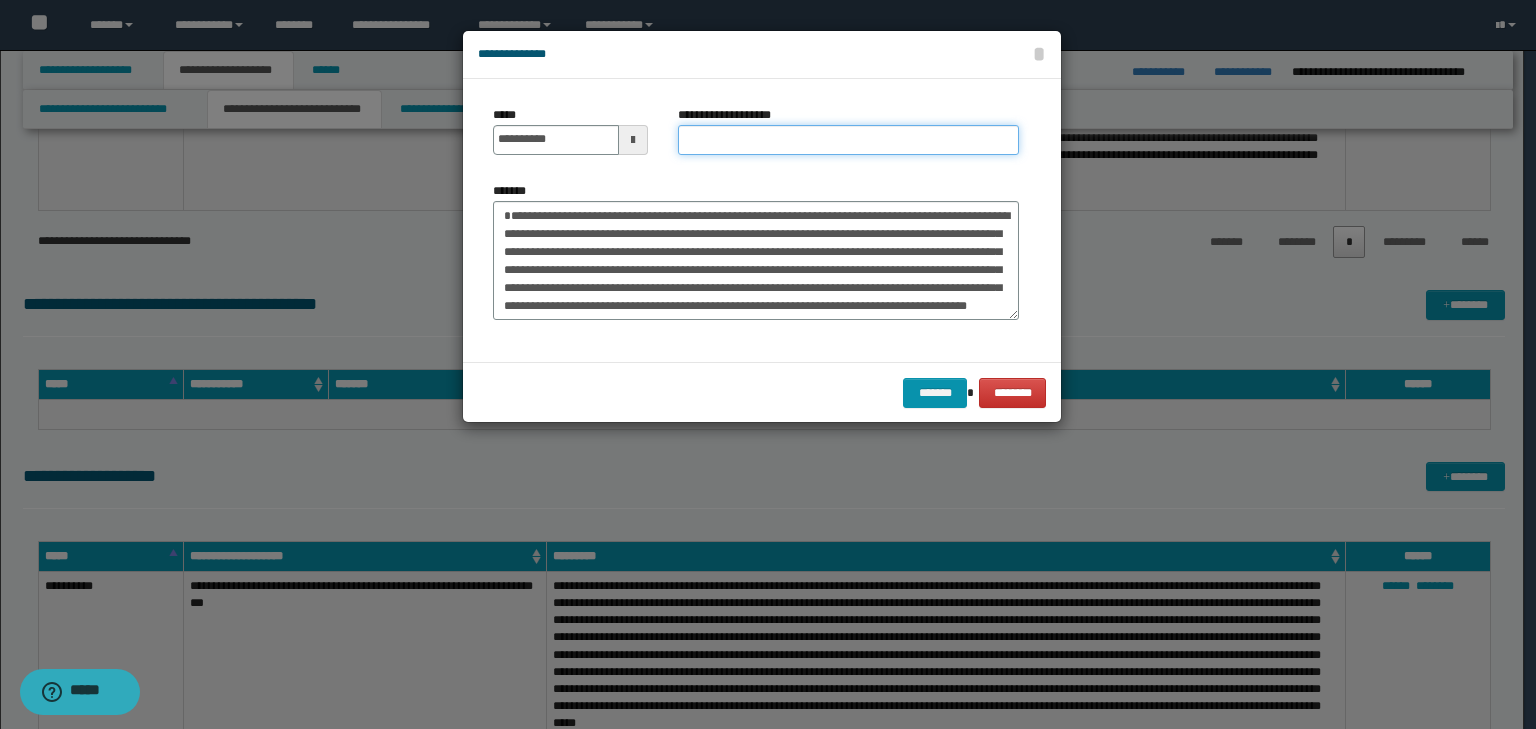 click on "**********" at bounding box center [848, 140] 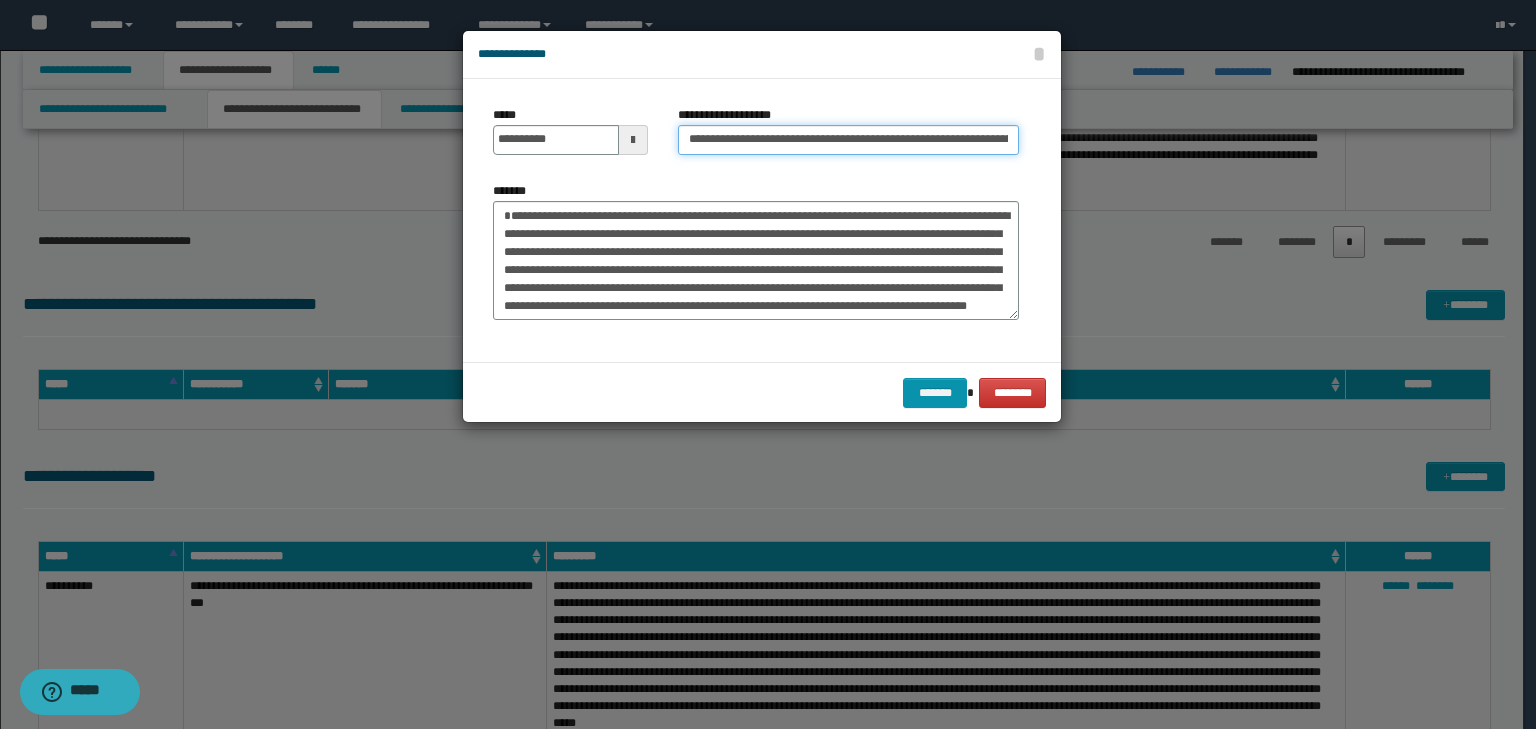scroll, scrollTop: 0, scrollLeft: 273, axis: horizontal 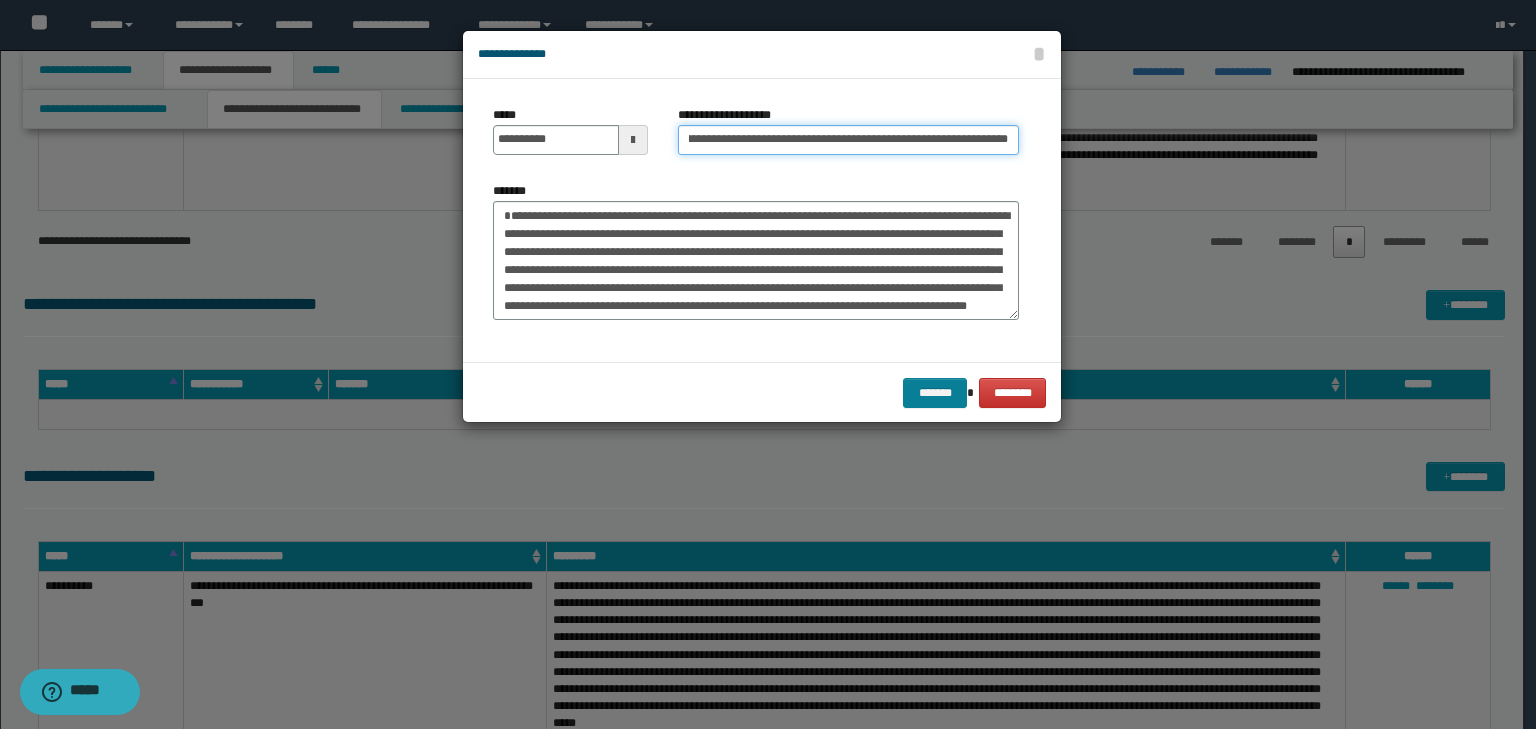type on "**********" 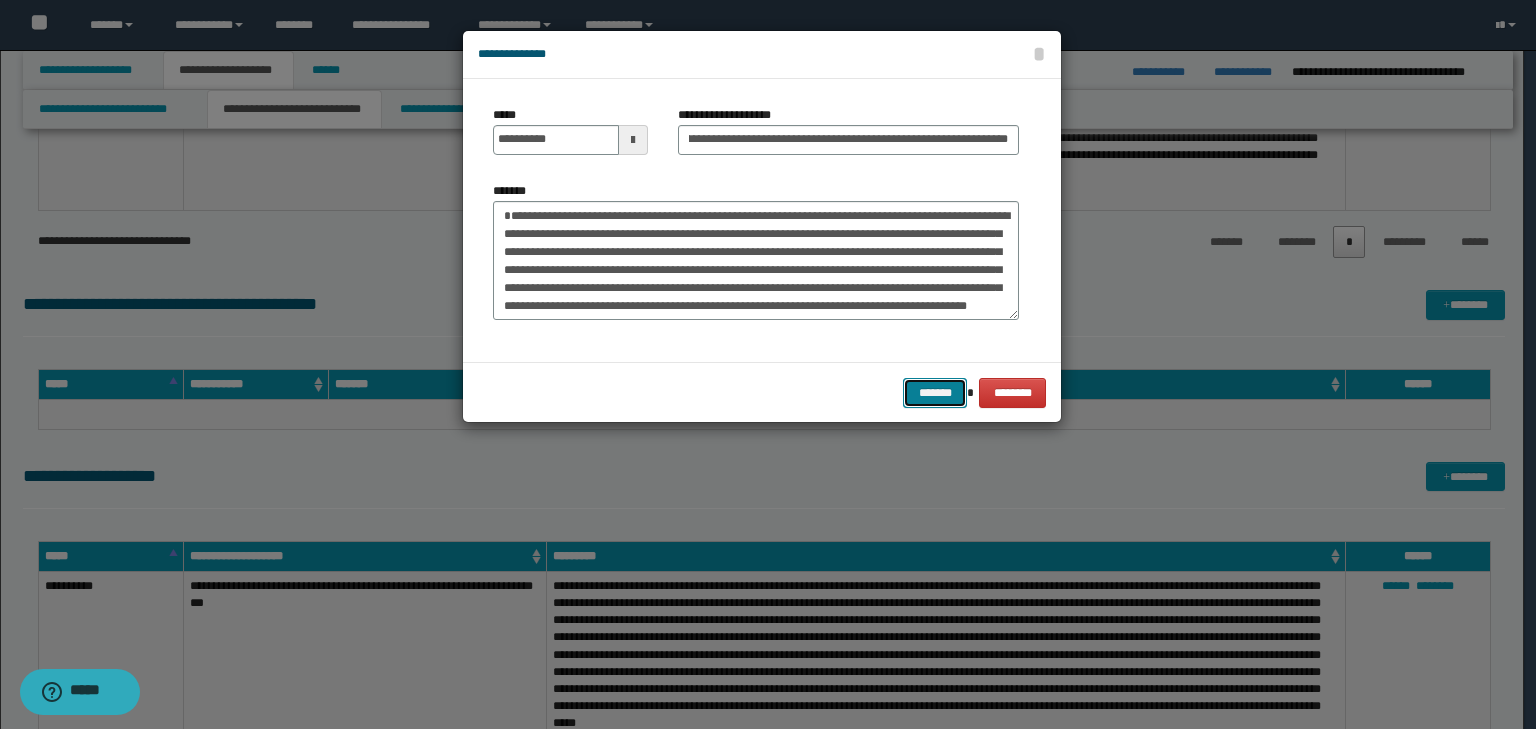 click on "*******" at bounding box center [935, 393] 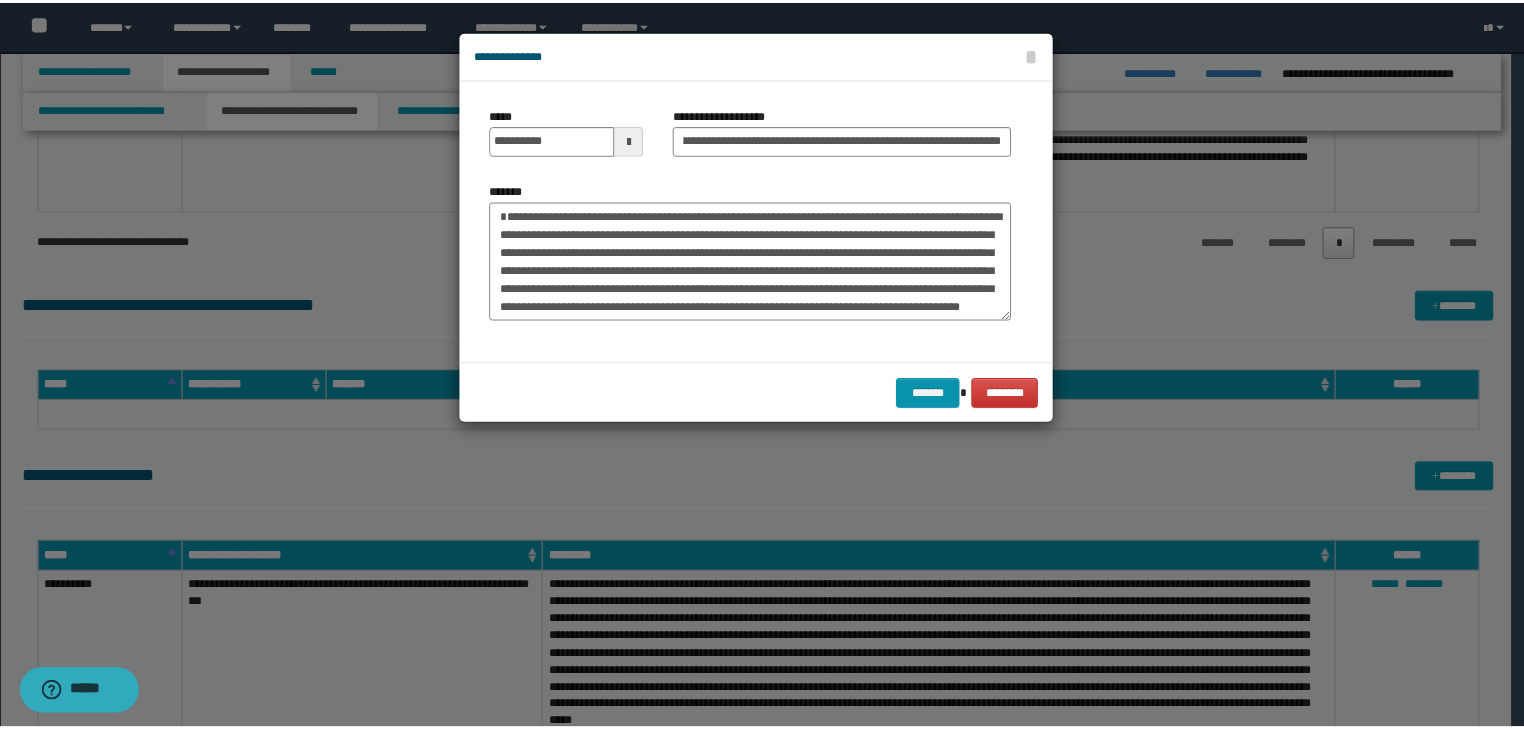 scroll, scrollTop: 0, scrollLeft: 0, axis: both 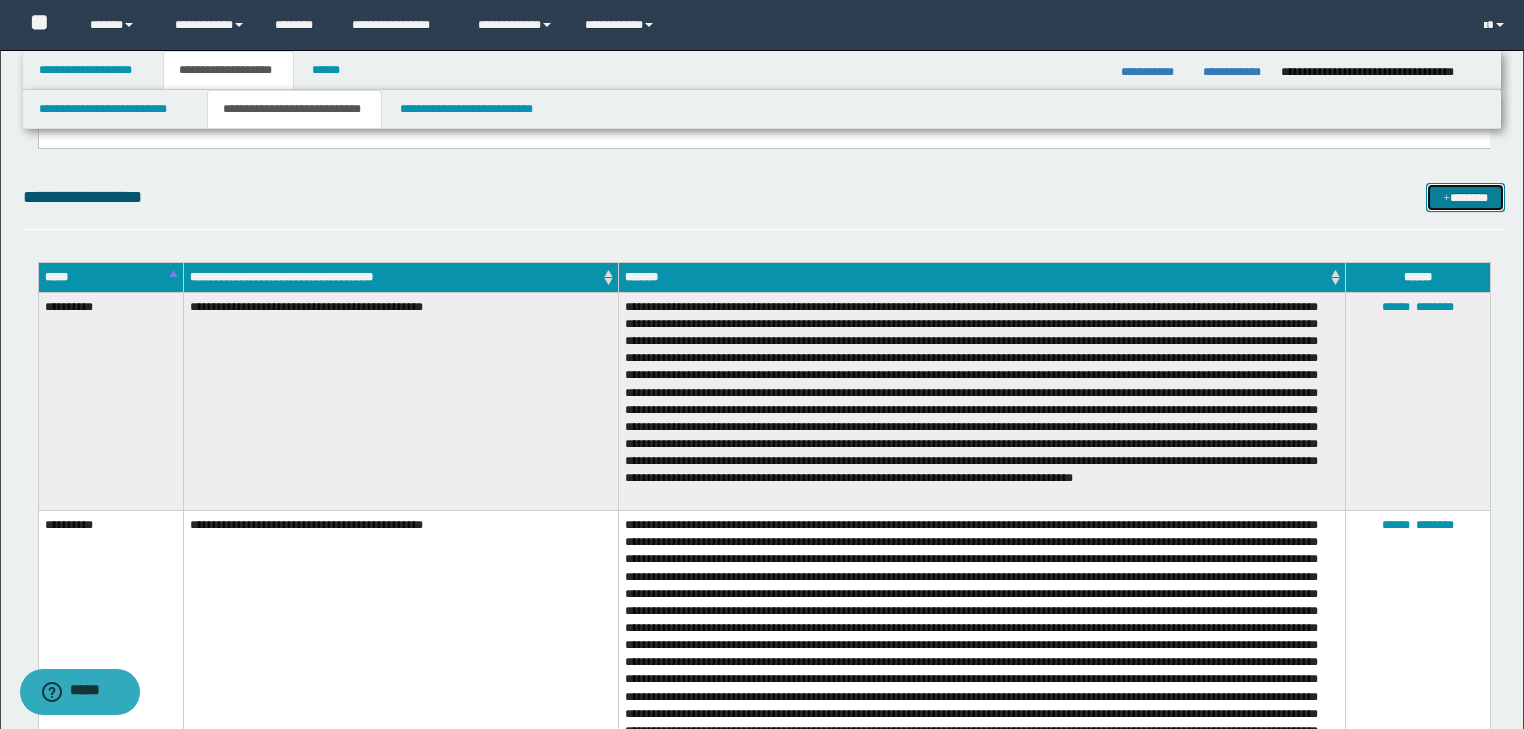 click on "*******" at bounding box center (1465, 198) 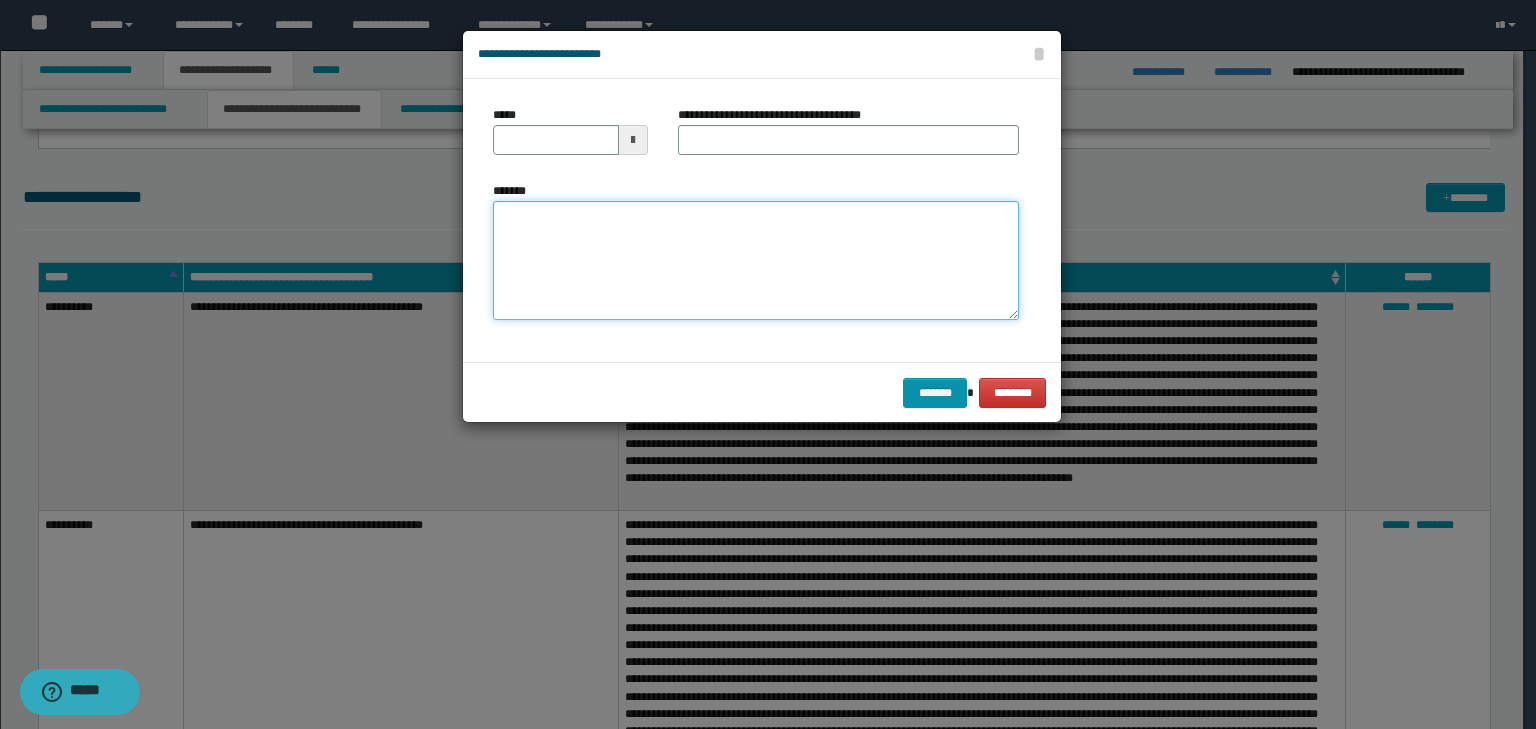 click on "*******" at bounding box center (756, 261) 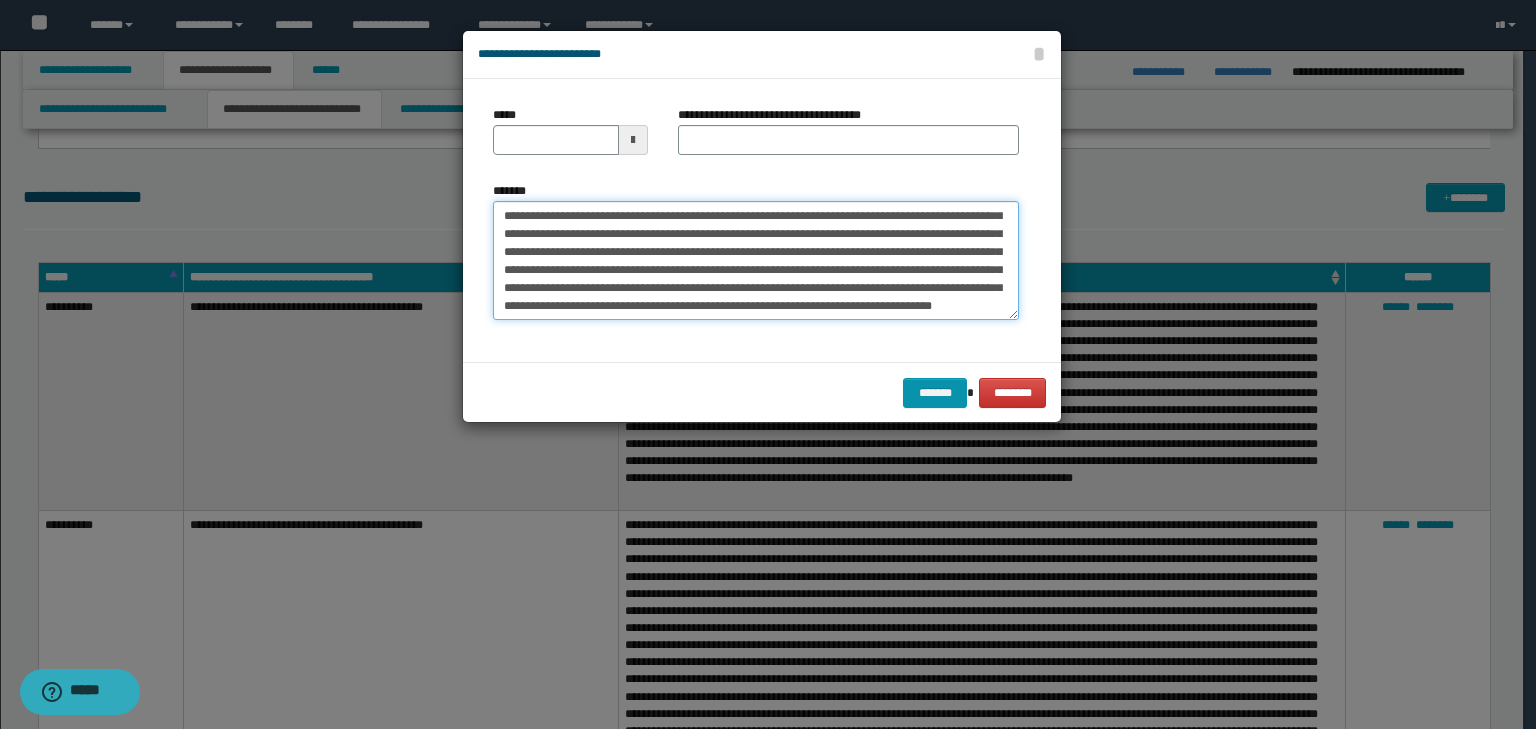 scroll, scrollTop: 0, scrollLeft: 0, axis: both 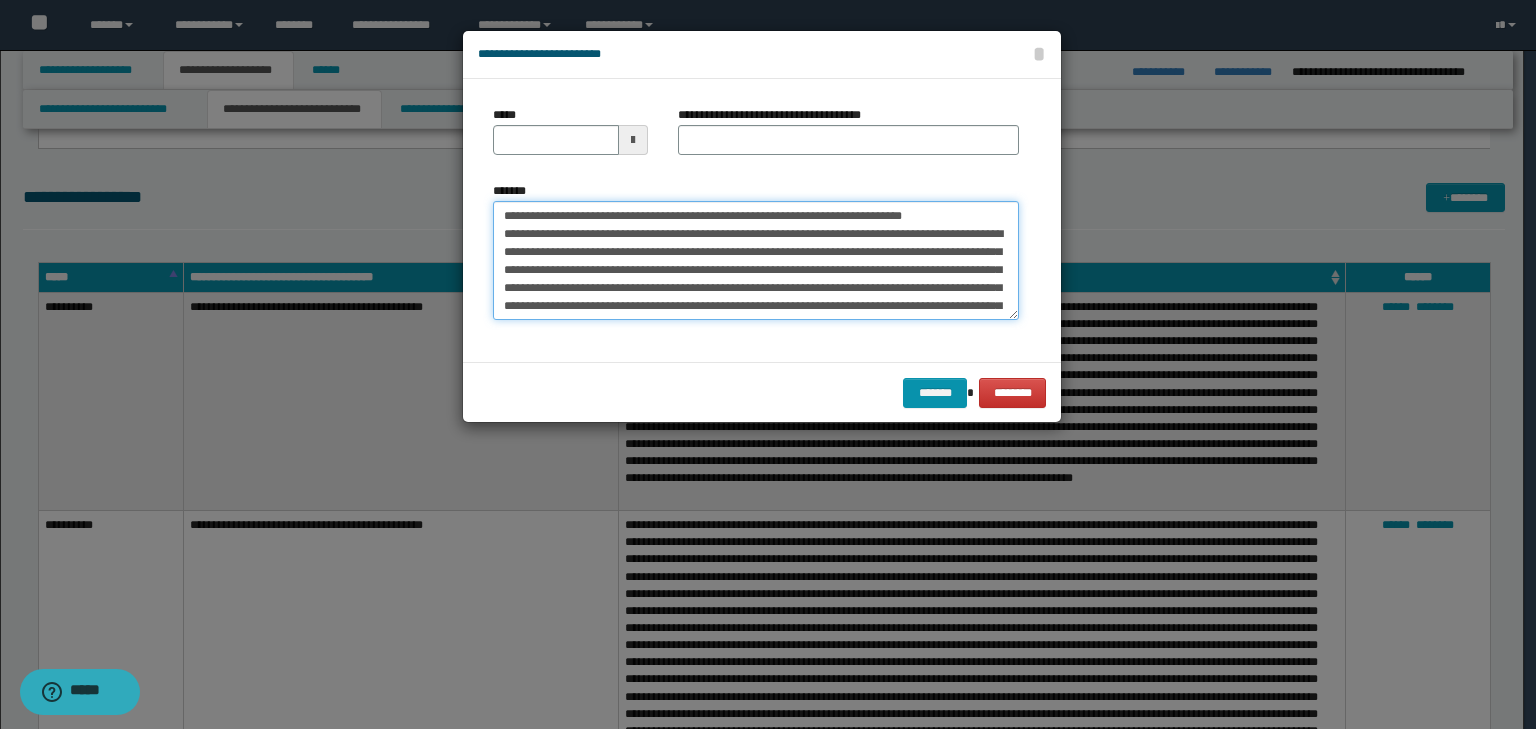 click on "*******" at bounding box center (756, 261) 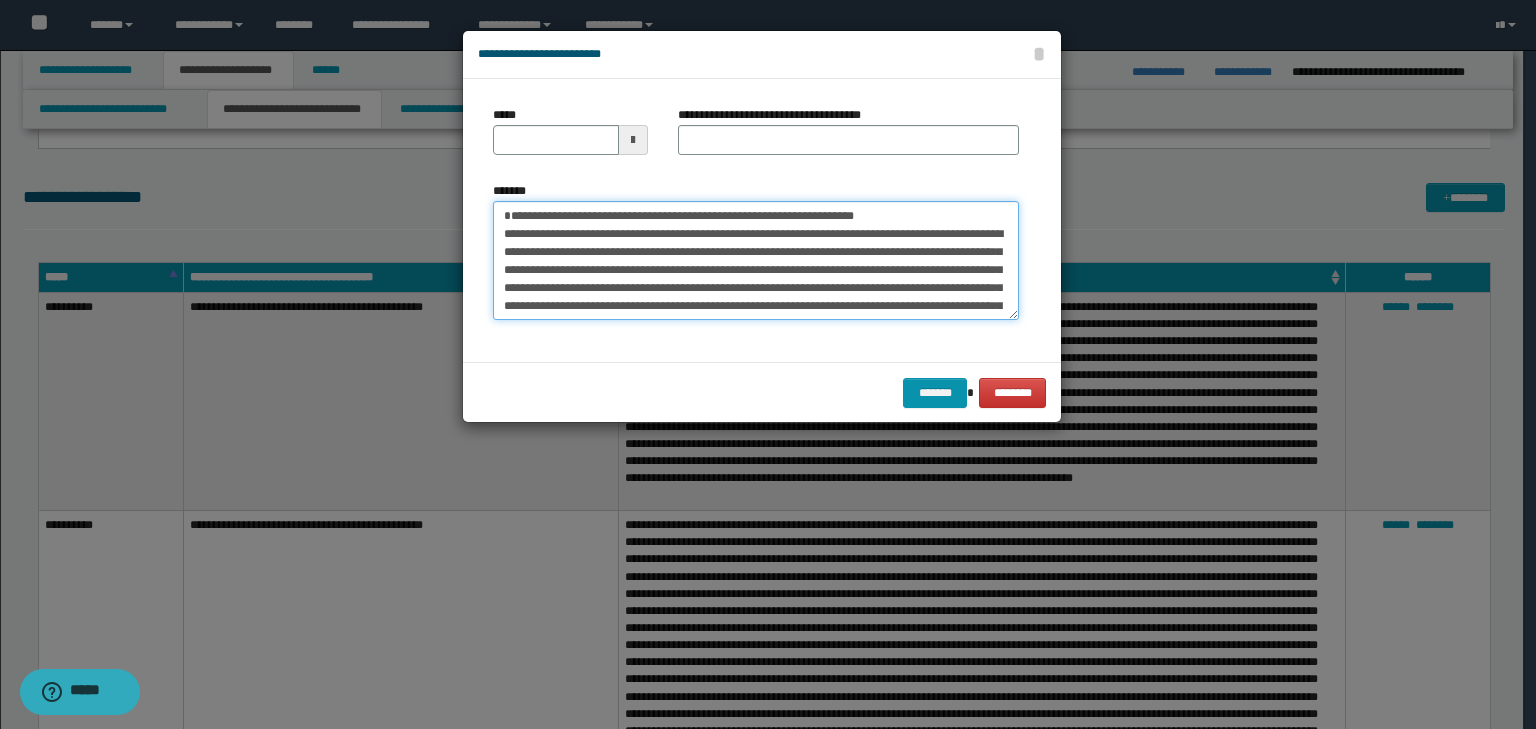 type 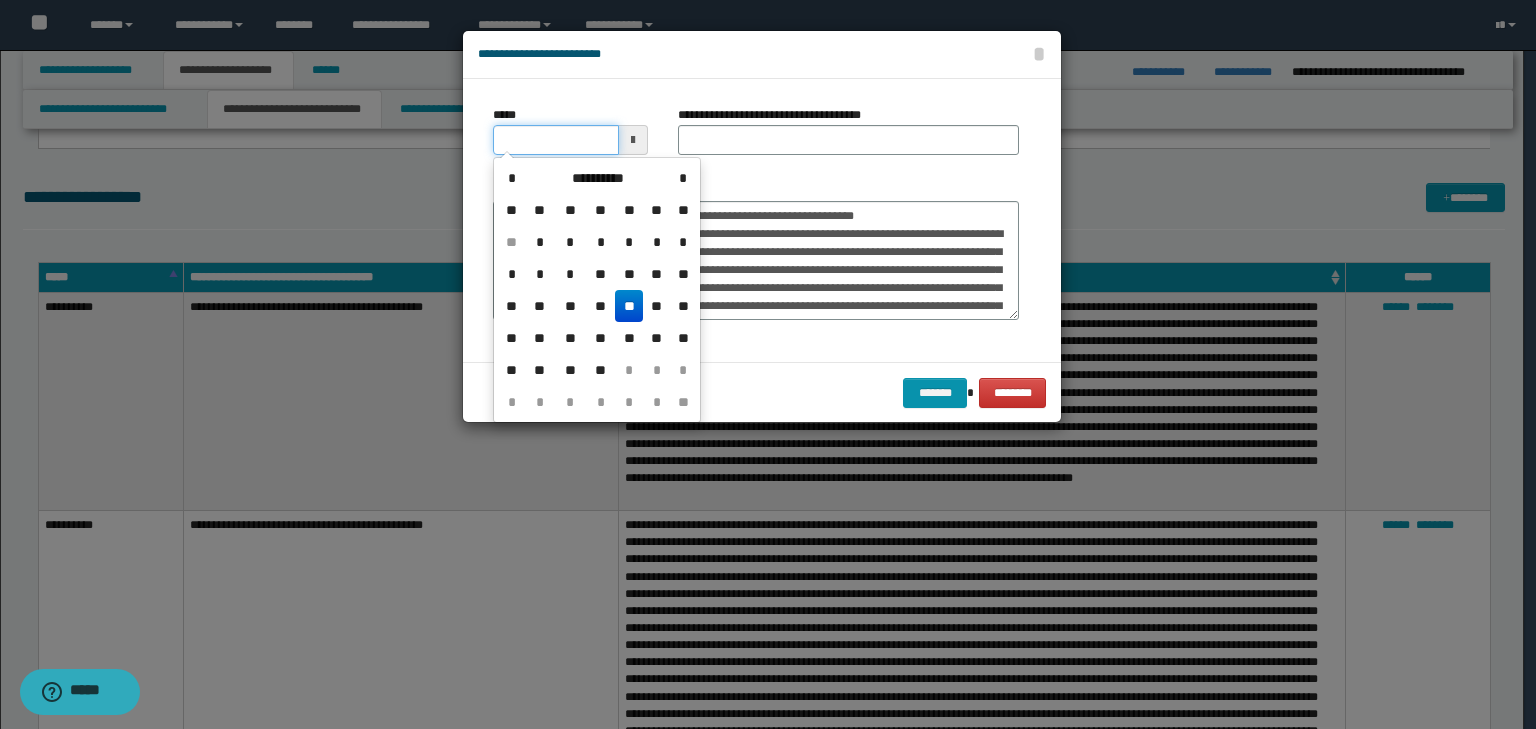 click on "*****" at bounding box center (556, 140) 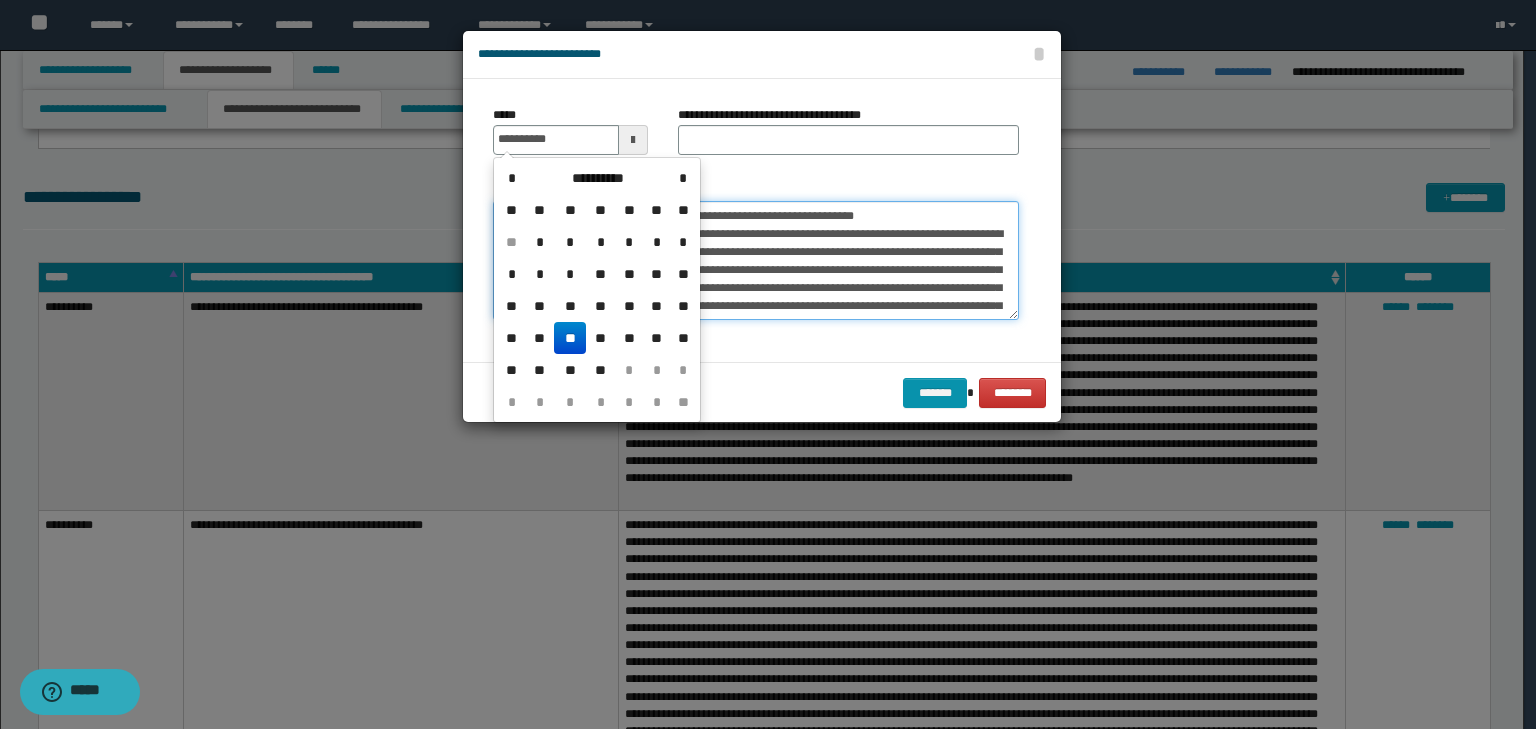 type on "**********" 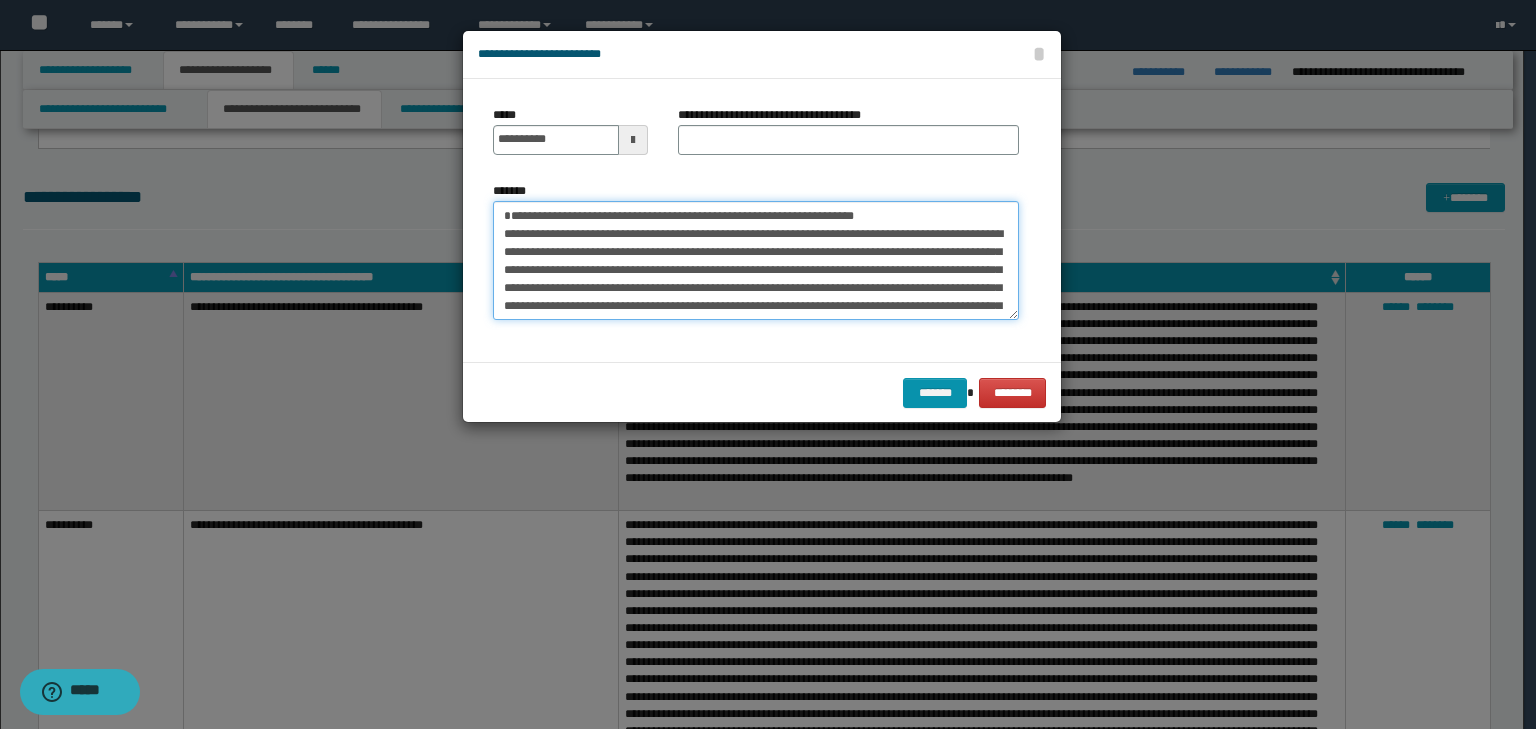 drag, startPoint x: 947, startPoint y: 215, endPoint x: 398, endPoint y: 194, distance: 549.4015 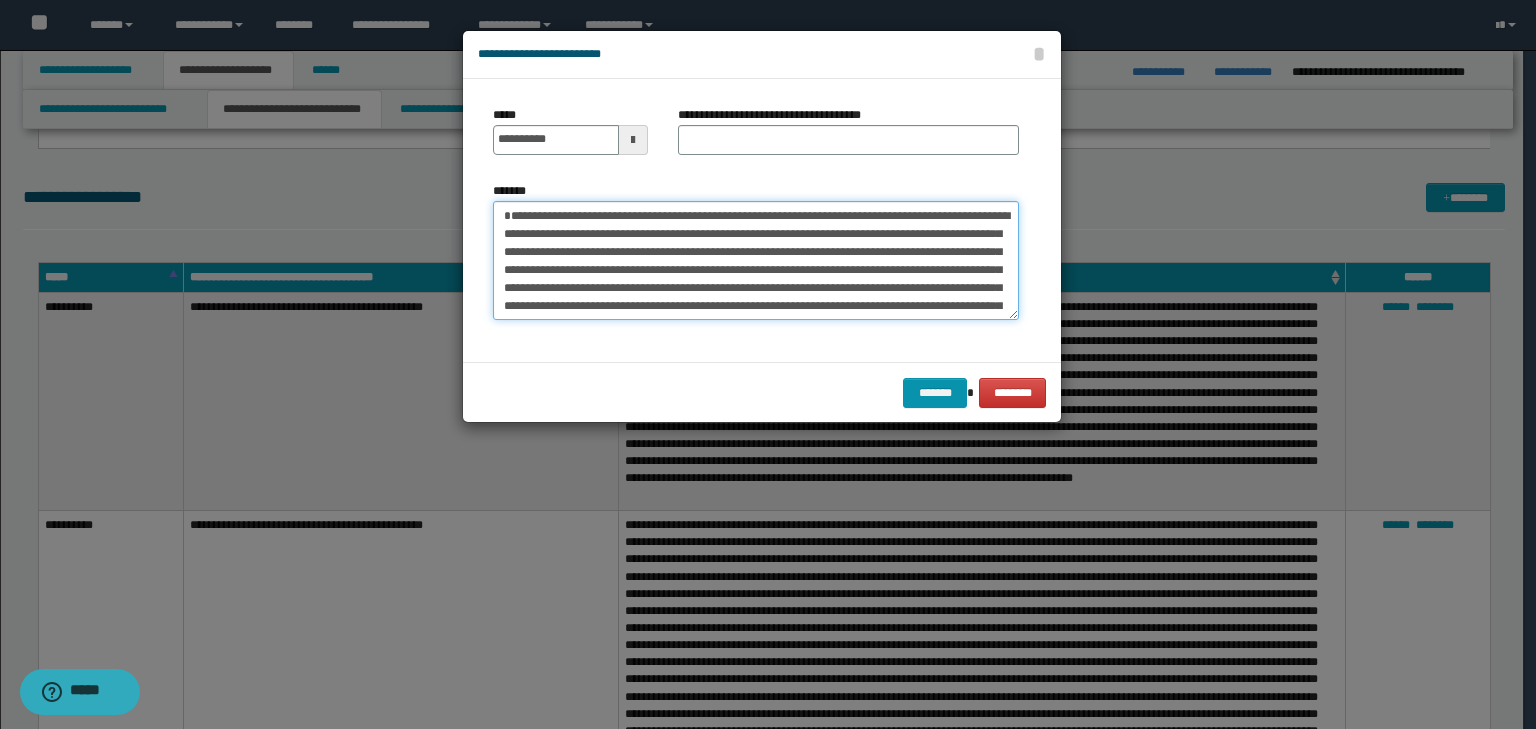 type on "**********" 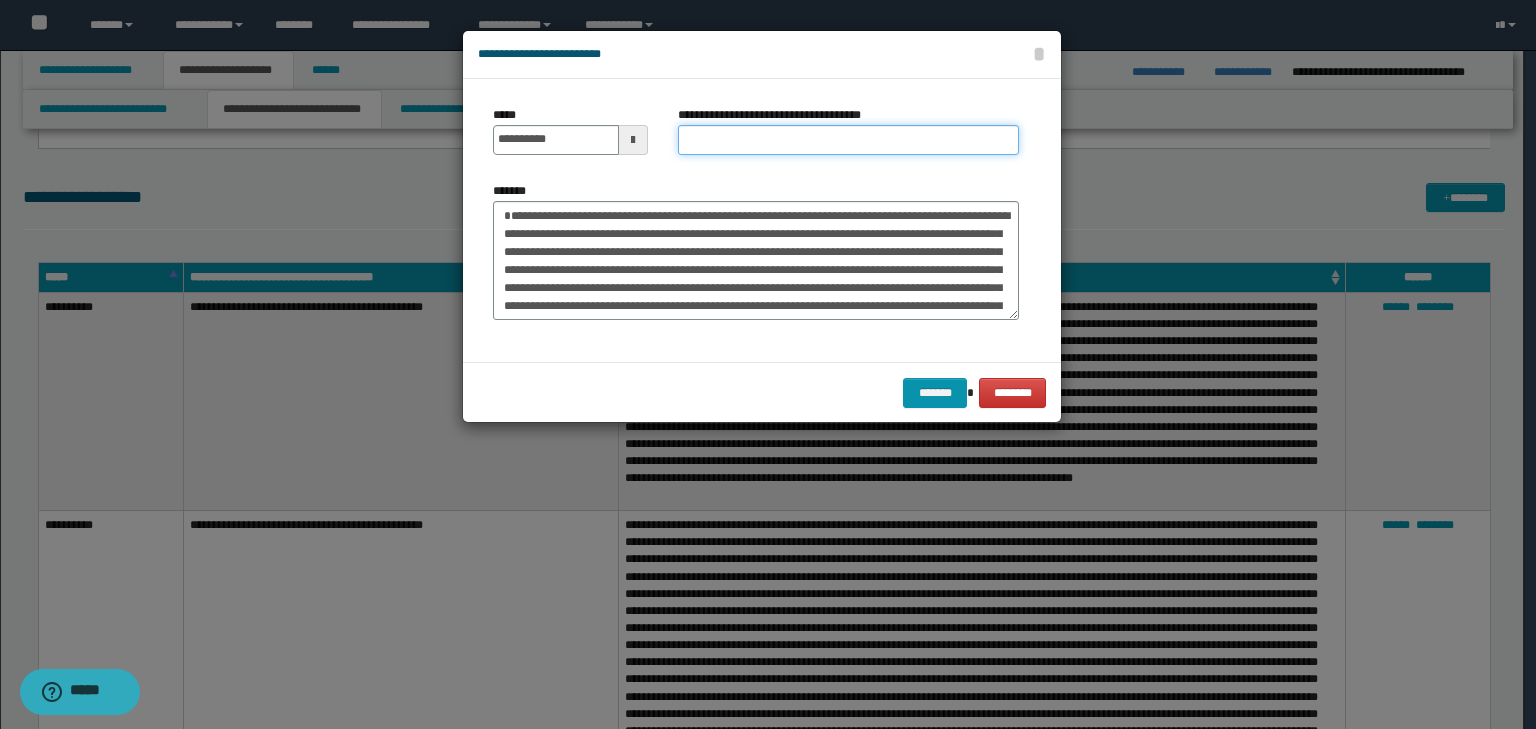 click on "**********" at bounding box center (848, 140) 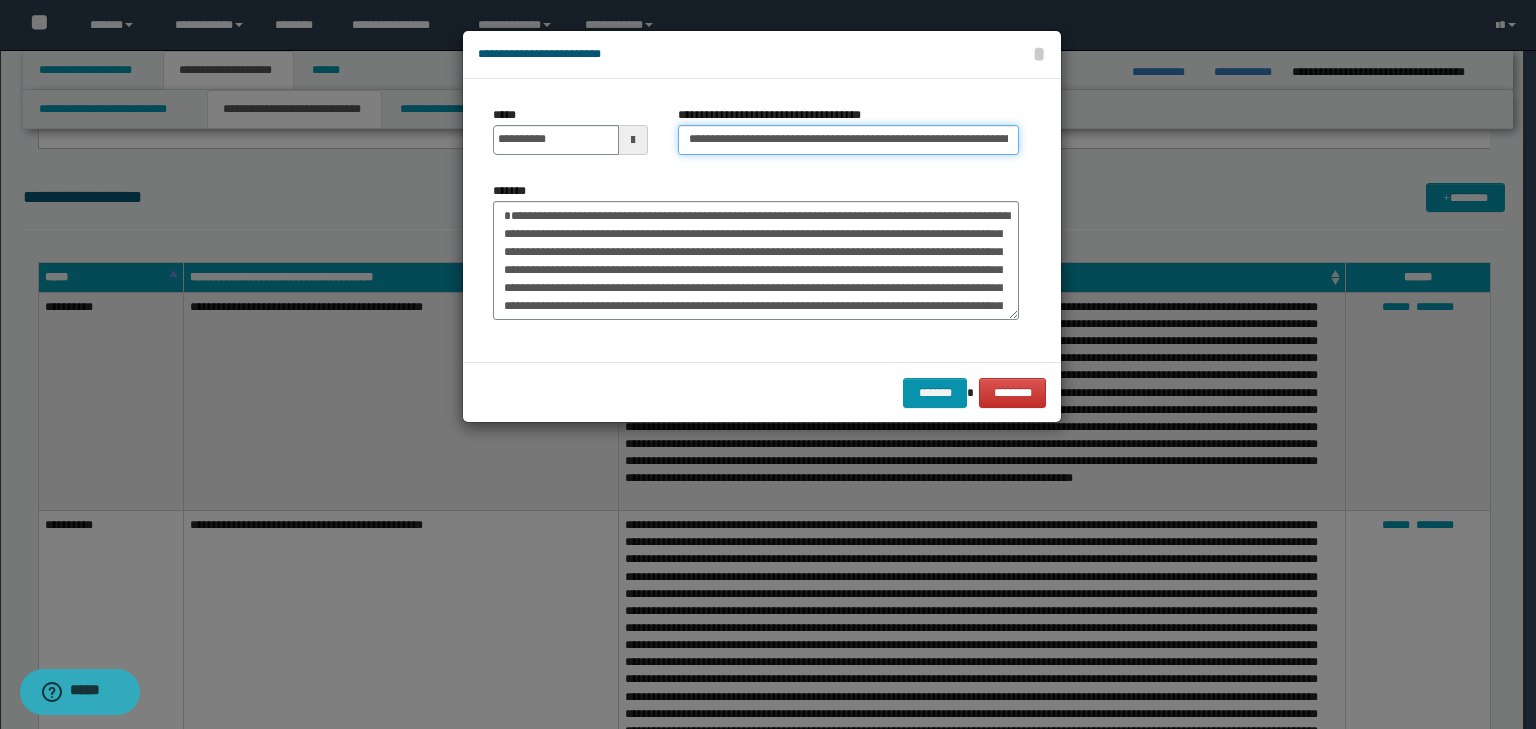 scroll, scrollTop: 0, scrollLeft: 125, axis: horizontal 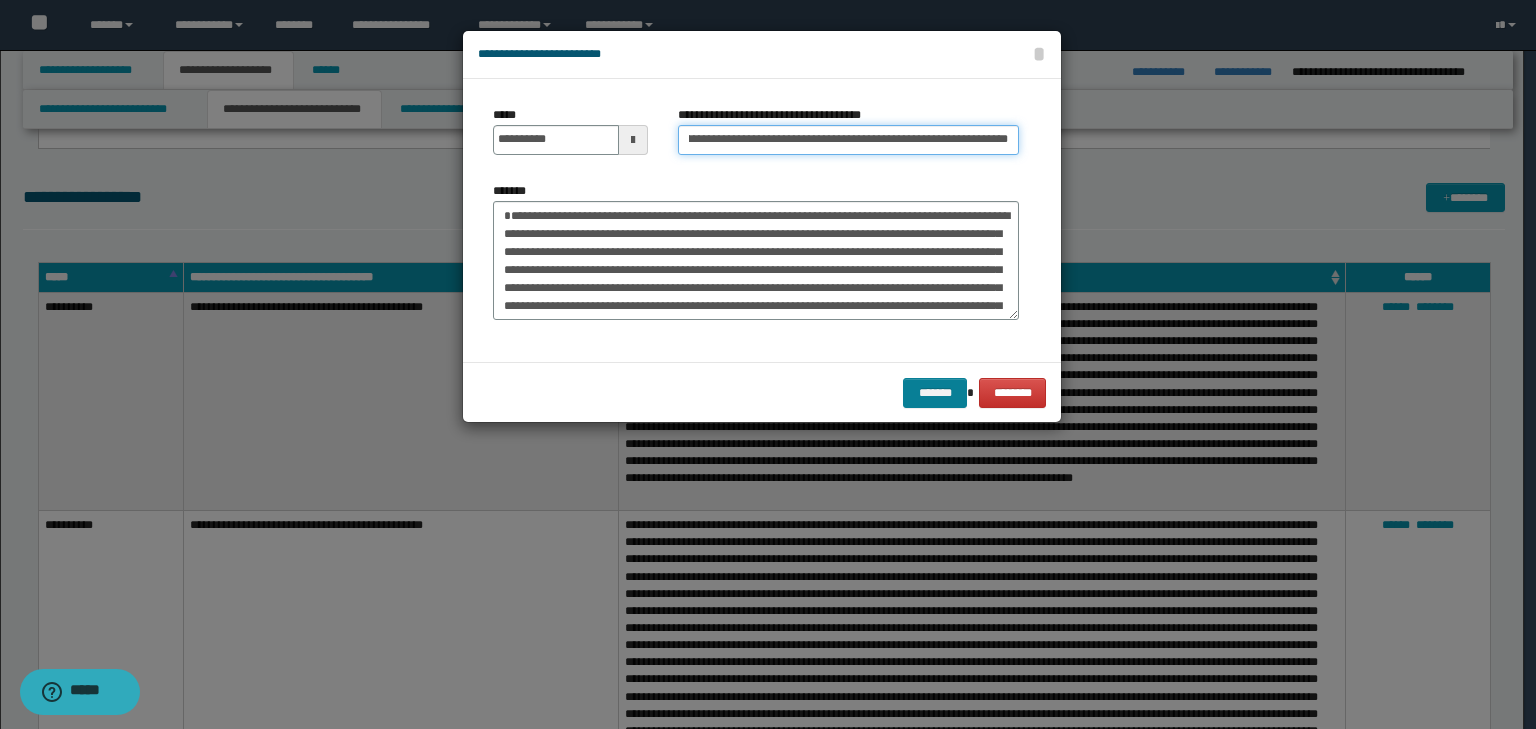 type on "**********" 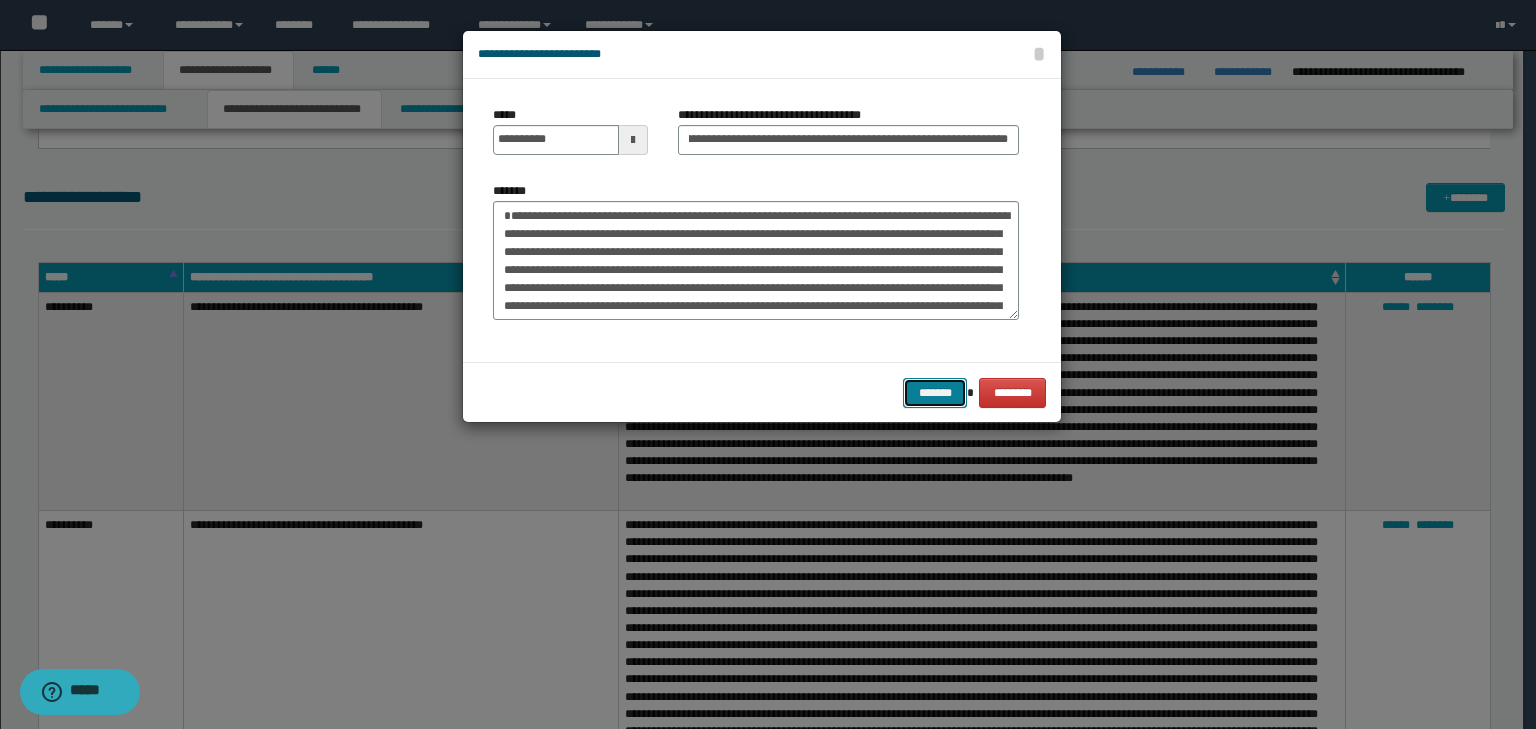 click on "*******" at bounding box center [935, 393] 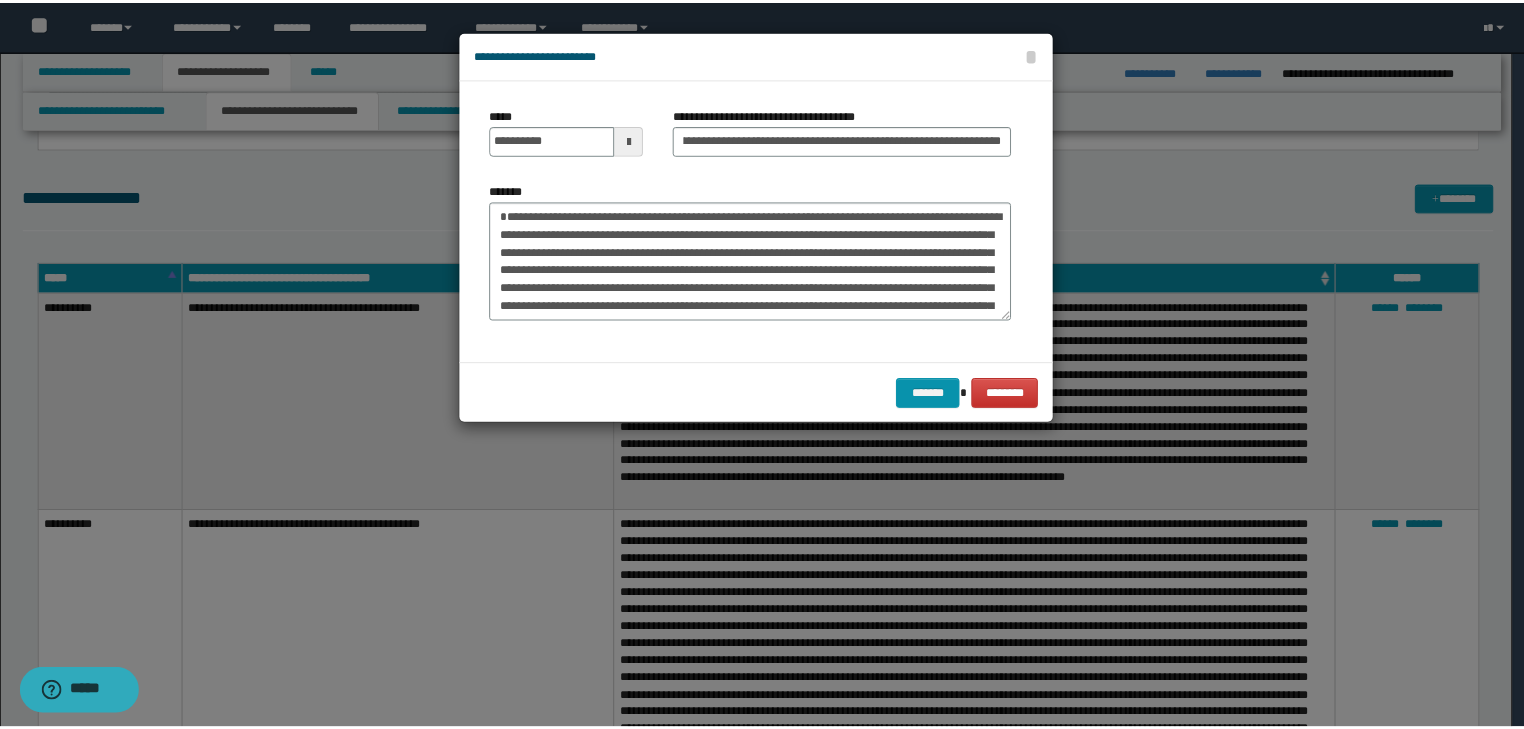 scroll, scrollTop: 0, scrollLeft: 0, axis: both 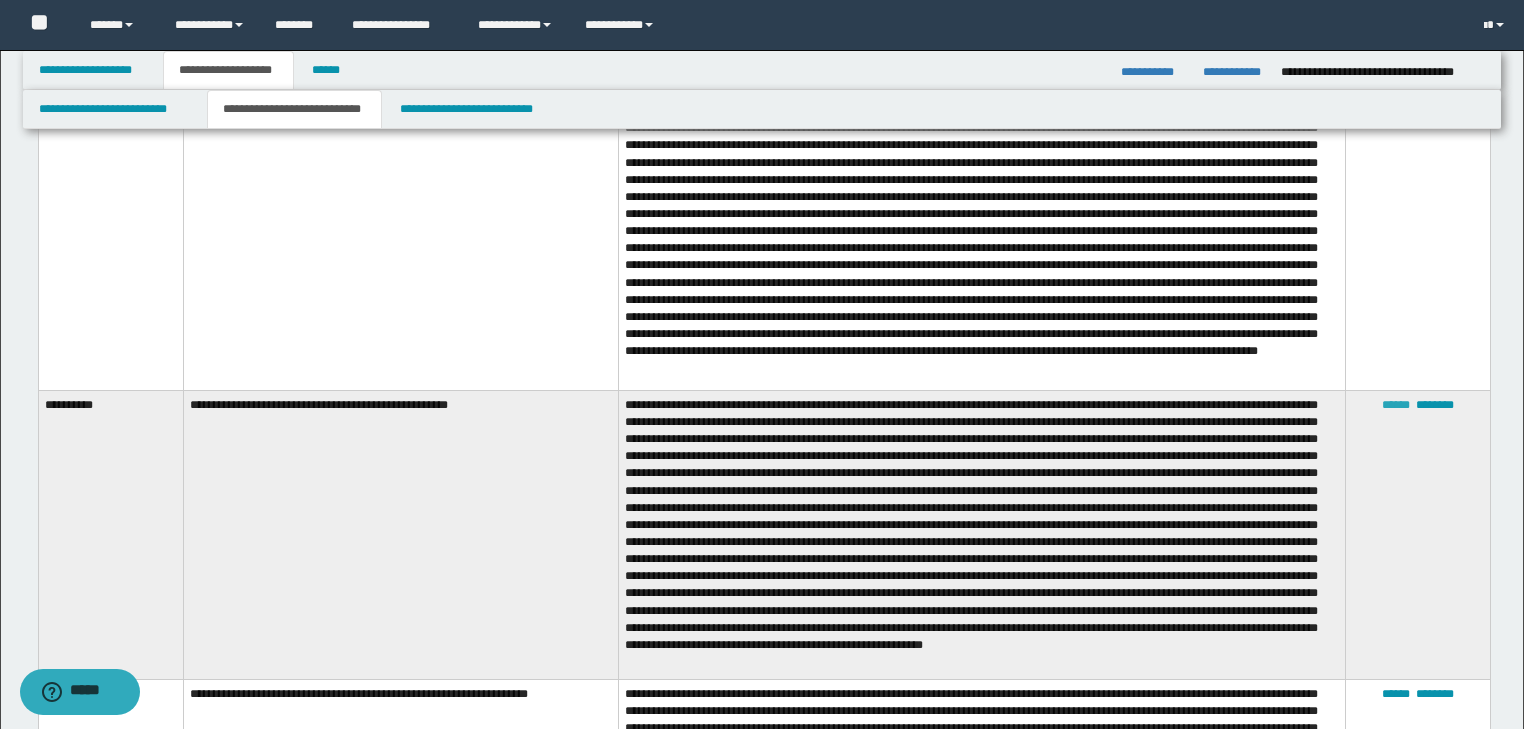 click on "******" at bounding box center (1396, 405) 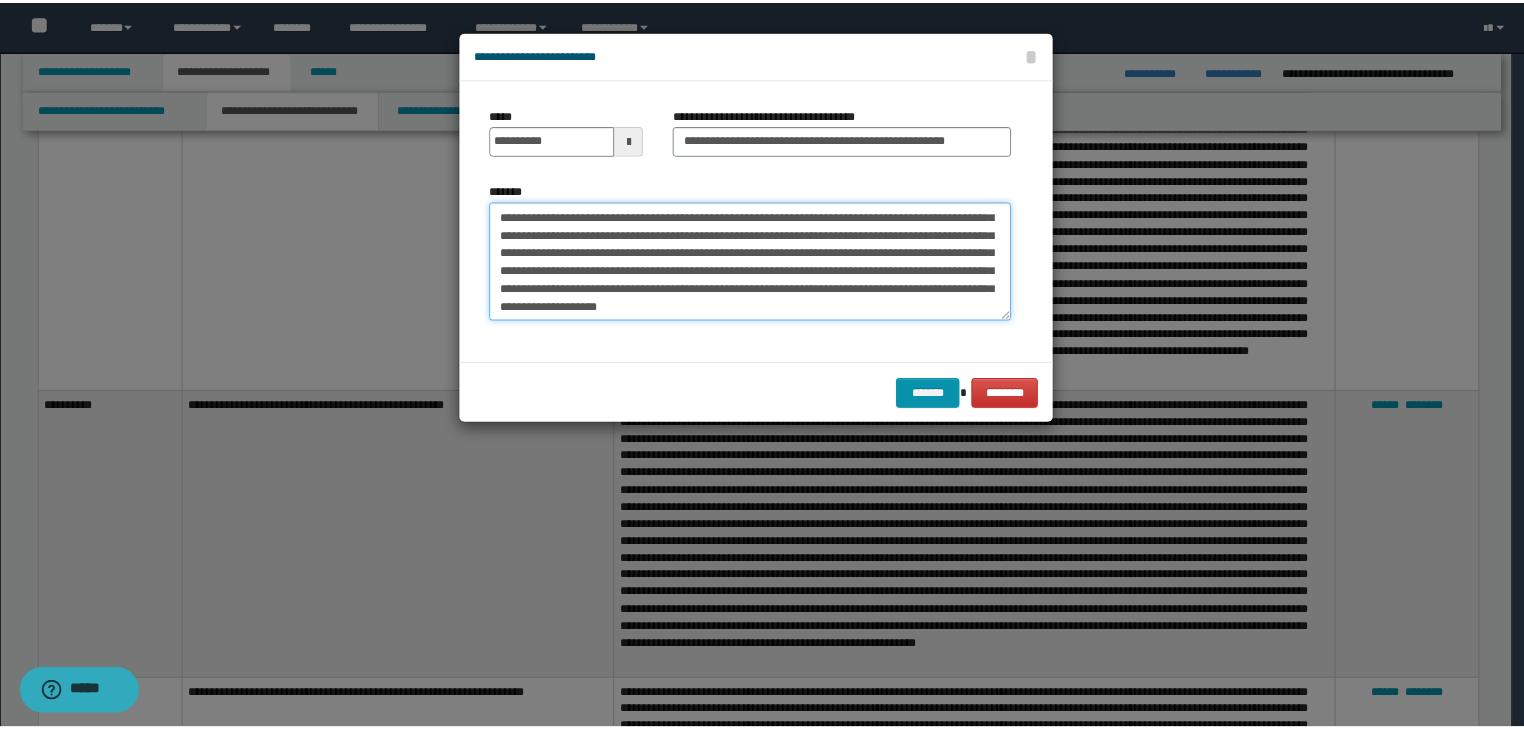 scroll, scrollTop: 305, scrollLeft: 0, axis: vertical 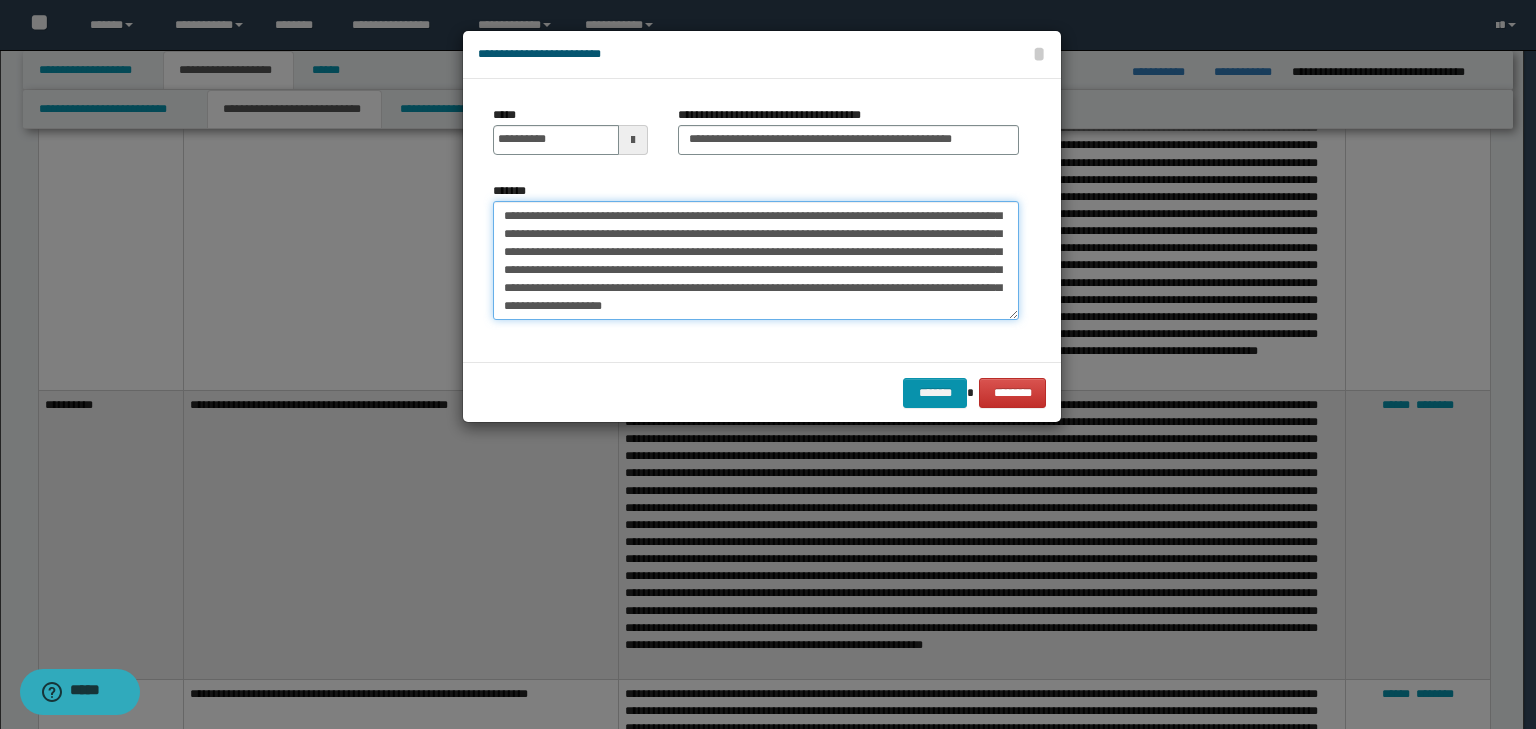 drag, startPoint x: 504, startPoint y: 210, endPoint x: 850, endPoint y: 447, distance: 419.38644 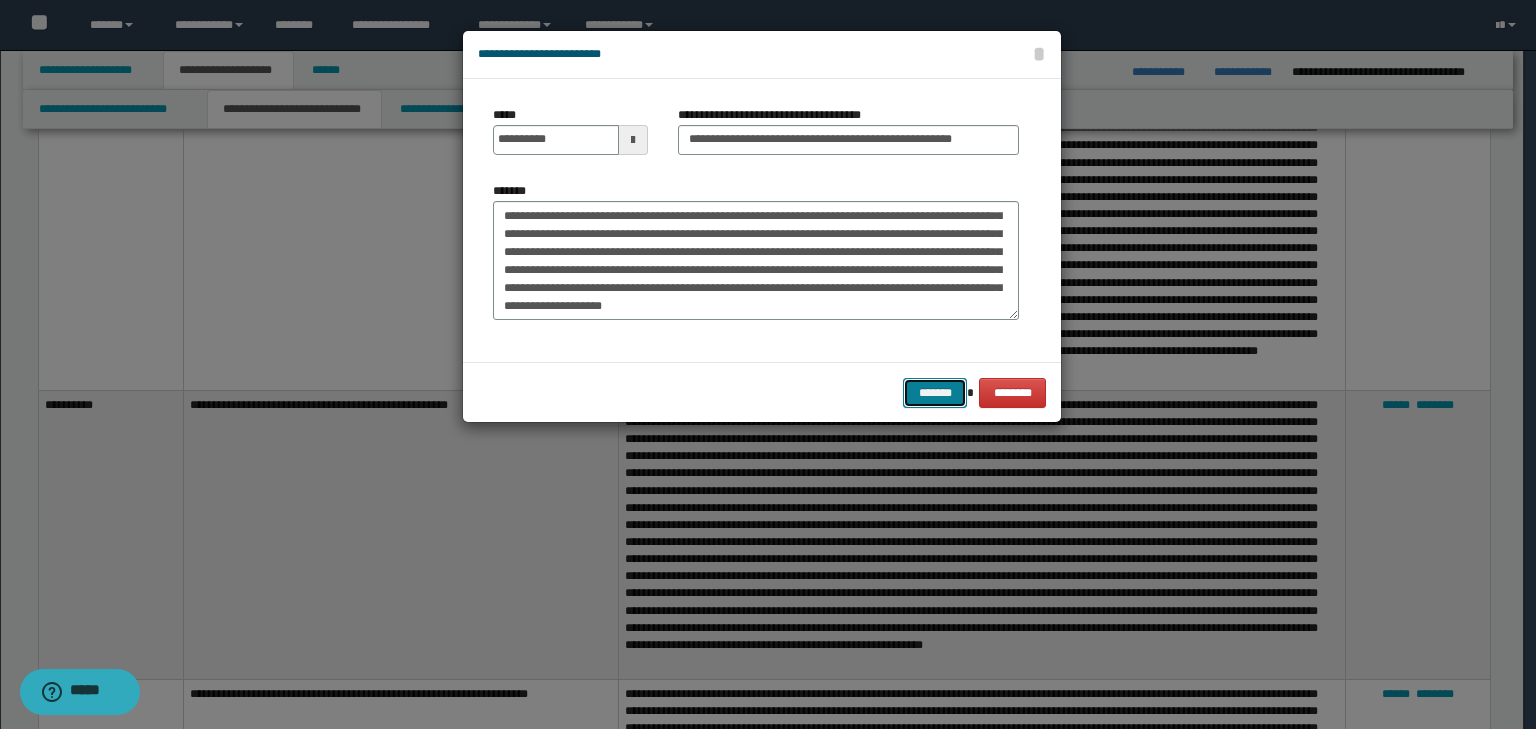 click on "*******" at bounding box center [935, 393] 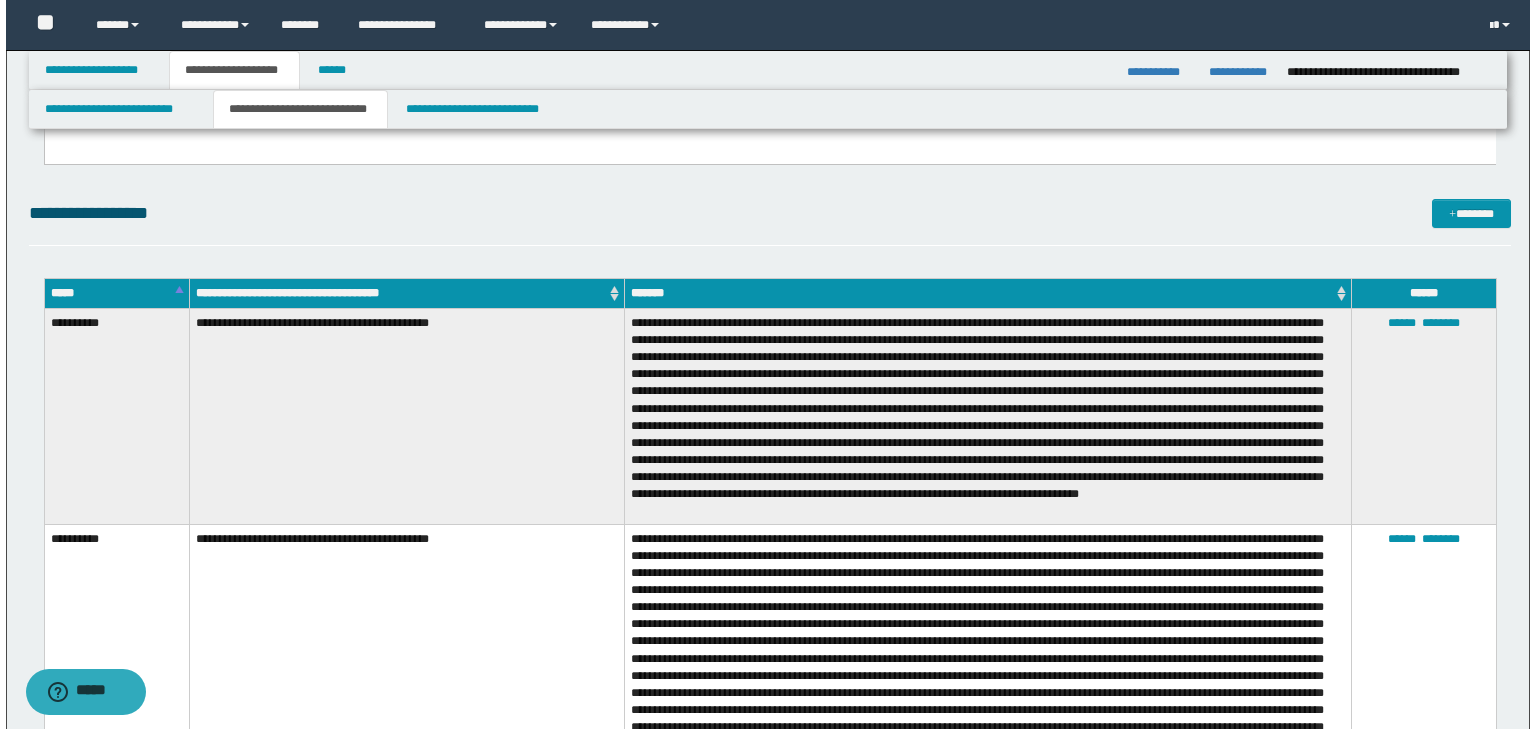 scroll, scrollTop: 160, scrollLeft: 0, axis: vertical 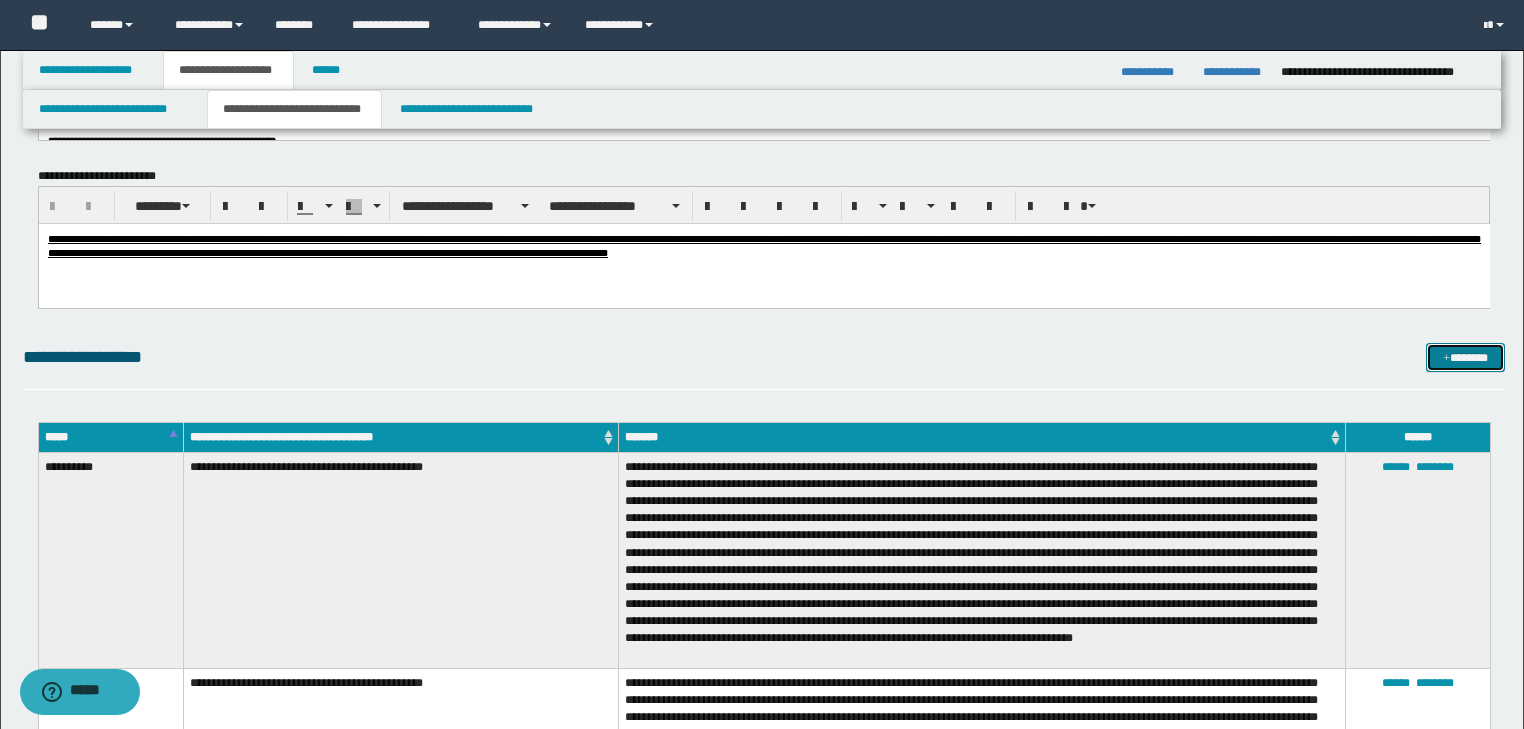 click on "*******" at bounding box center [1465, 358] 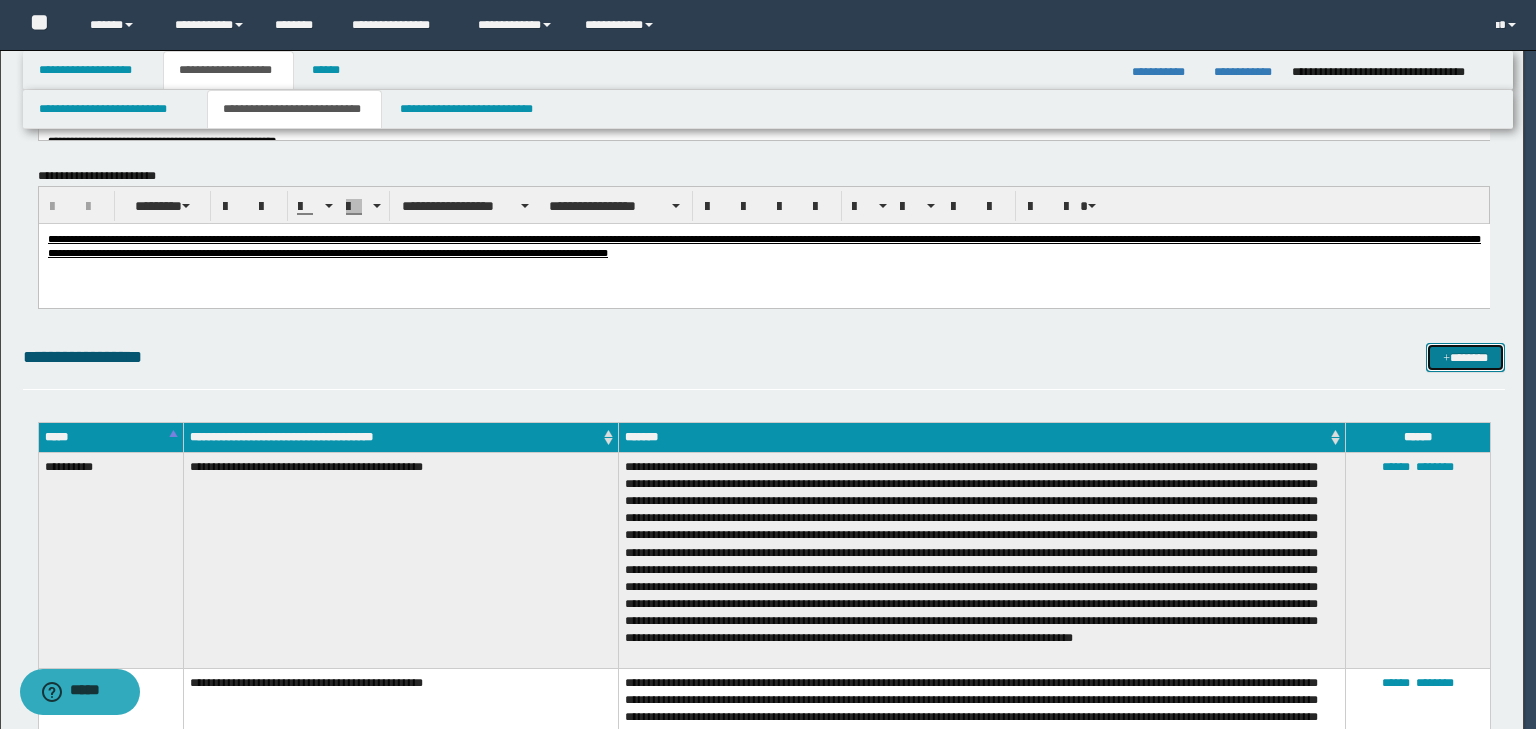scroll, scrollTop: 0, scrollLeft: 0, axis: both 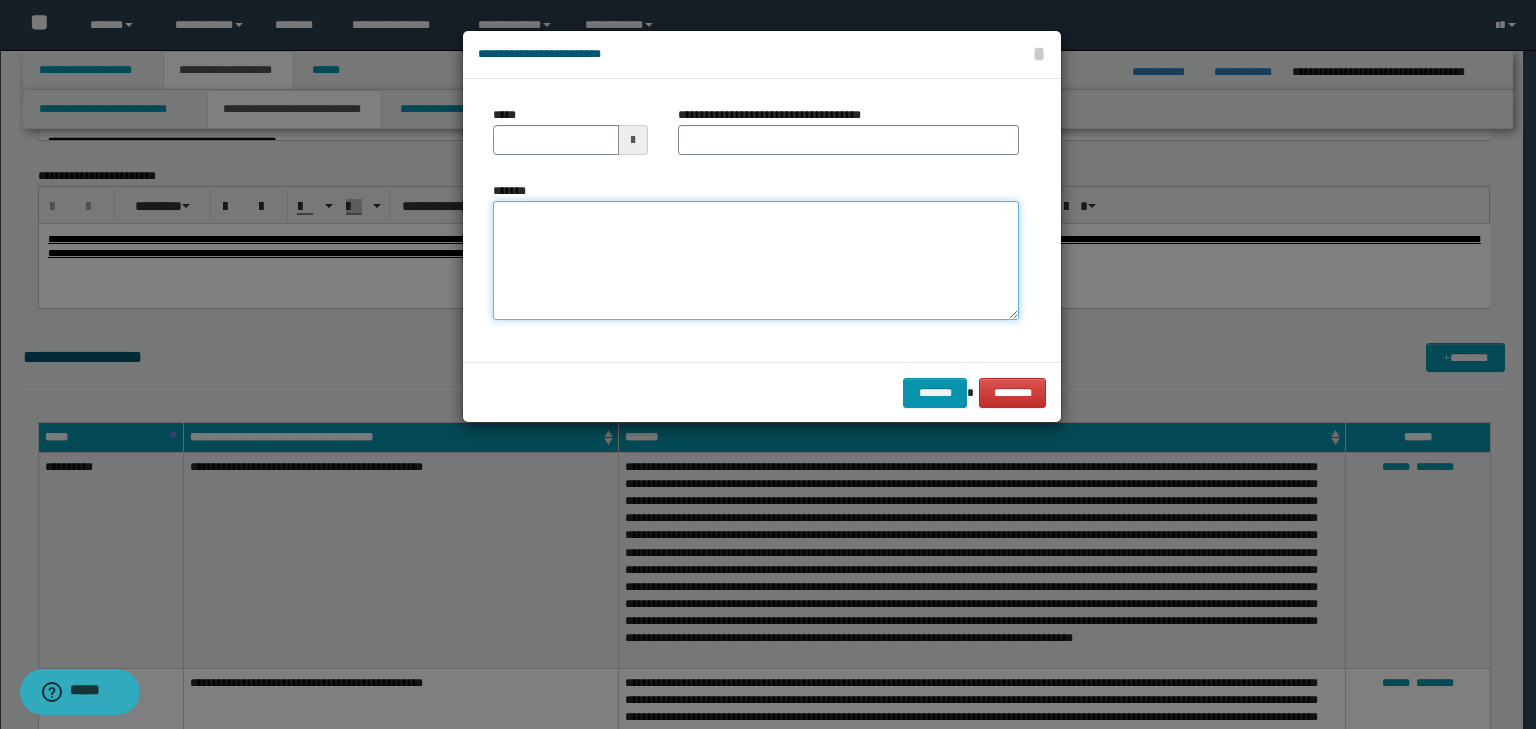 click on "*******" at bounding box center [756, 261] 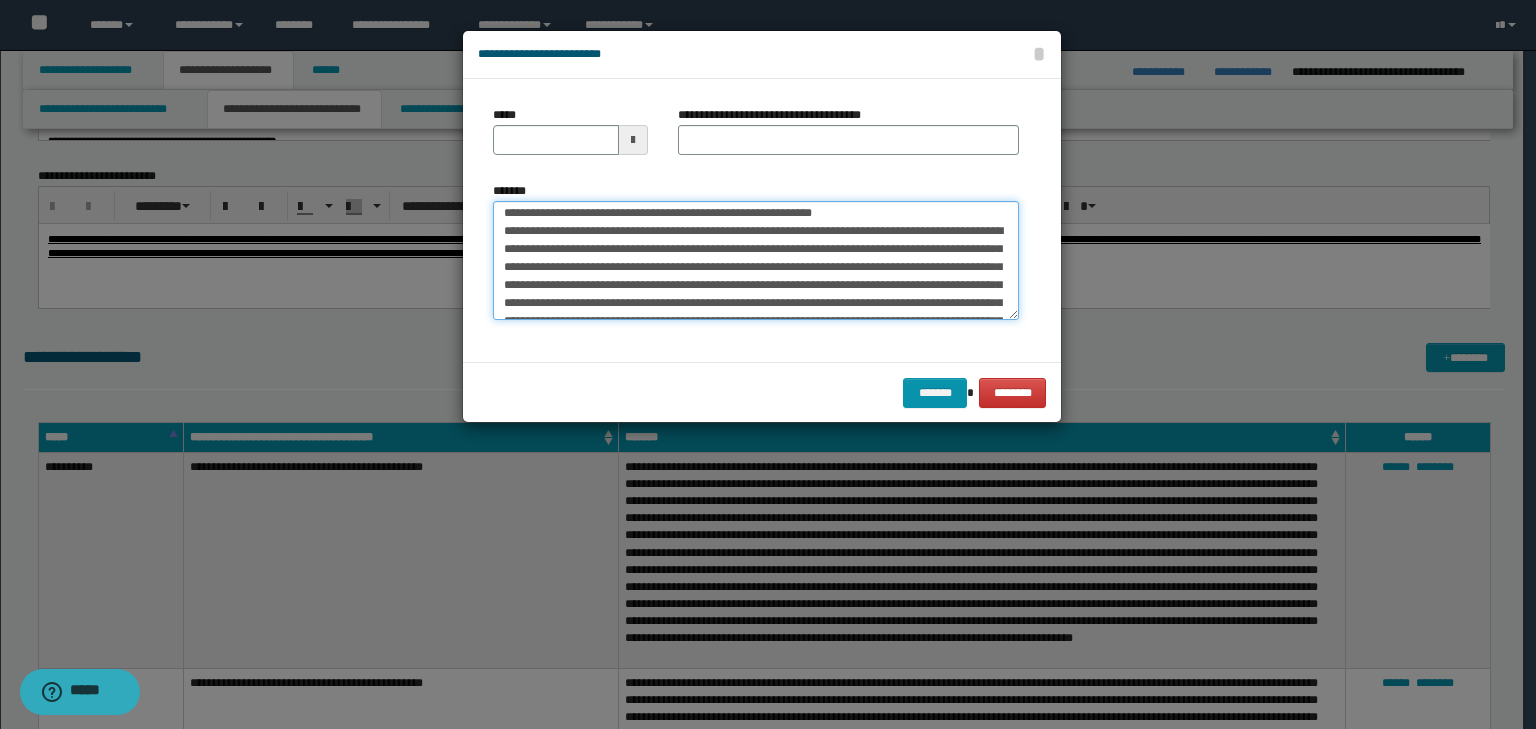 scroll, scrollTop: 0, scrollLeft: 0, axis: both 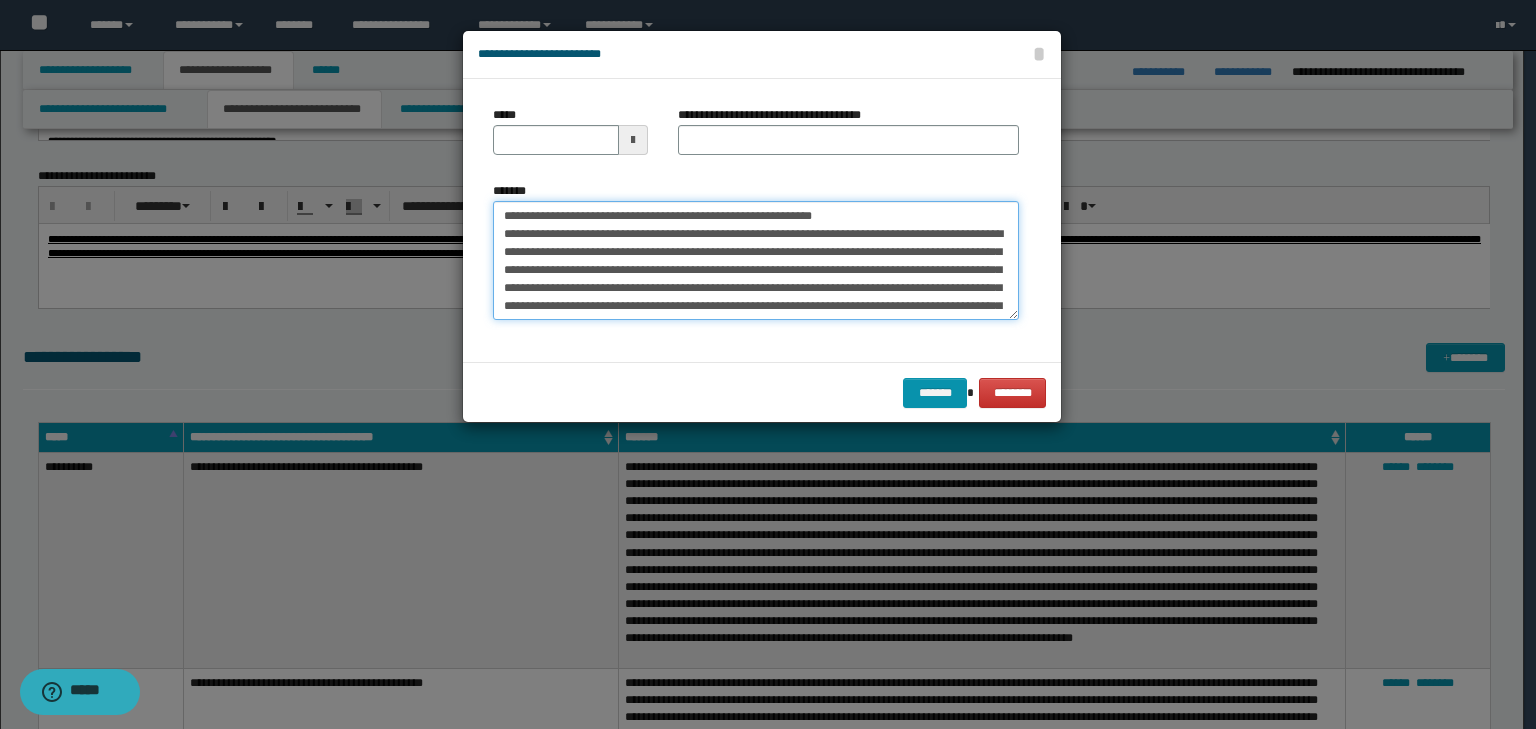 drag, startPoint x: 565, startPoint y: 212, endPoint x: 485, endPoint y: 198, distance: 81.21576 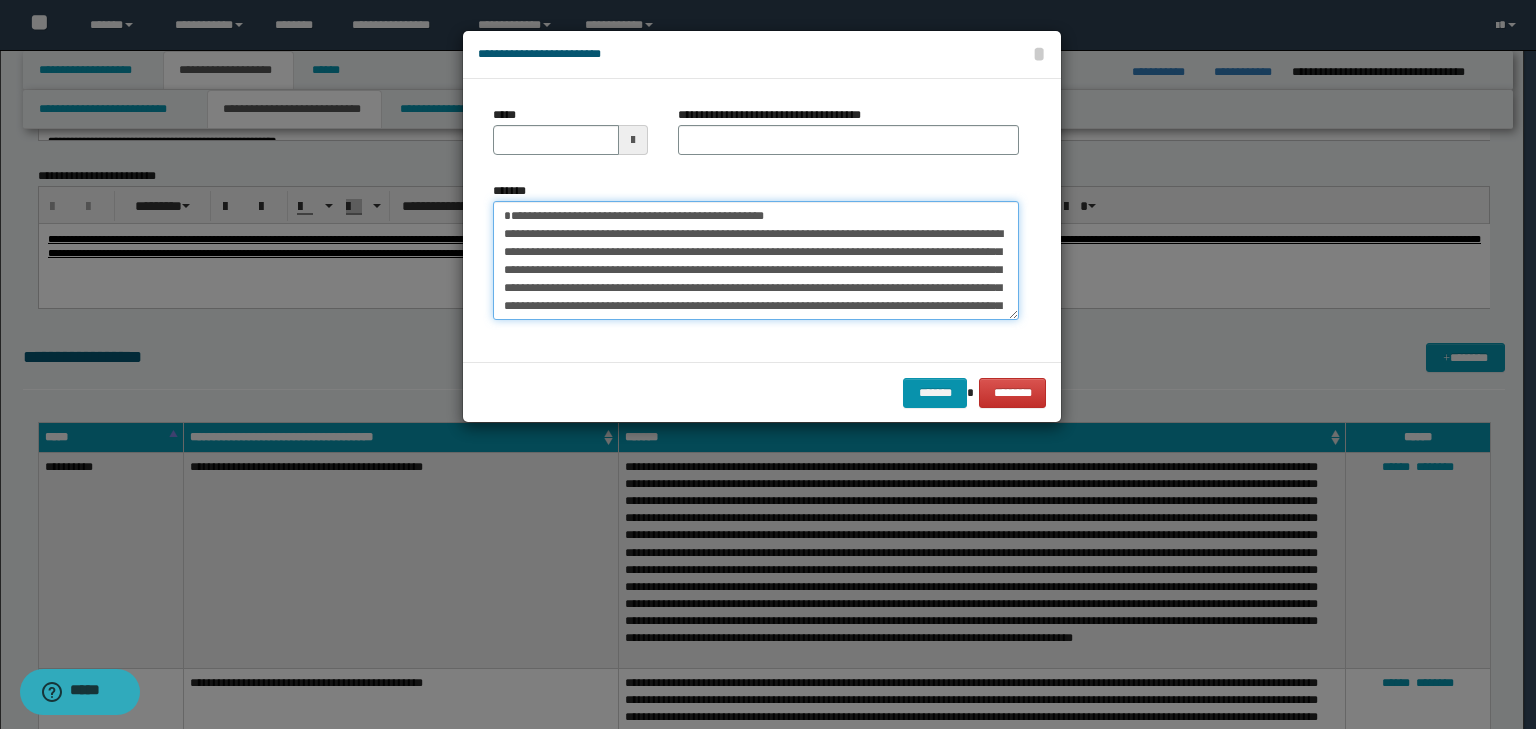type 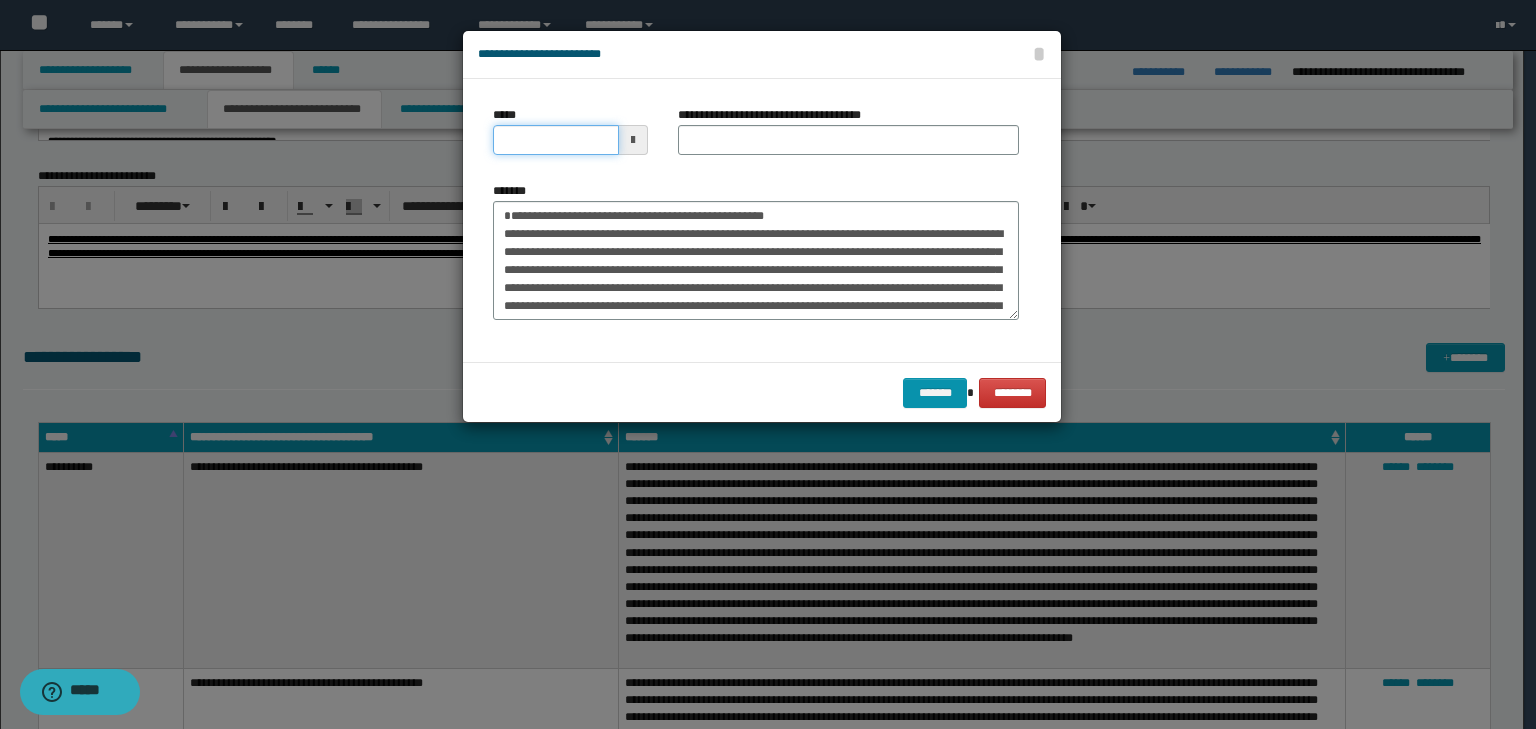 click on "*****" at bounding box center (556, 140) 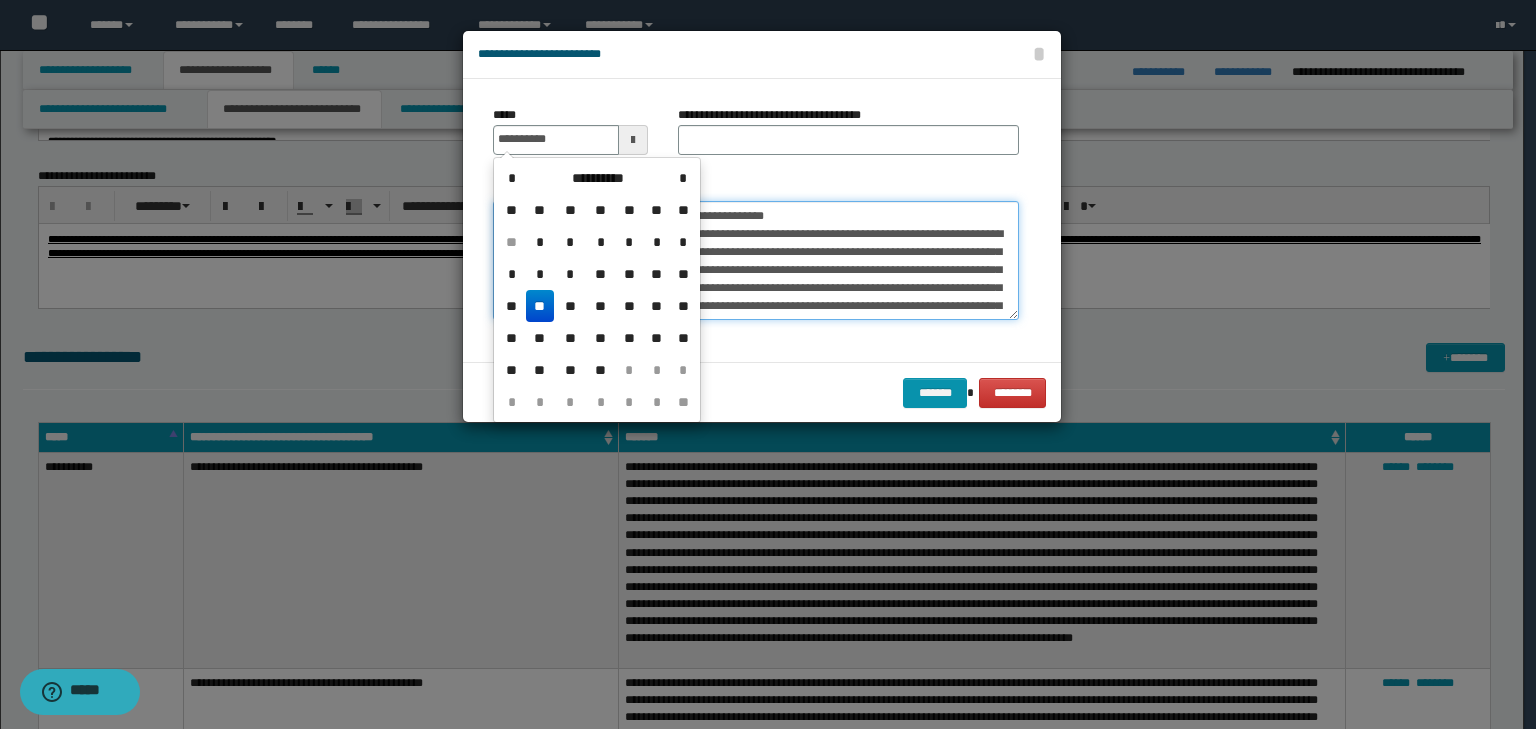 type on "**********" 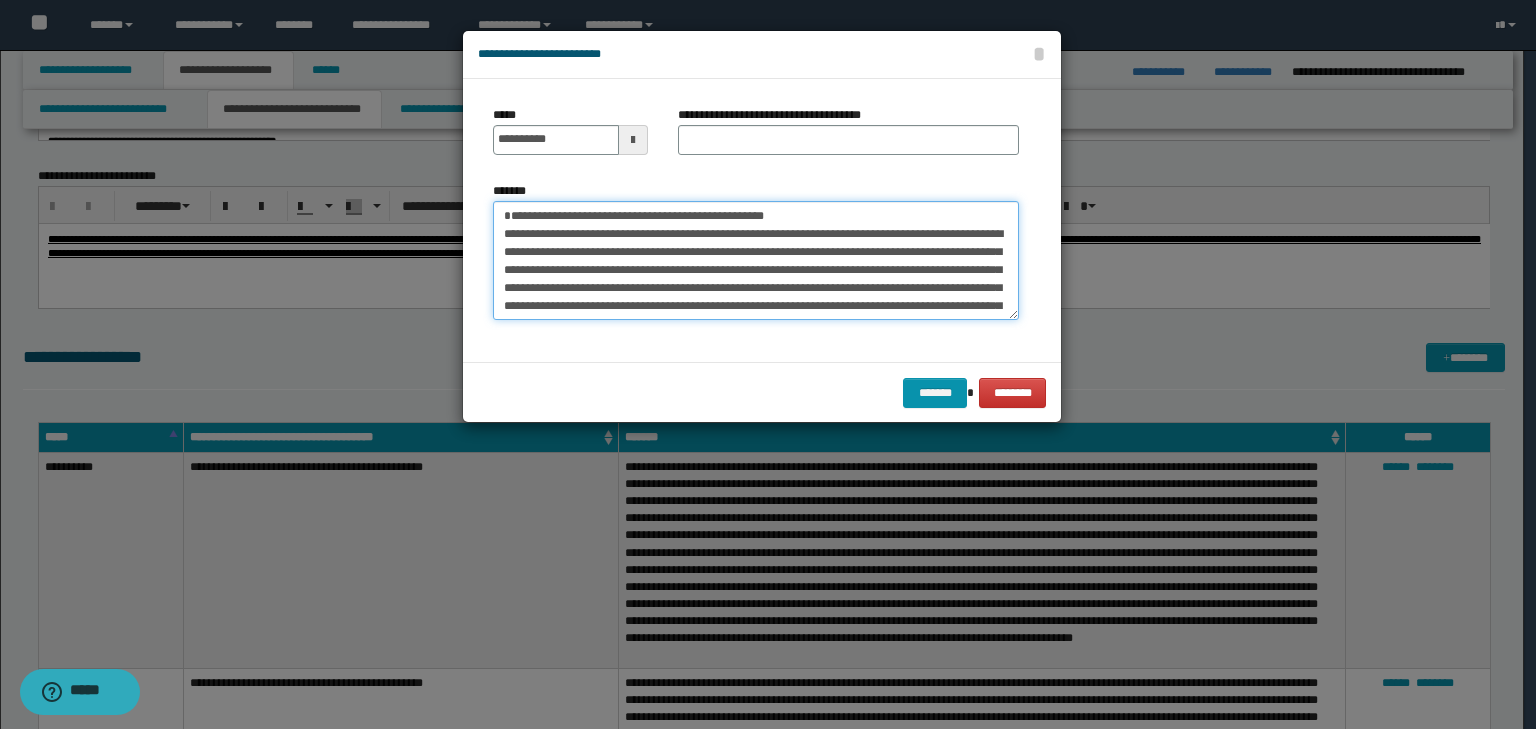 drag, startPoint x: 845, startPoint y: 213, endPoint x: 387, endPoint y: 187, distance: 458.7374 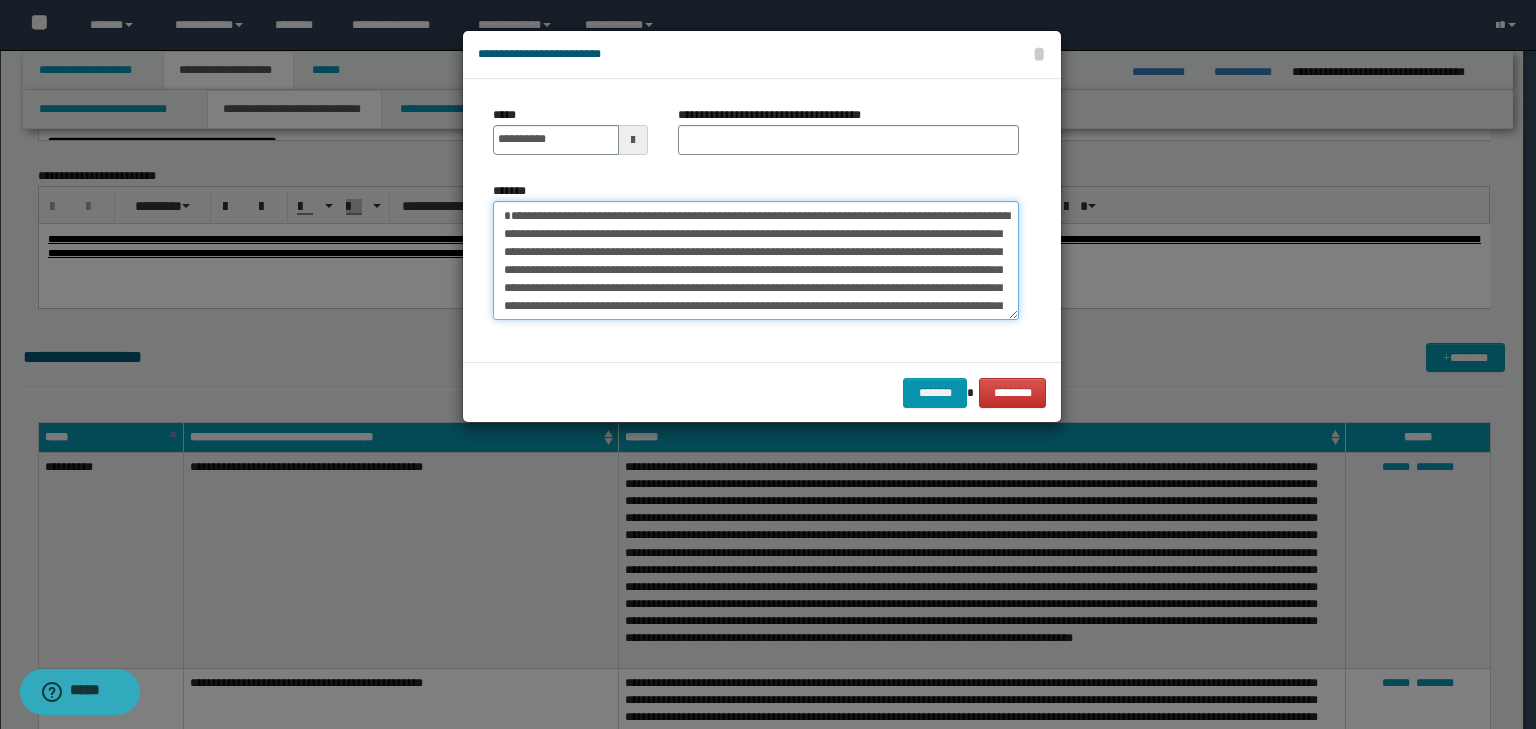 type on "**********" 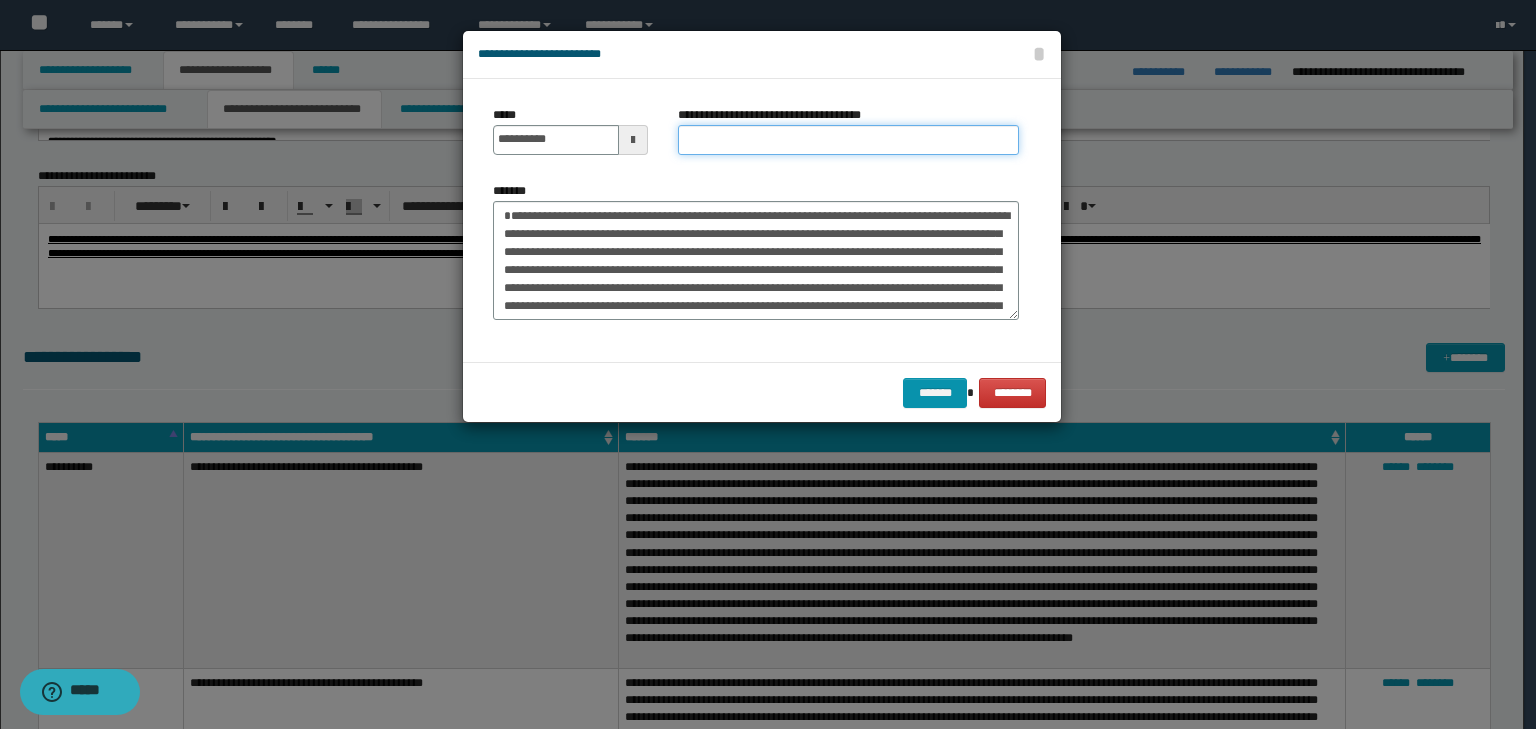 click on "**********" at bounding box center [848, 140] 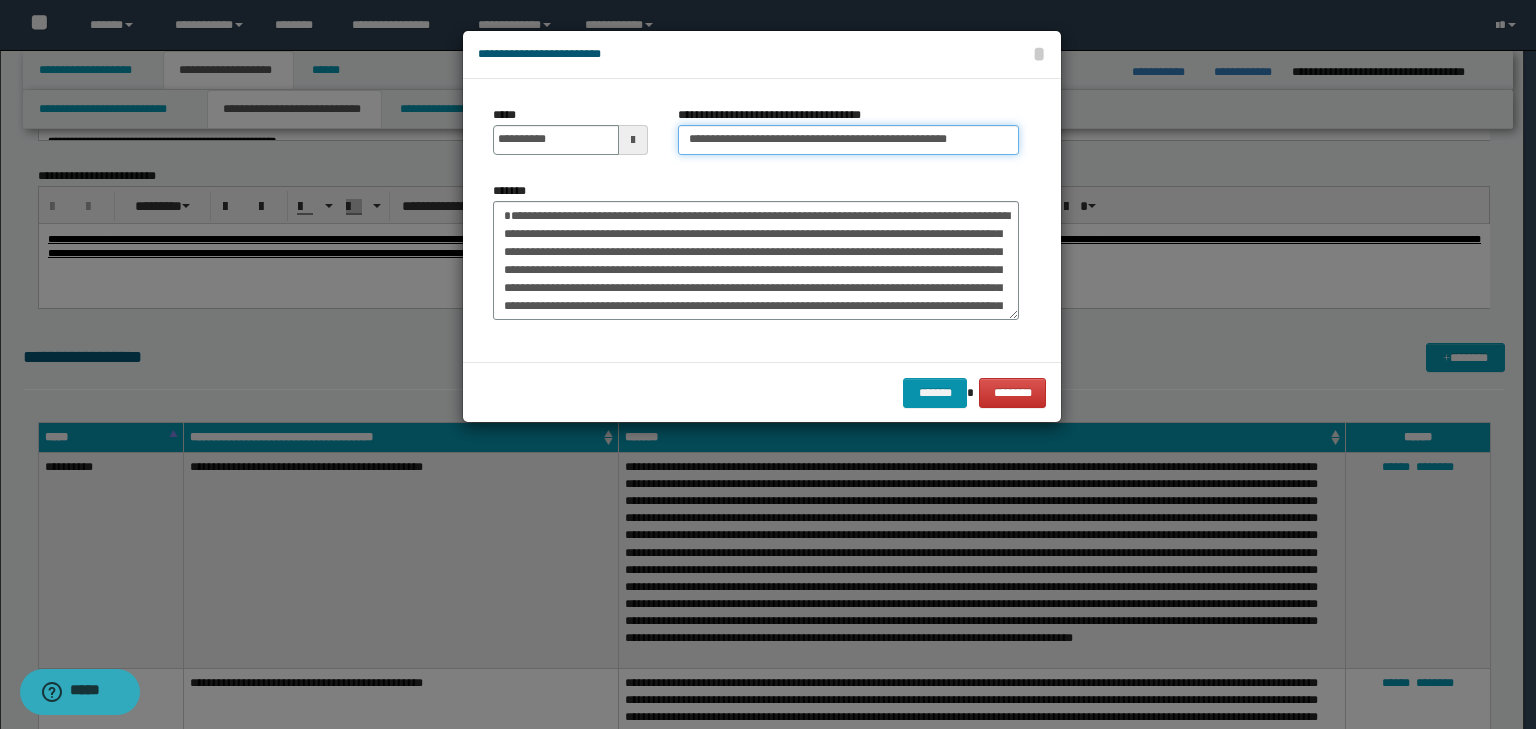 scroll, scrollTop: 0, scrollLeft: 12, axis: horizontal 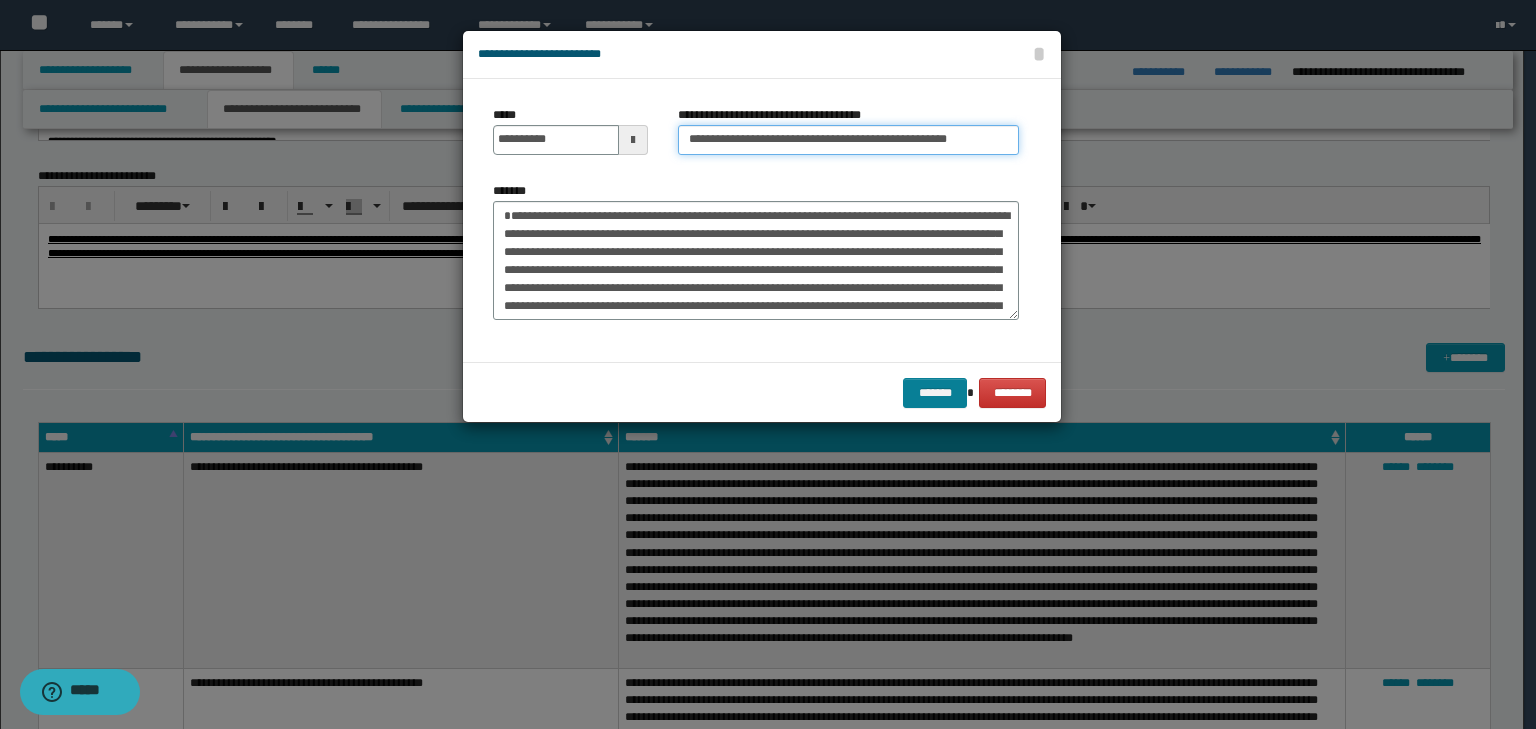 type on "**********" 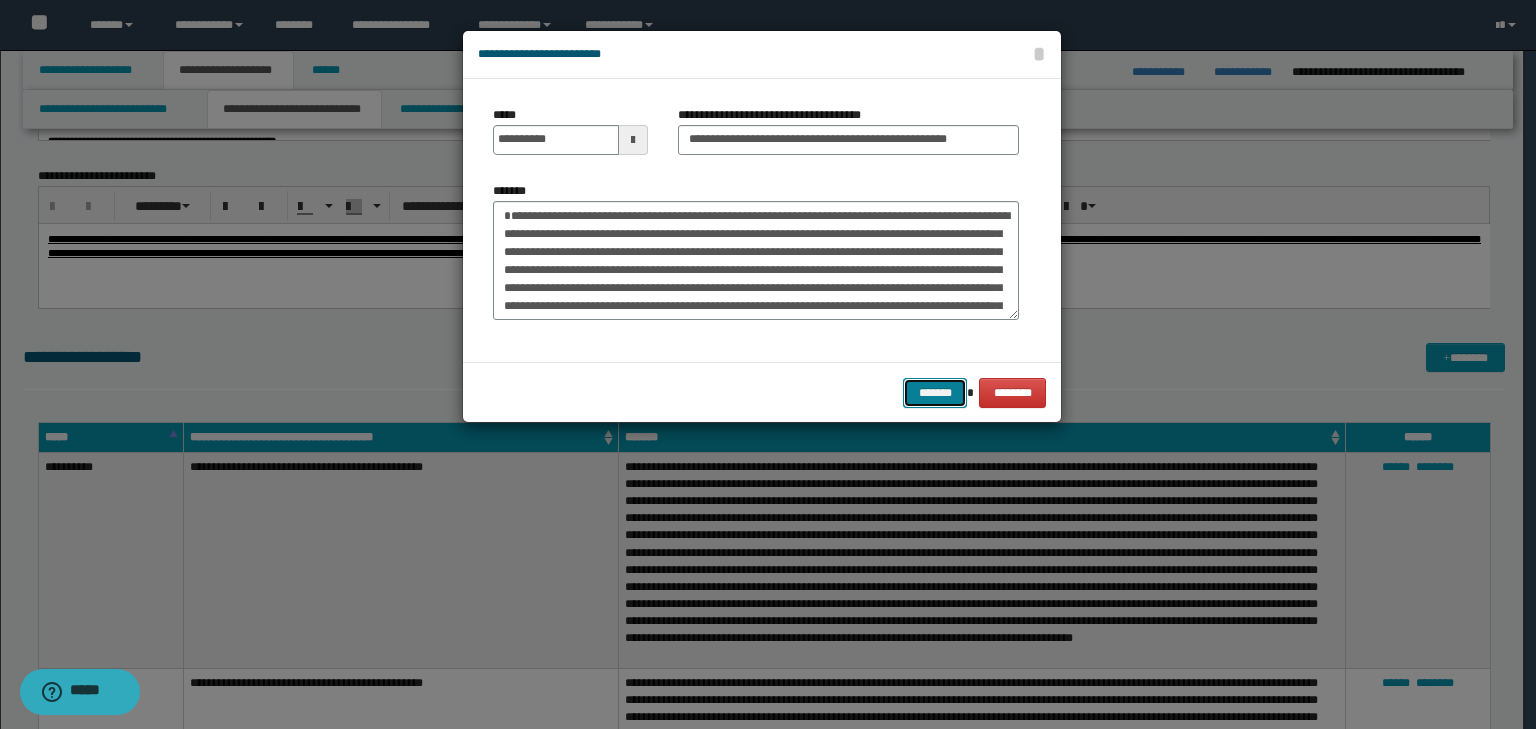 click on "*******" at bounding box center (935, 393) 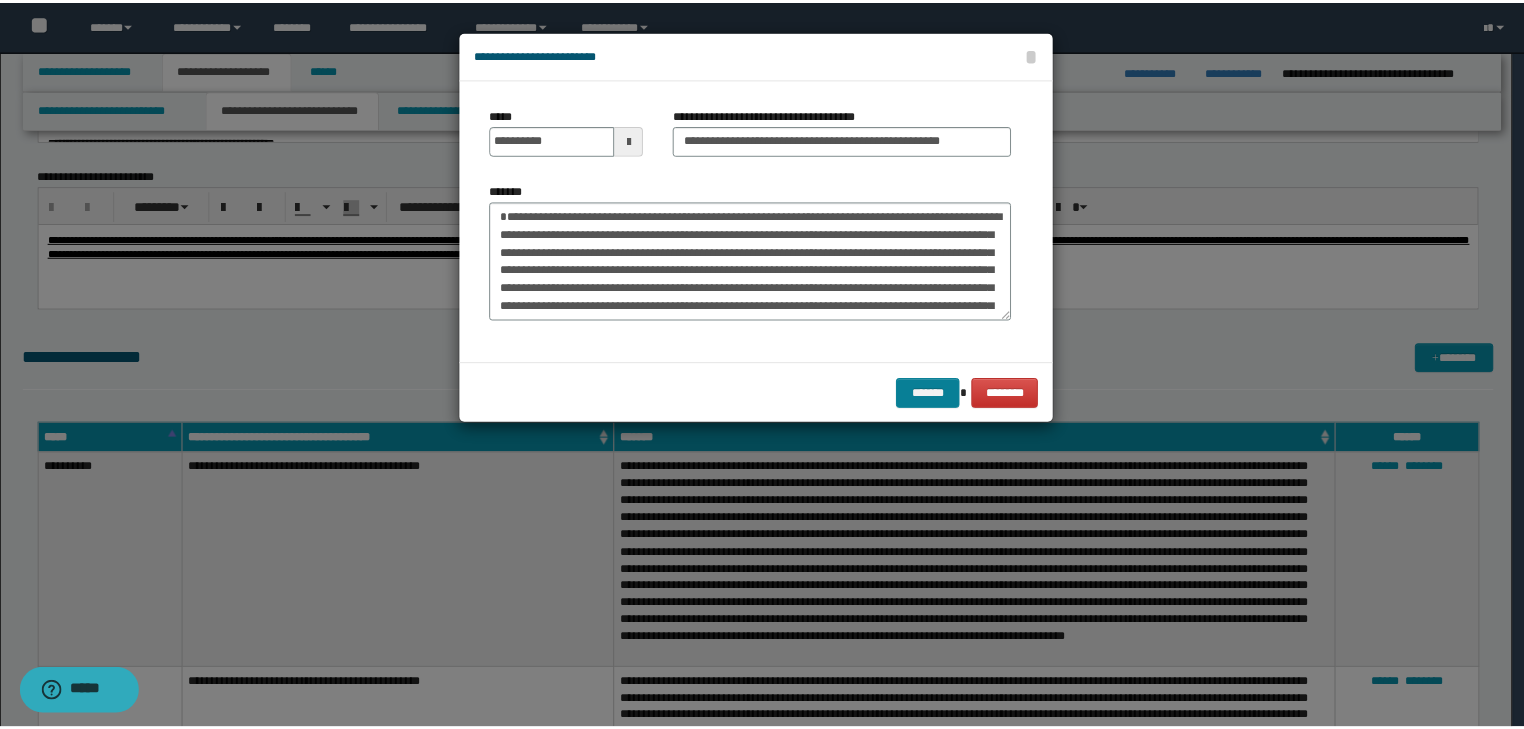 scroll, scrollTop: 0, scrollLeft: 0, axis: both 